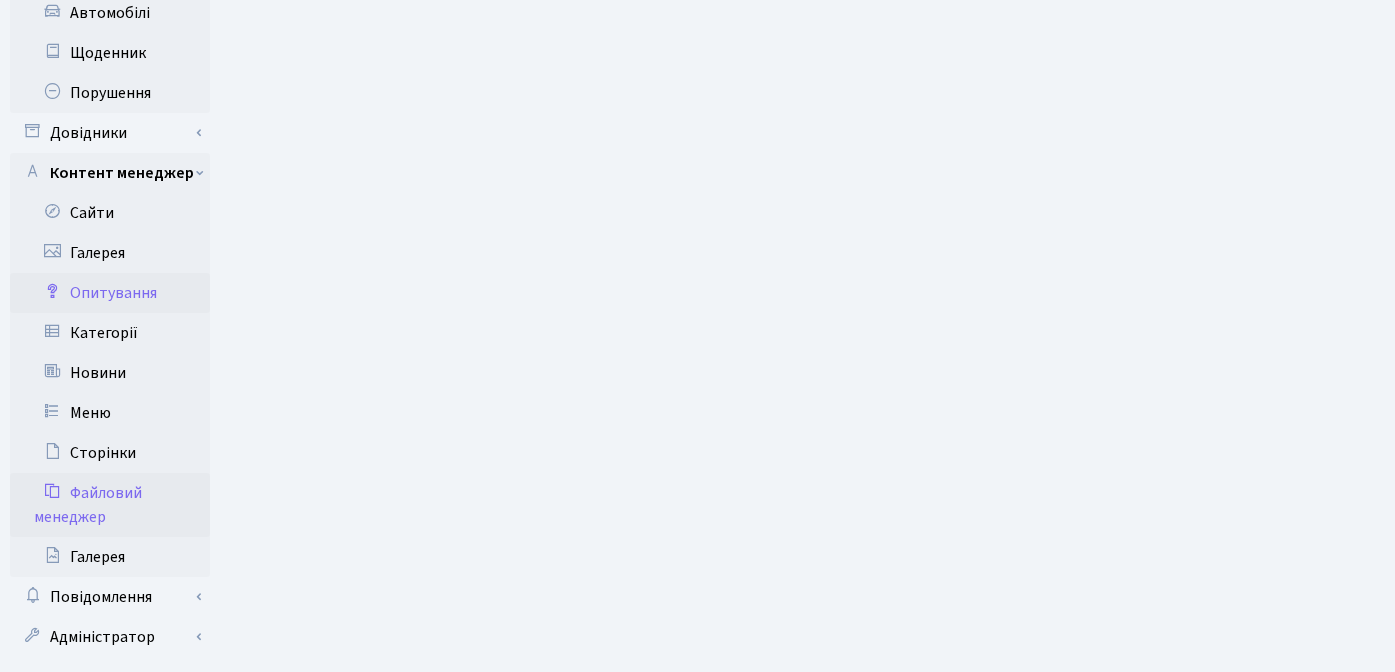 scroll, scrollTop: 957, scrollLeft: 0, axis: vertical 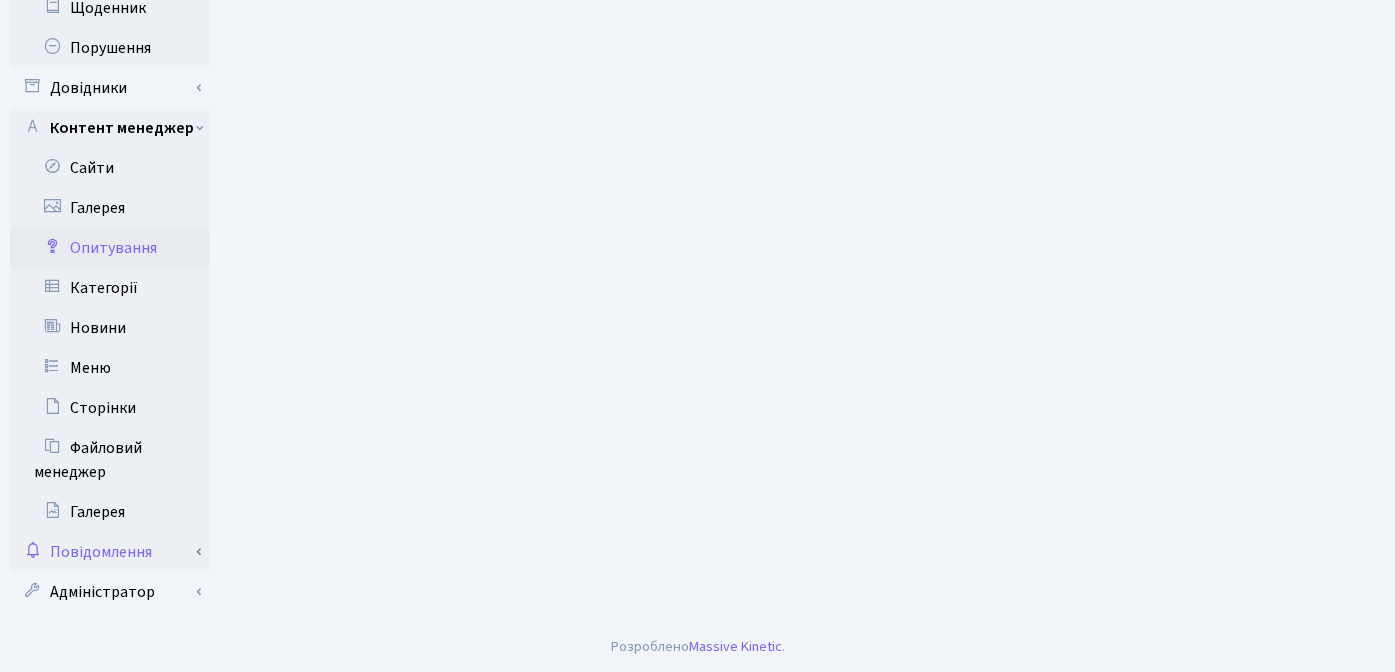 click on "Повідомлення" at bounding box center (110, 552) 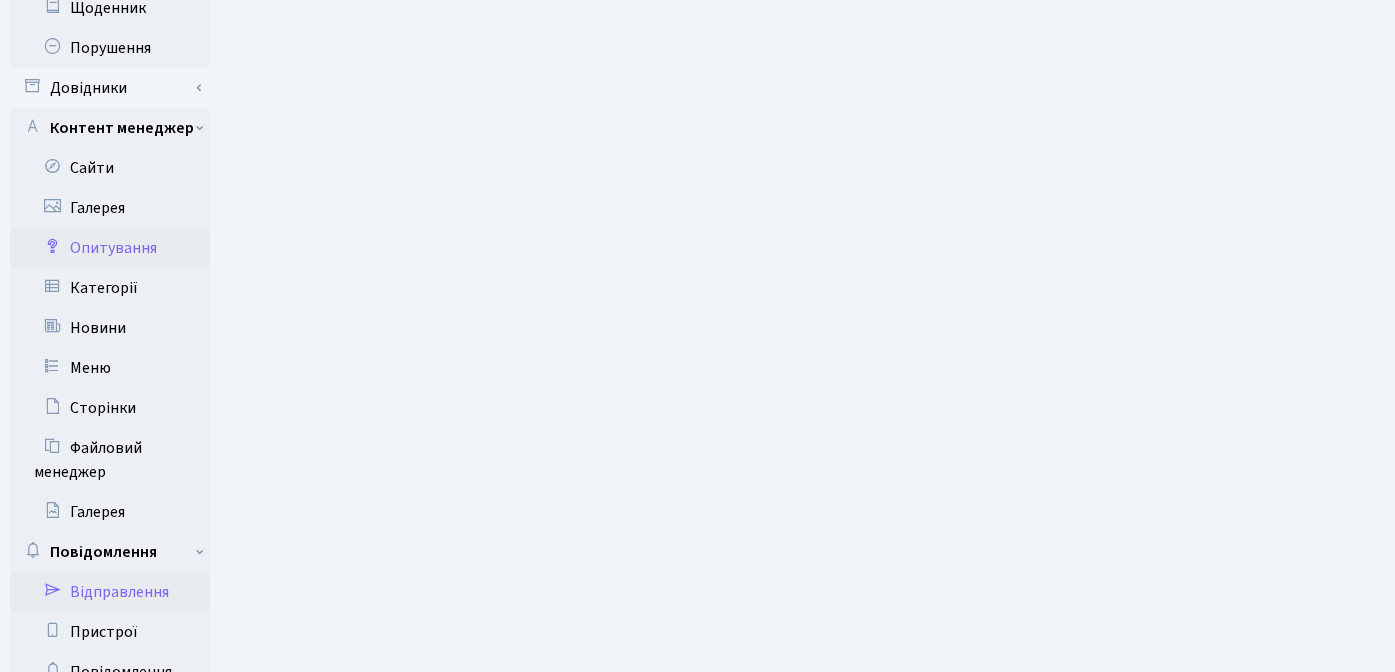 click on "Відправлення" at bounding box center (110, 592) 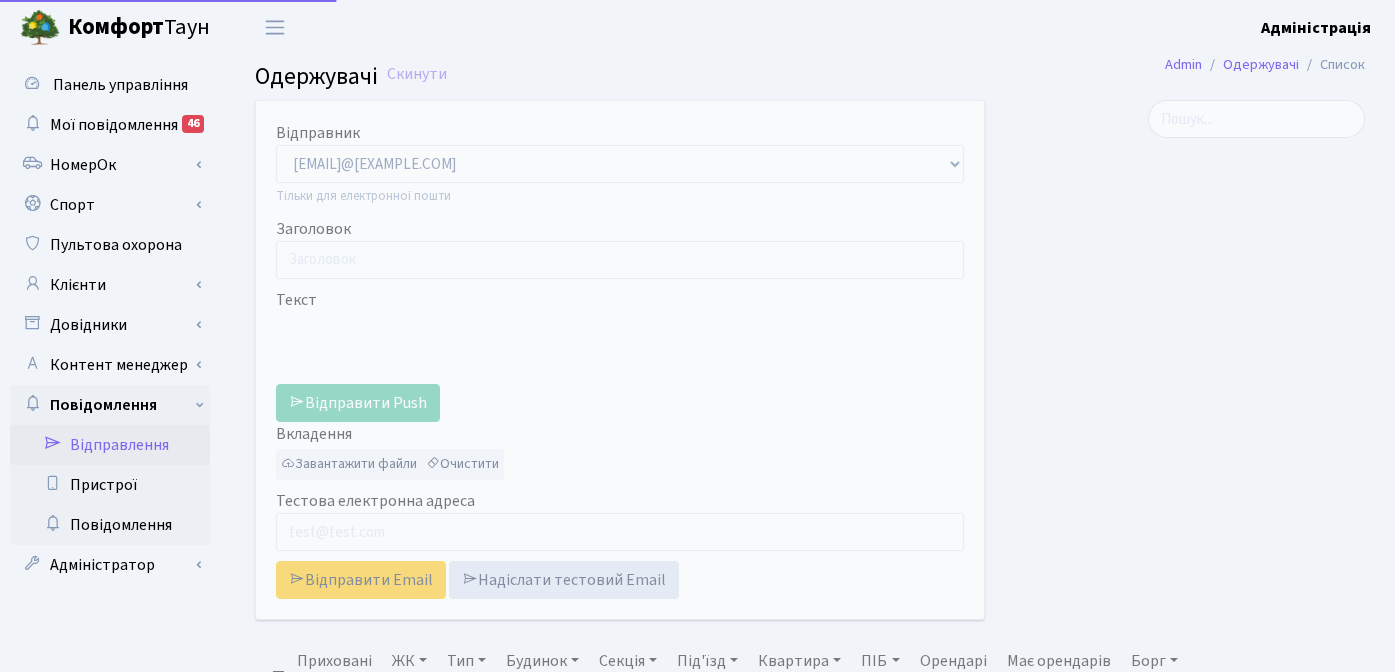 select on "25" 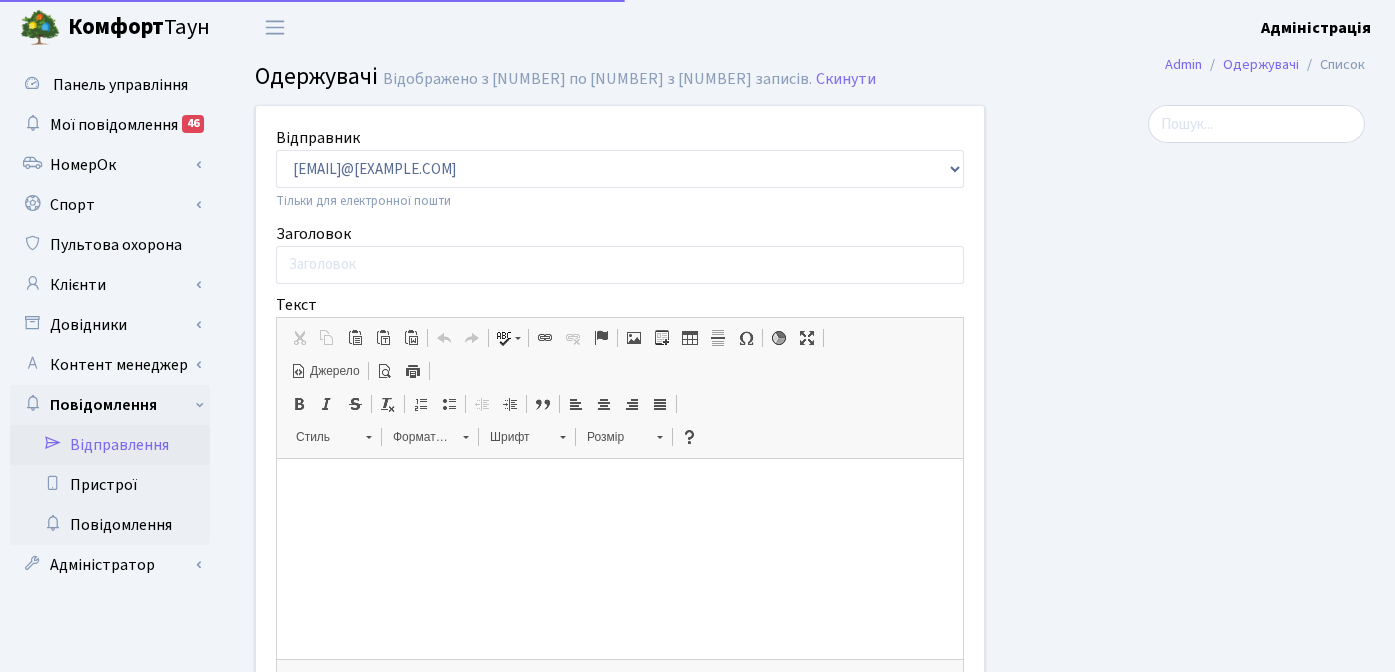 scroll, scrollTop: 0, scrollLeft: 0, axis: both 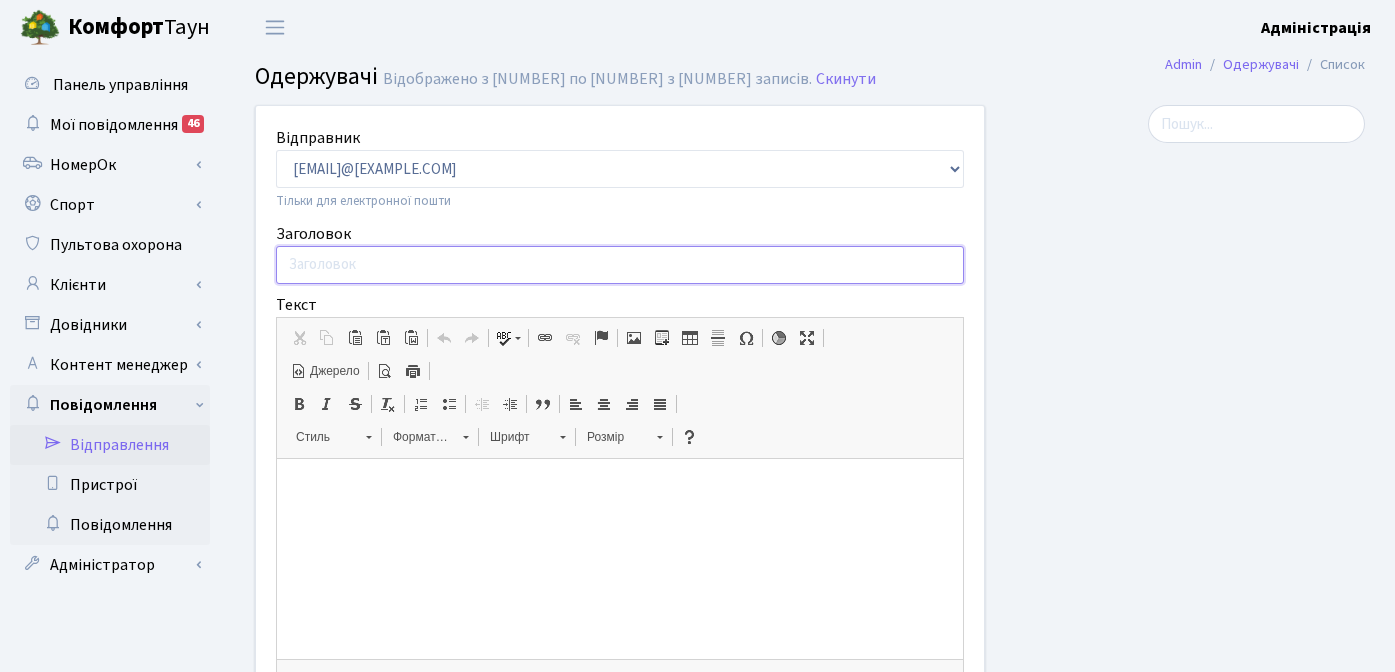 click on "Заголовок" at bounding box center [620, 265] 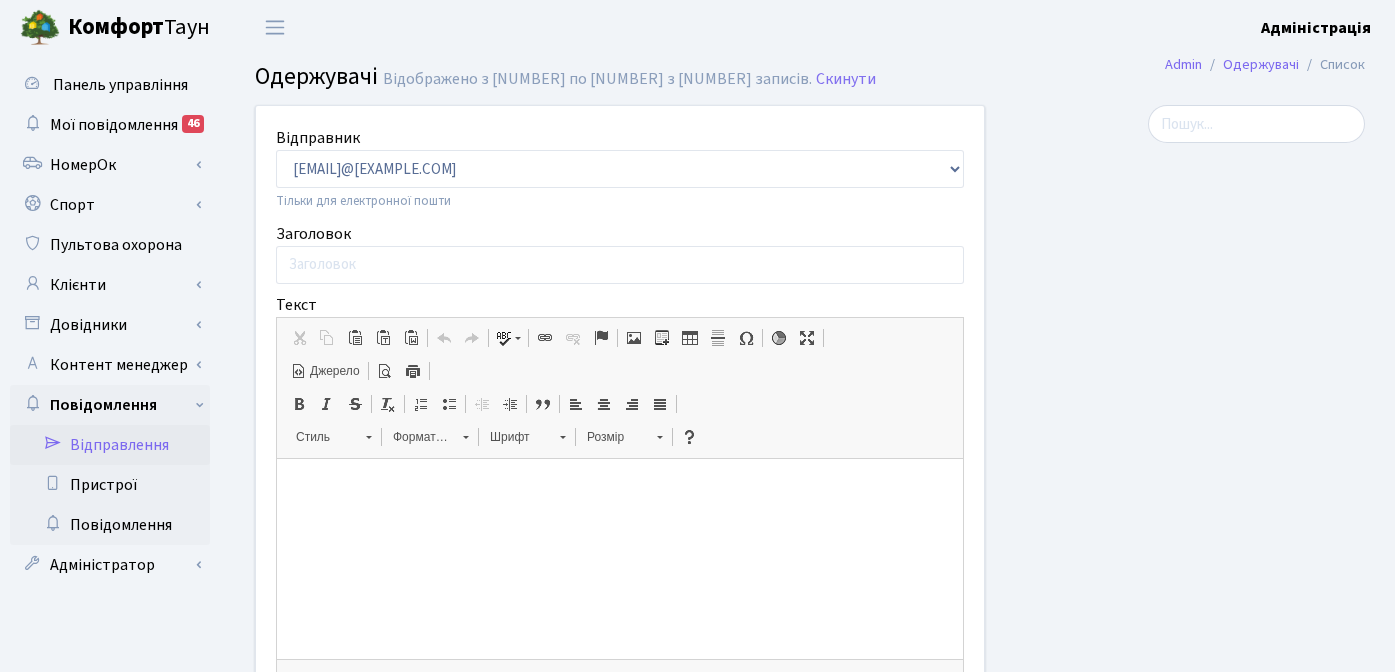 click at bounding box center (1190, 531) 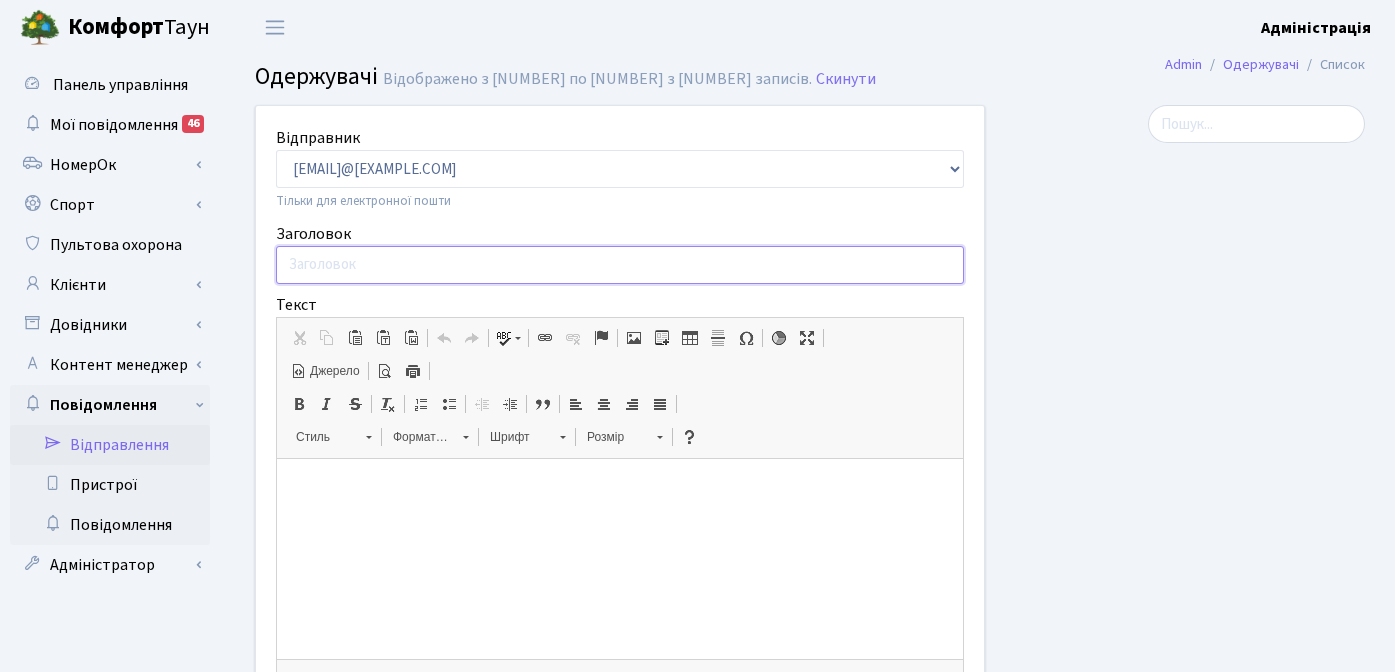 click on "Заголовок" at bounding box center [620, 265] 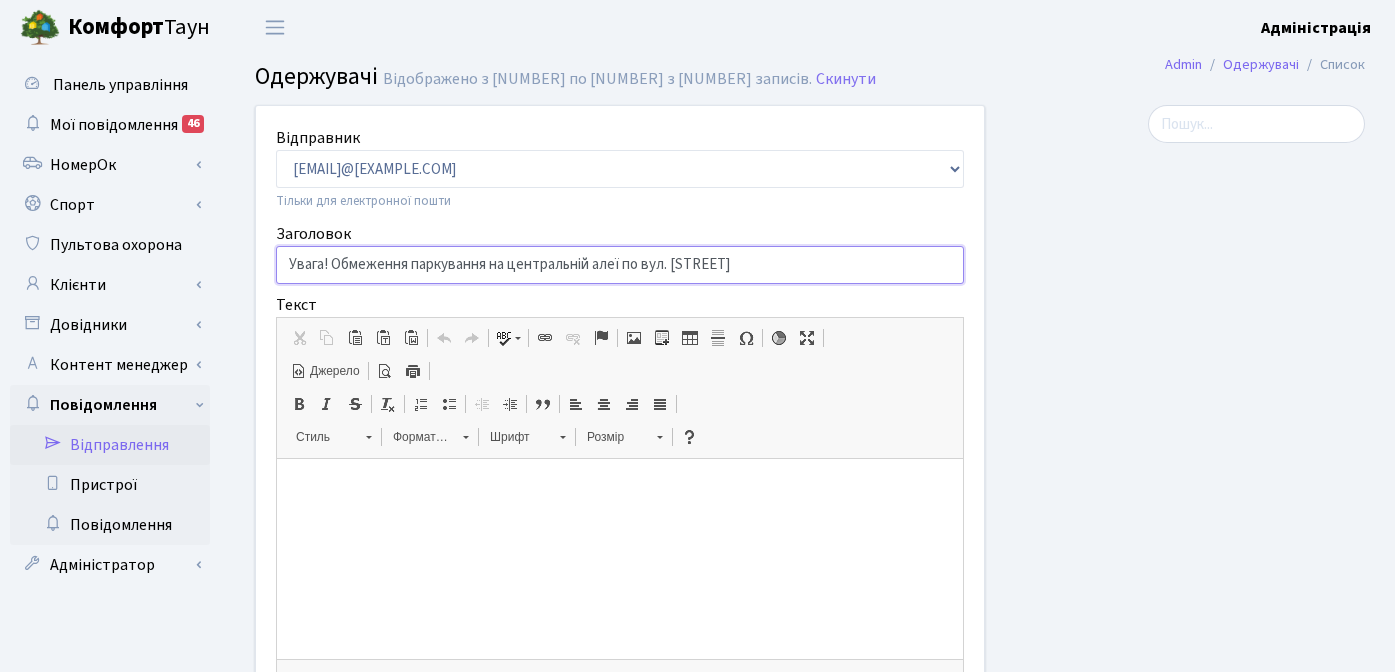type on "Увага! Обмеження паркування на центральній алеї по вул. [STREET]" 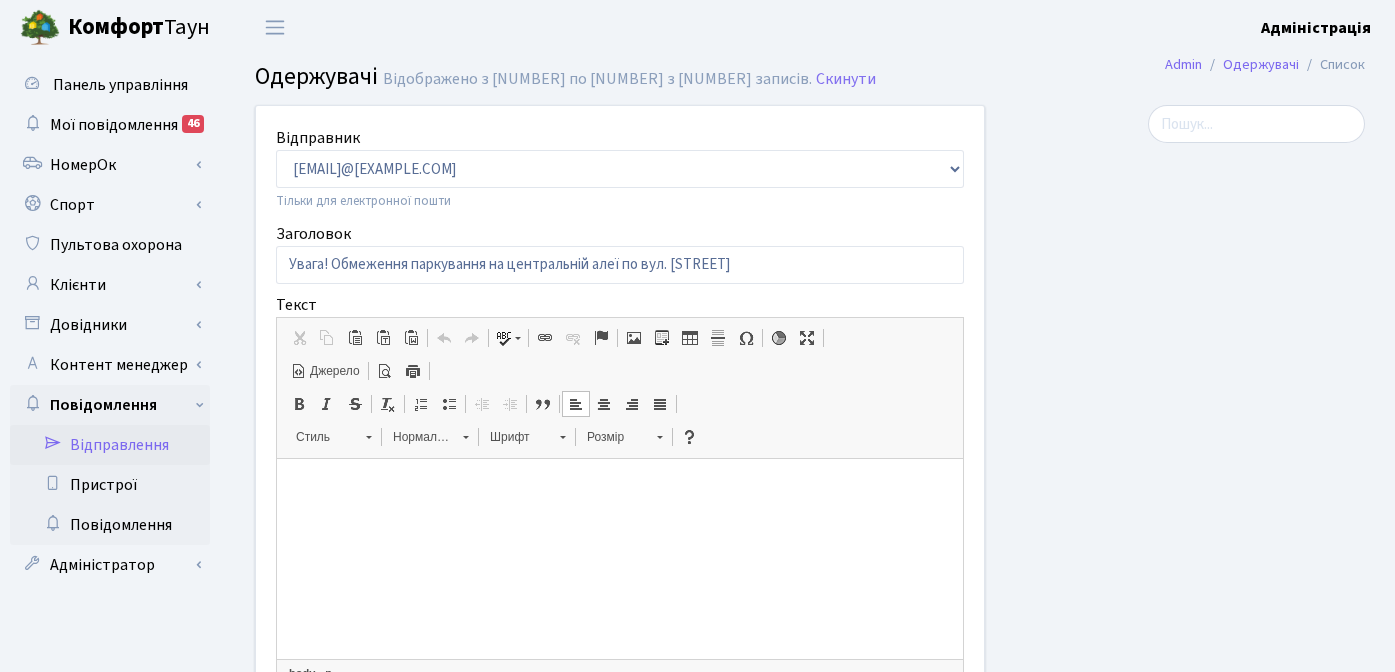 click at bounding box center (620, 489) 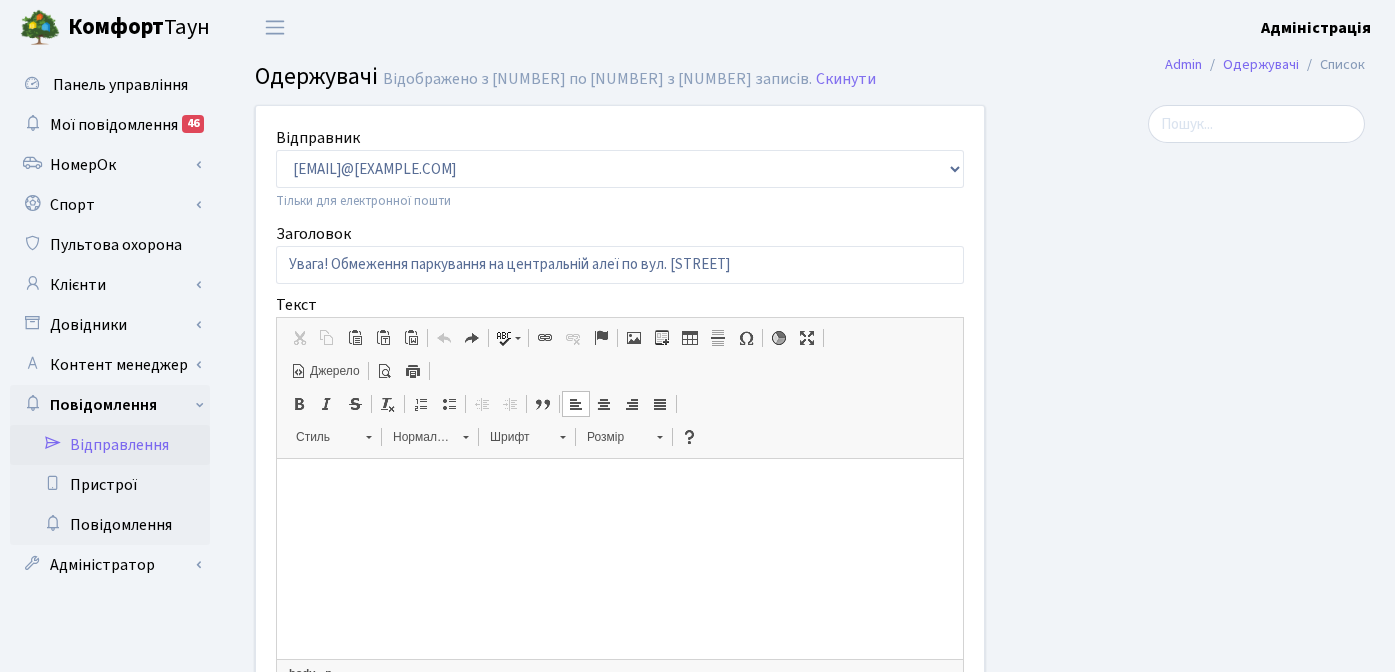 click on "Джерело" at bounding box center [333, 371] 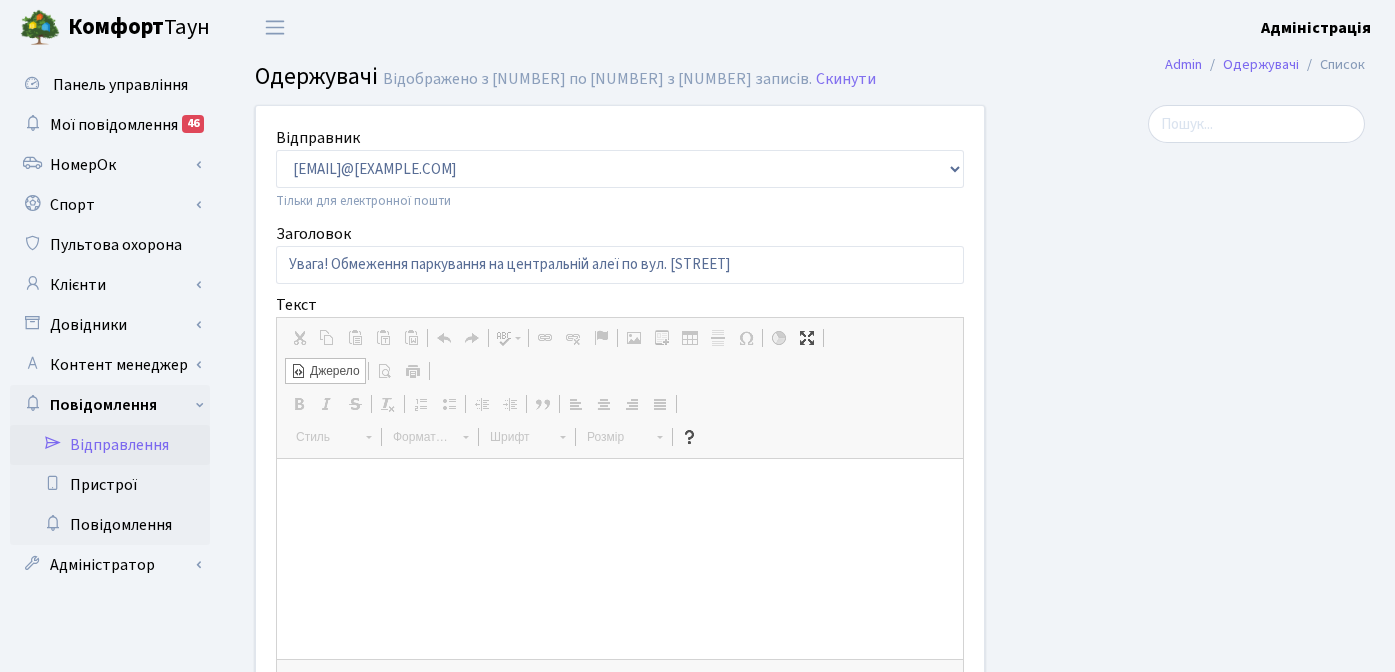 click at bounding box center [620, 559] 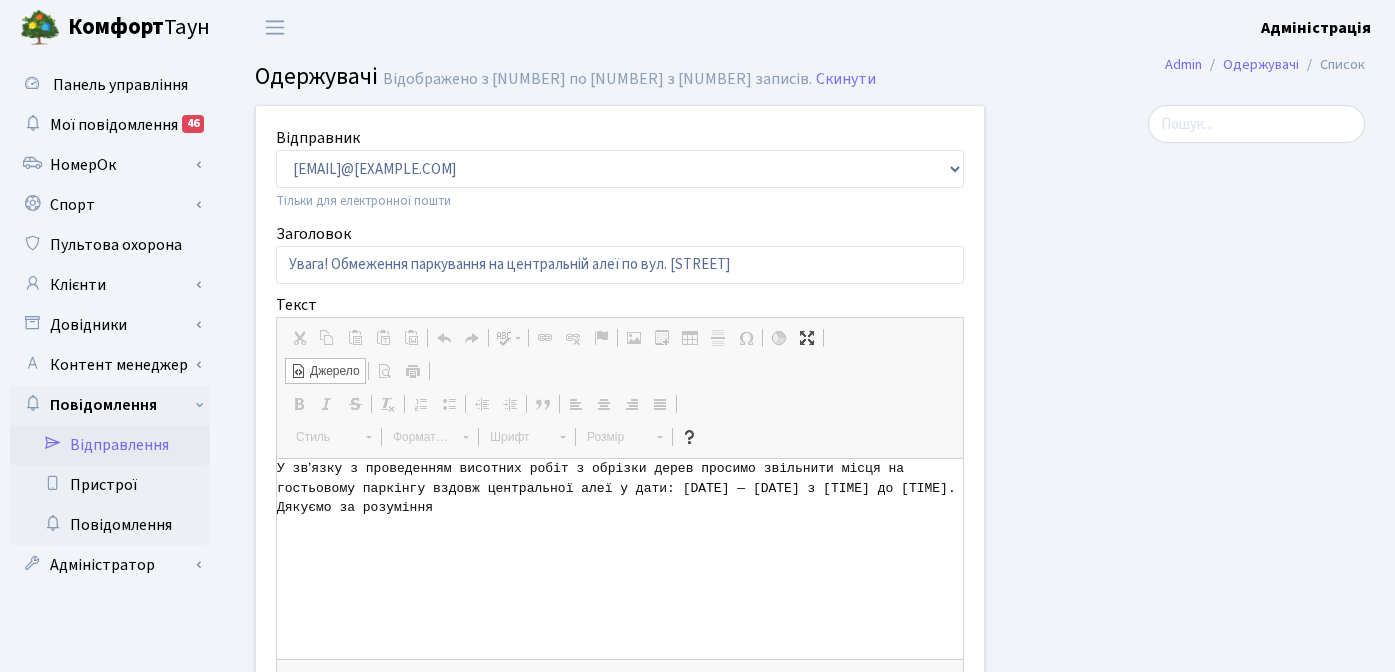 type on "У звʼязку з проведенням висотних робіт з обрізки дерев просимо звільнити місця на гостьовому паркінгу вздовж центральної алеї у дати: 6, 7, 8 серпня (середа — п’ятниця) з 07:00 до 15:00. Дякуємо за розуміння" 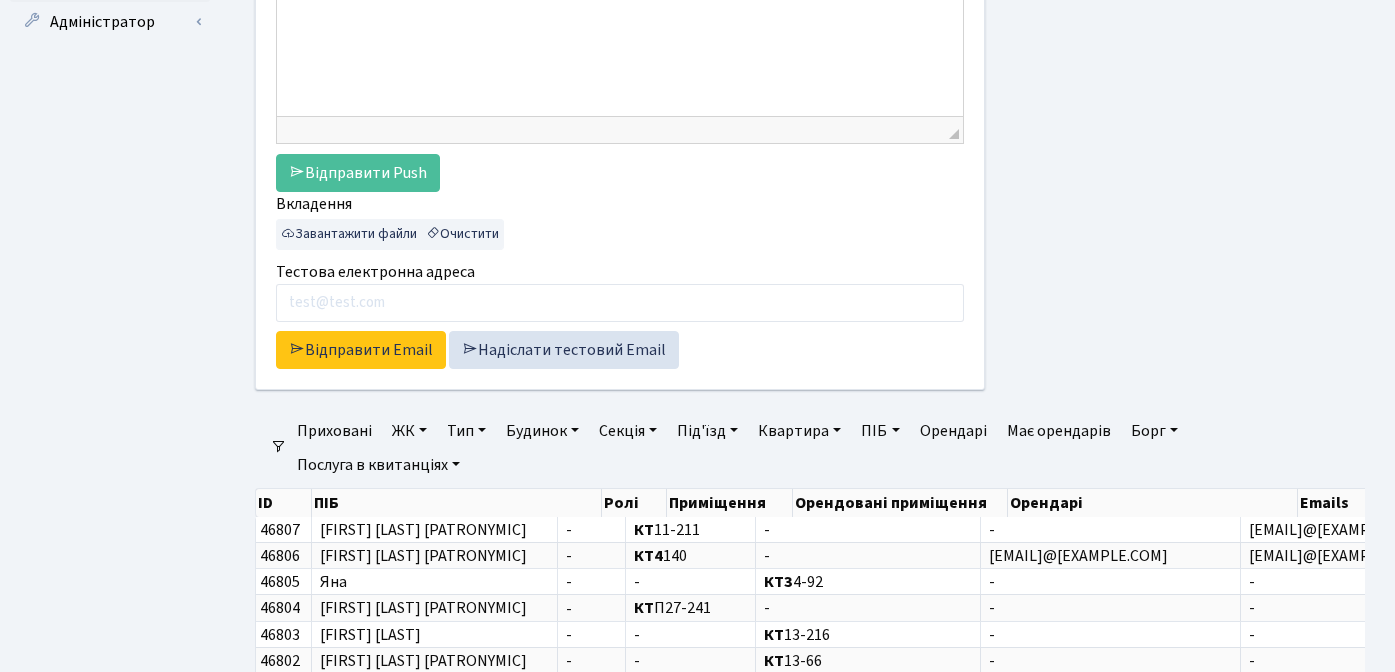 scroll, scrollTop: 557, scrollLeft: 0, axis: vertical 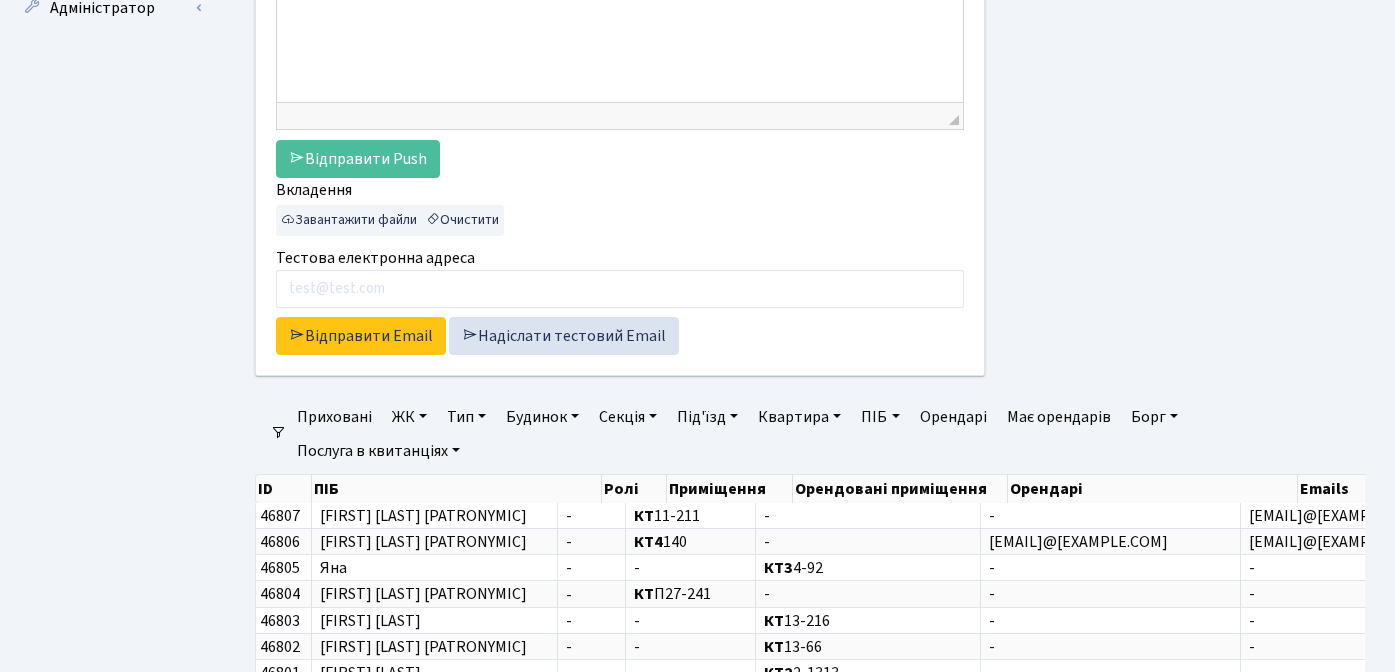 click on "ЖК" at bounding box center (409, 417) 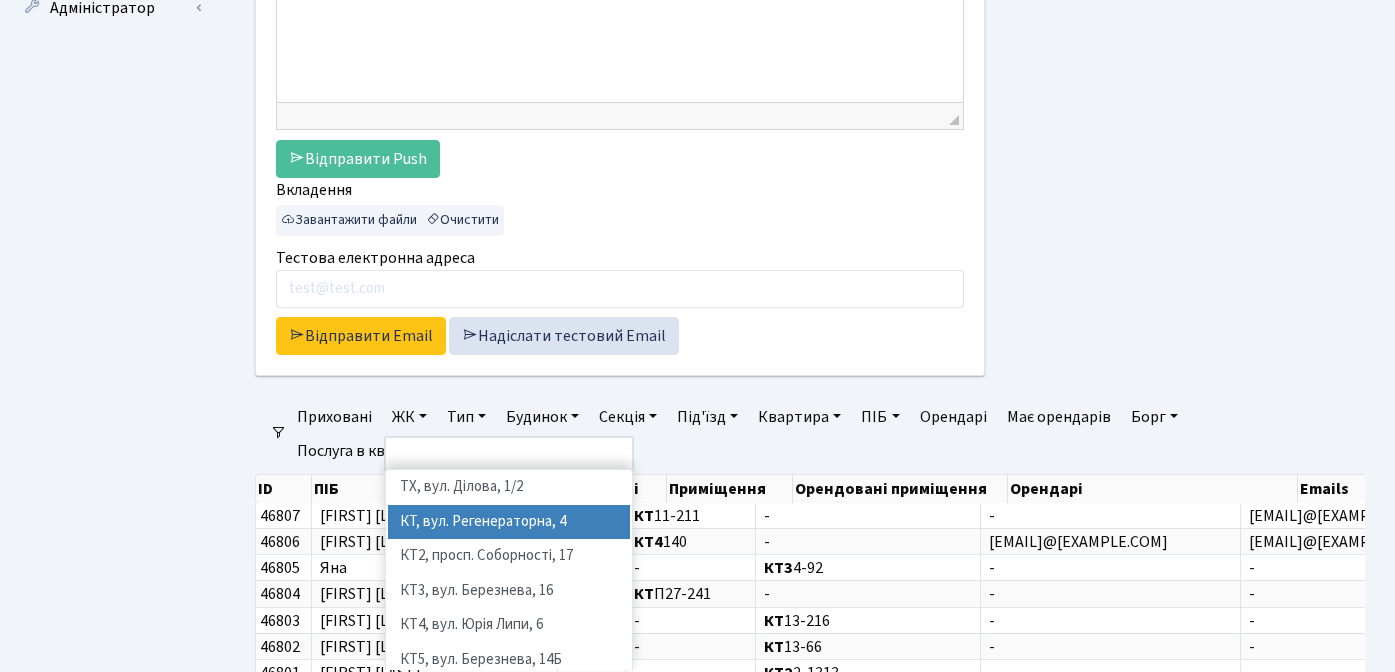 click on "КТ, вул. Регенераторна, 4" at bounding box center [509, 522] 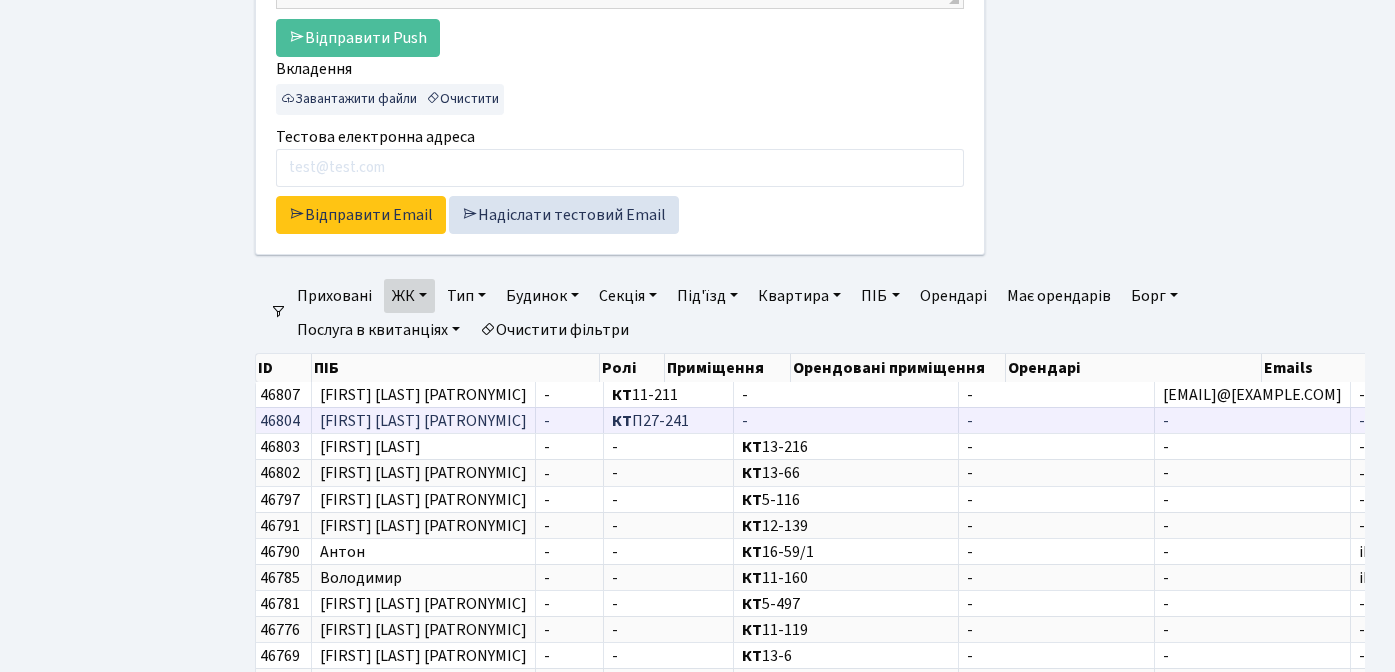 scroll, scrollTop: 681, scrollLeft: 0, axis: vertical 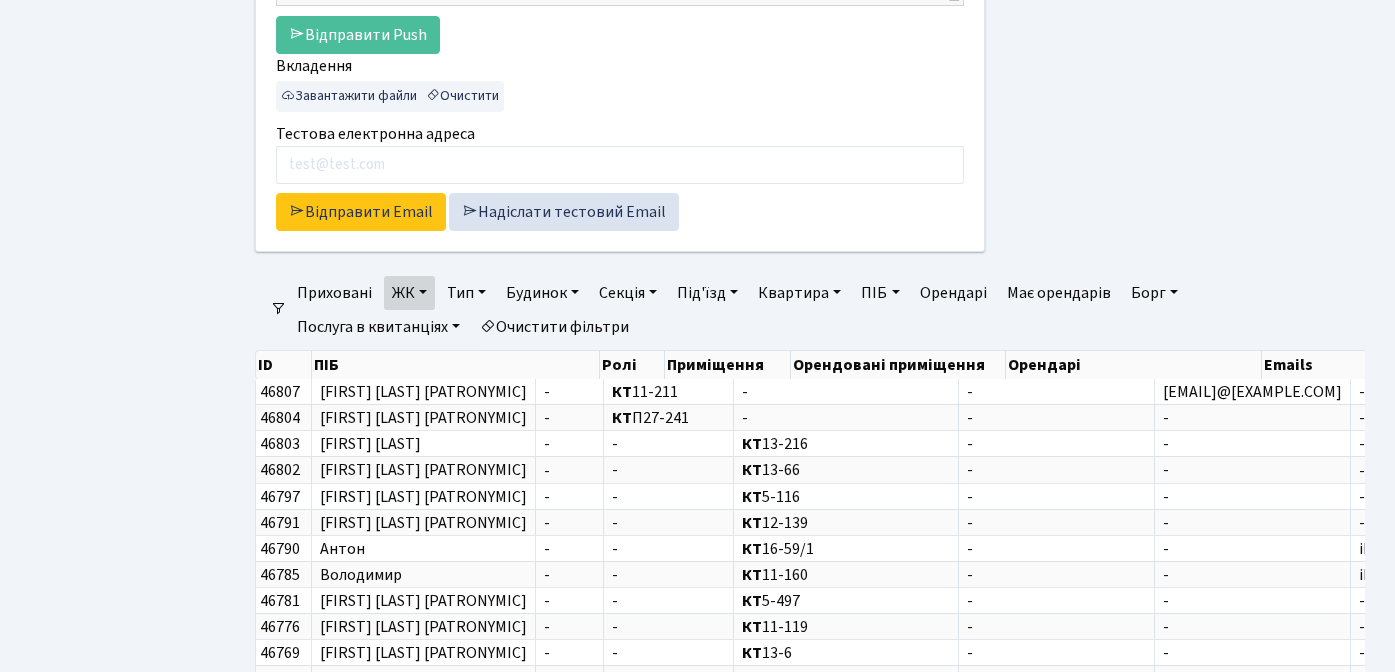 click on "ЖК" at bounding box center [409, 293] 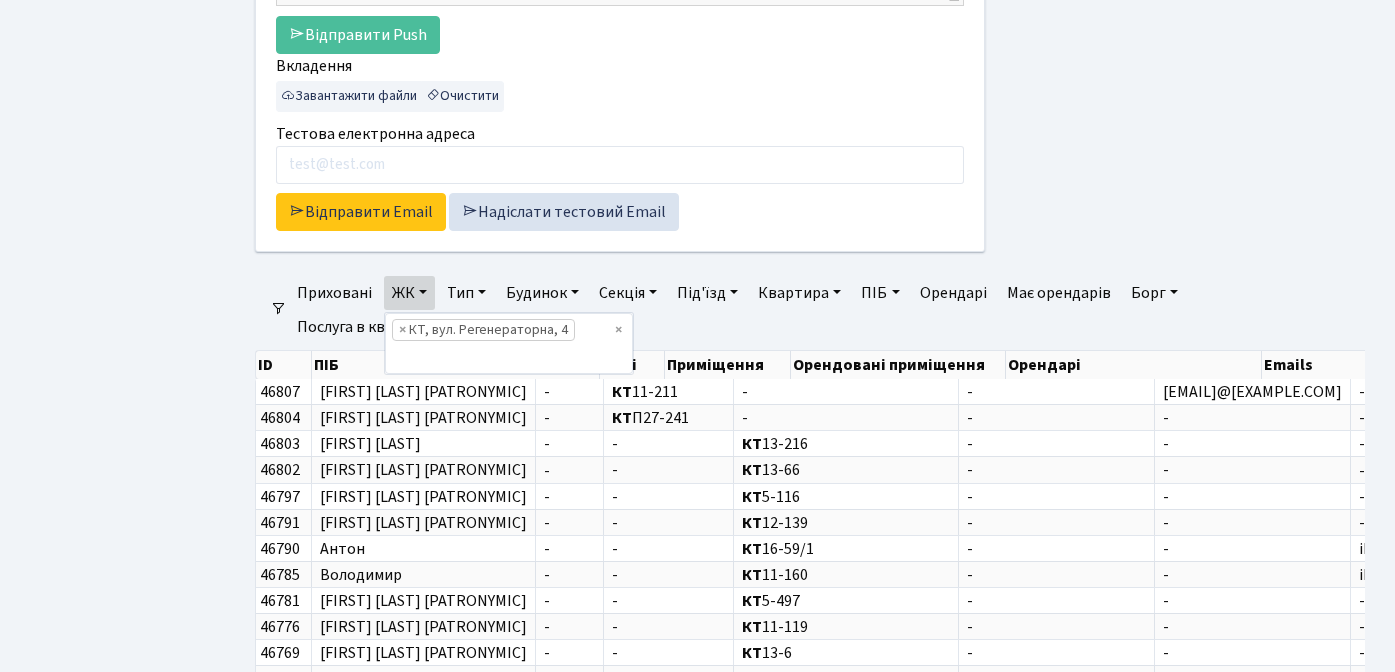 click on "ЖК" at bounding box center [409, 293] 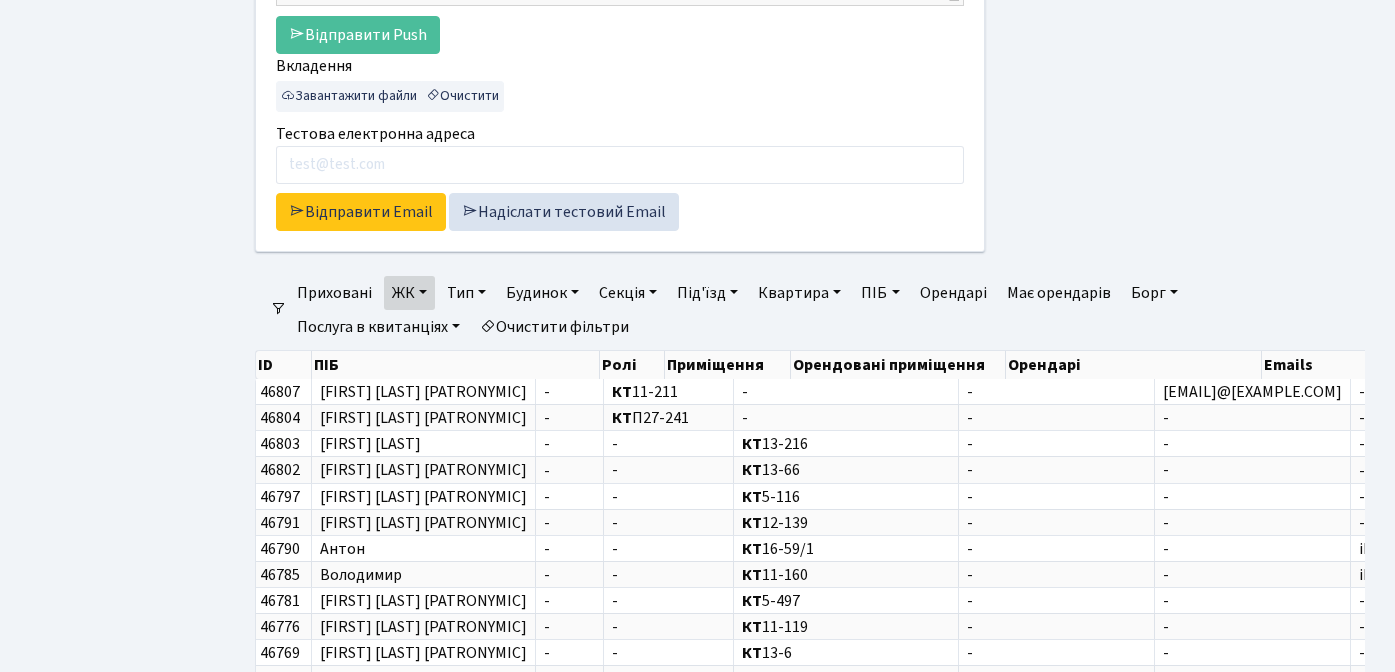click at bounding box center (1190, -150) 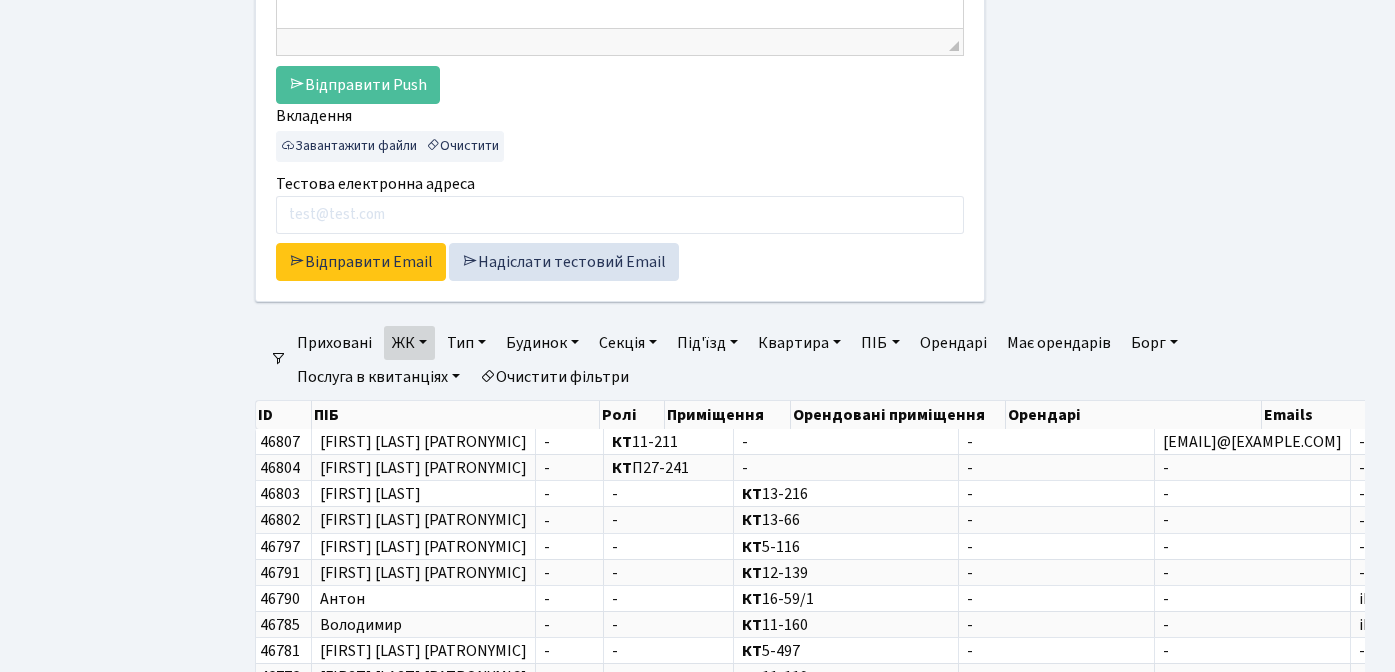 scroll, scrollTop: 132, scrollLeft: 0, axis: vertical 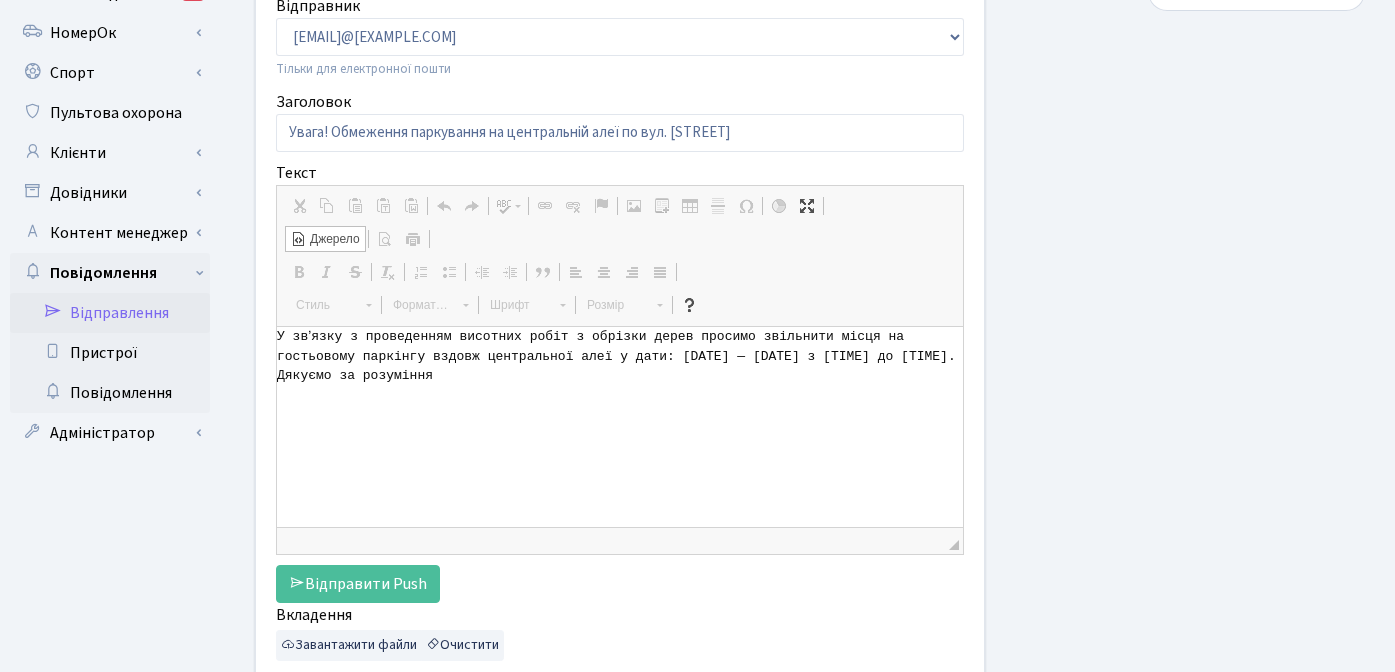 click at bounding box center [1190, 399] 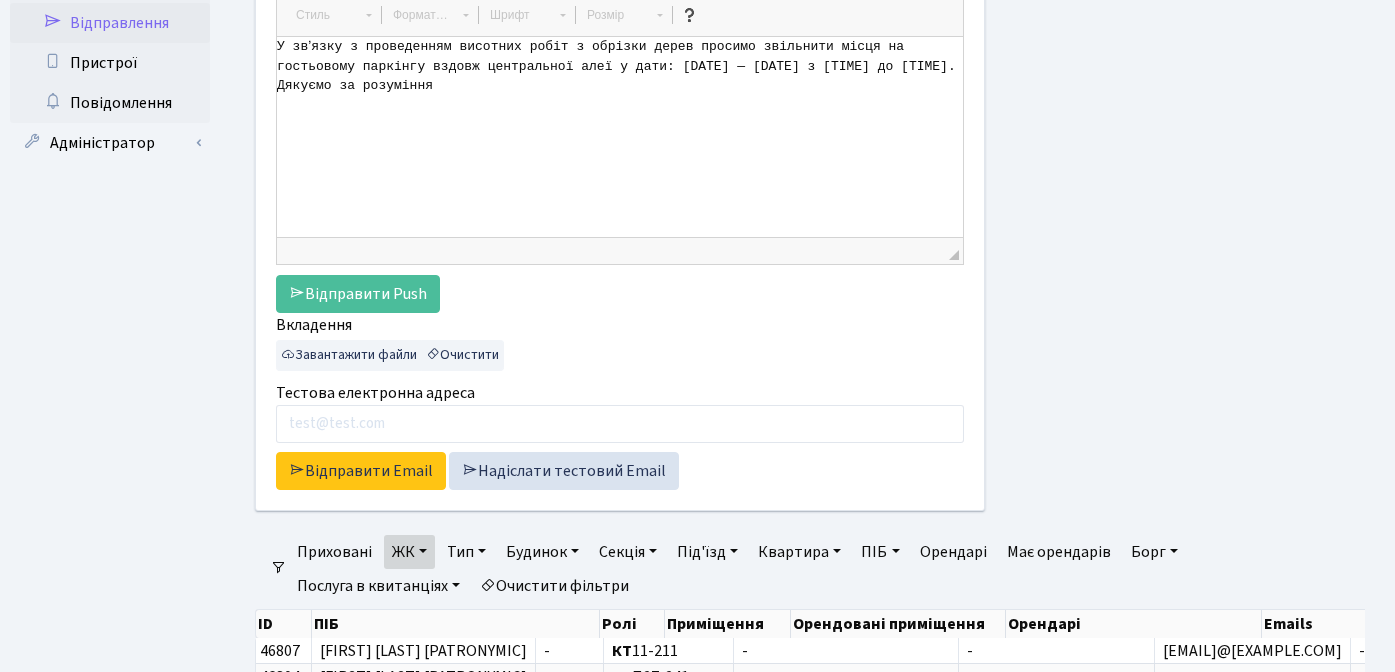 scroll, scrollTop: 458, scrollLeft: 0, axis: vertical 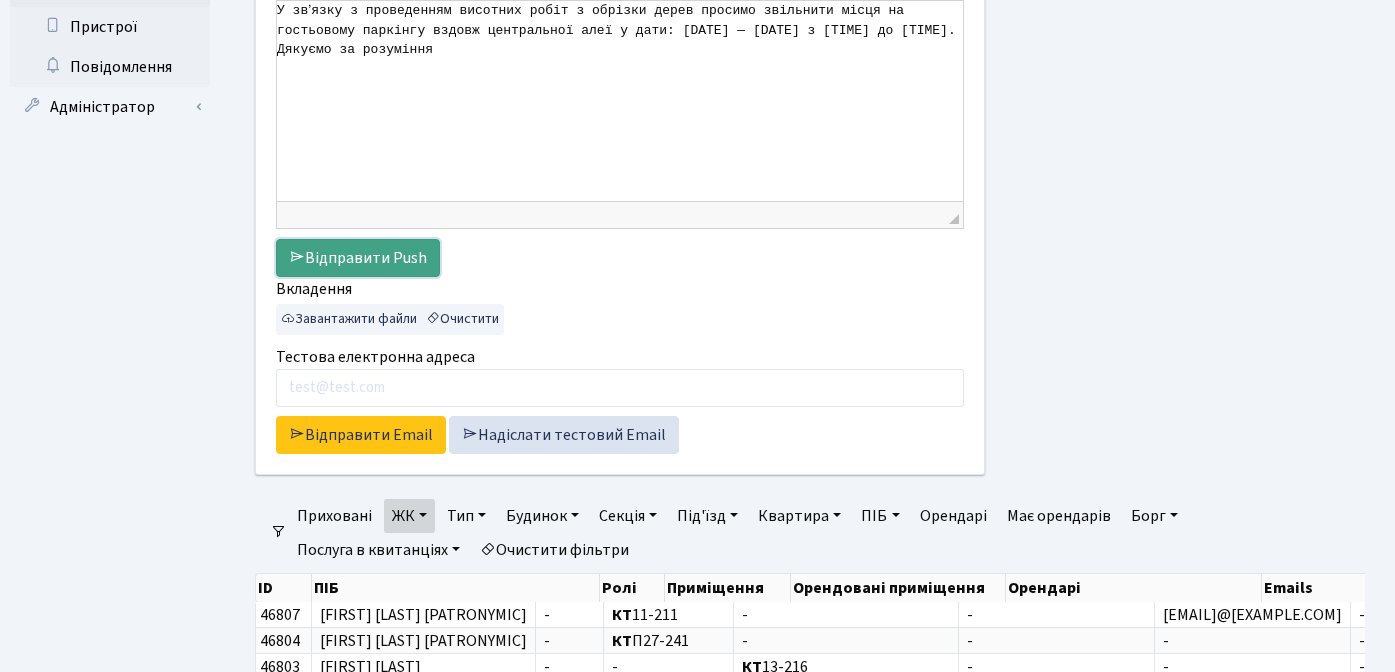 click on "Відправити Push" at bounding box center (358, 258) 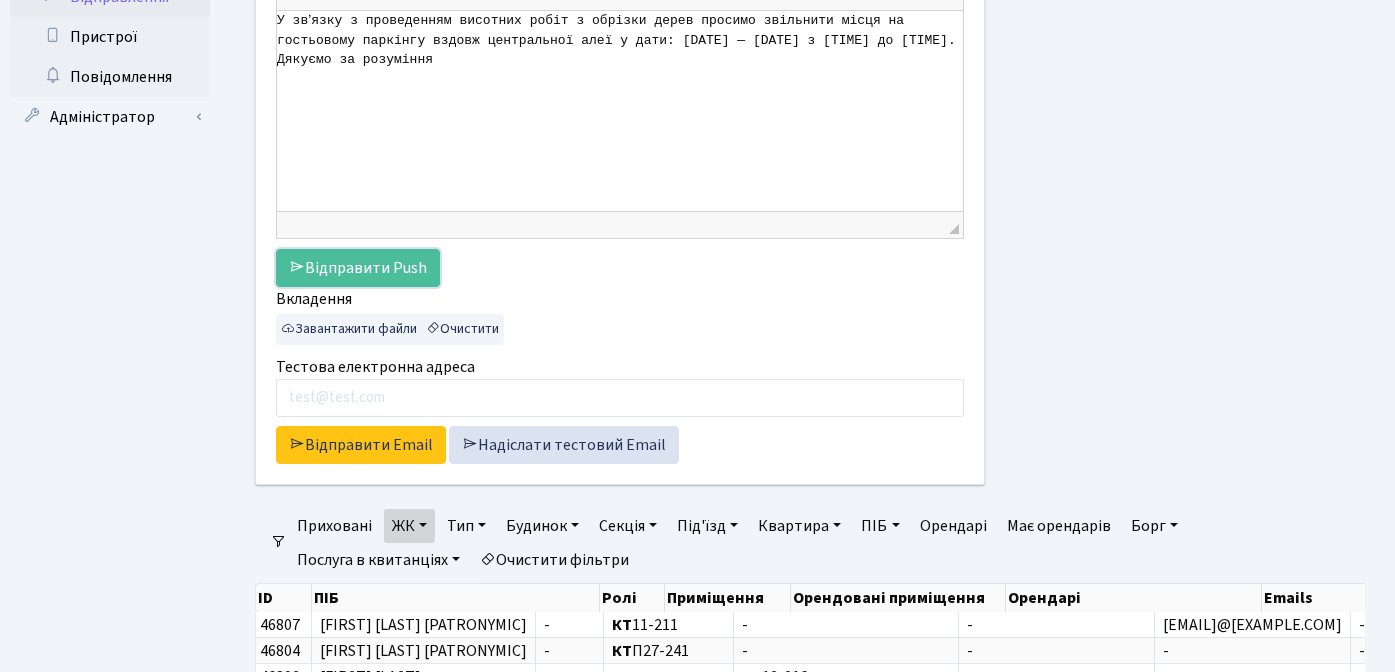 scroll, scrollTop: 0, scrollLeft: 0, axis: both 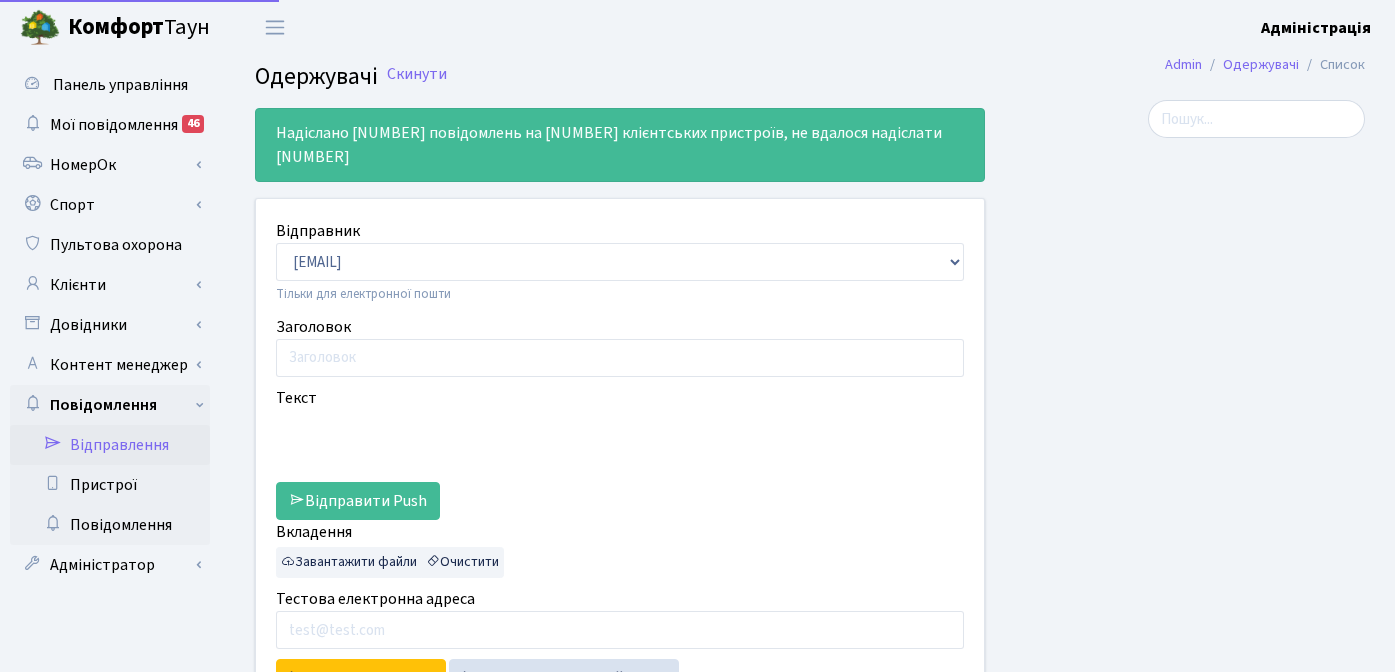 select on "25" 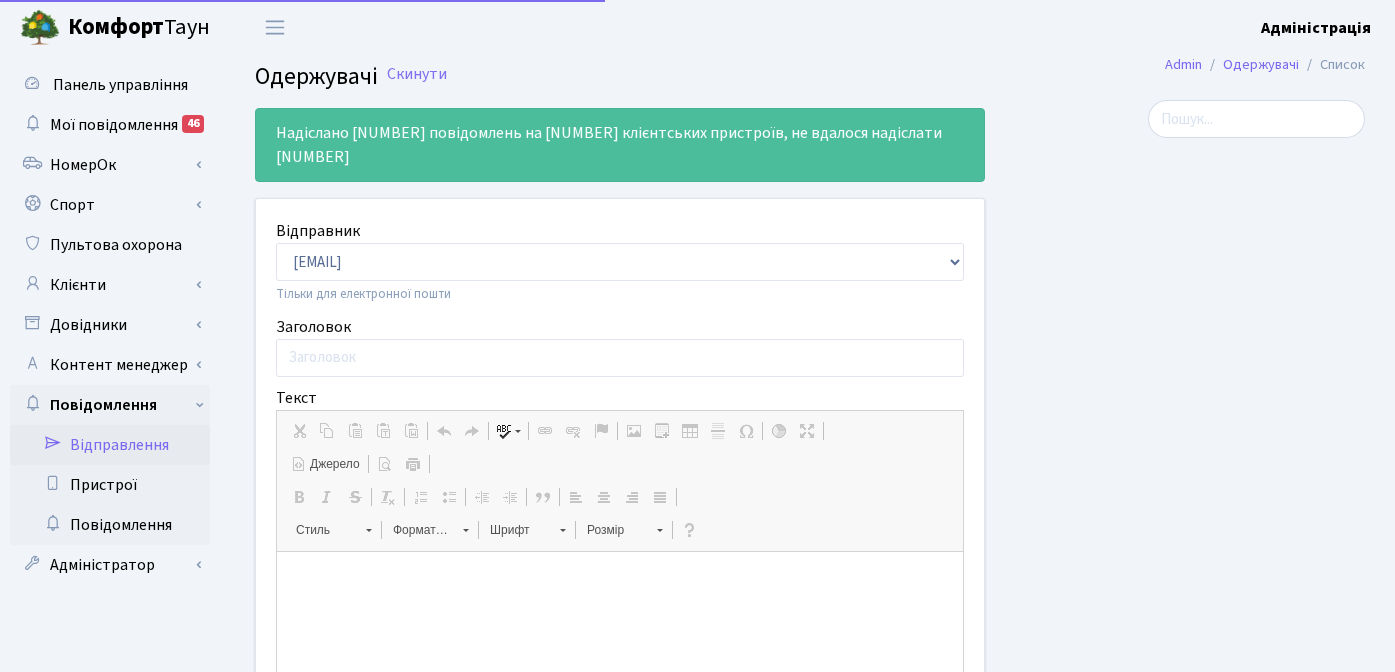 scroll, scrollTop: 0, scrollLeft: 0, axis: both 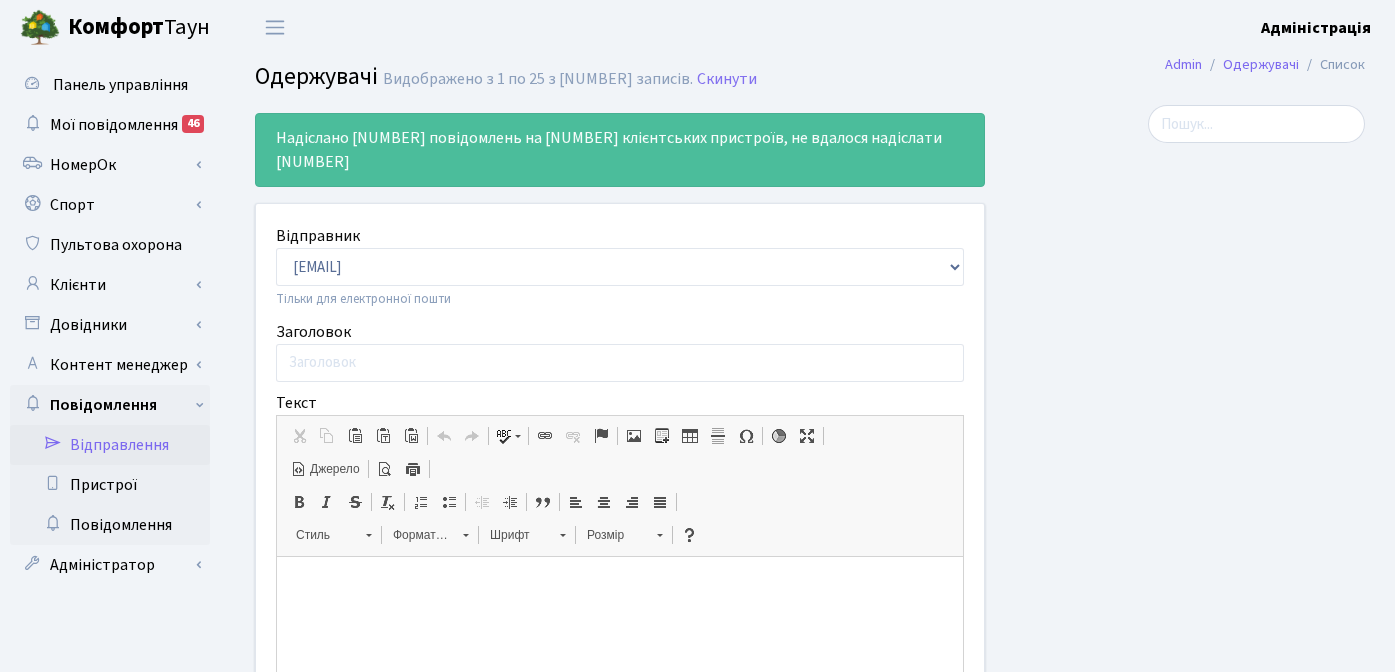 click at bounding box center [1190, 580] 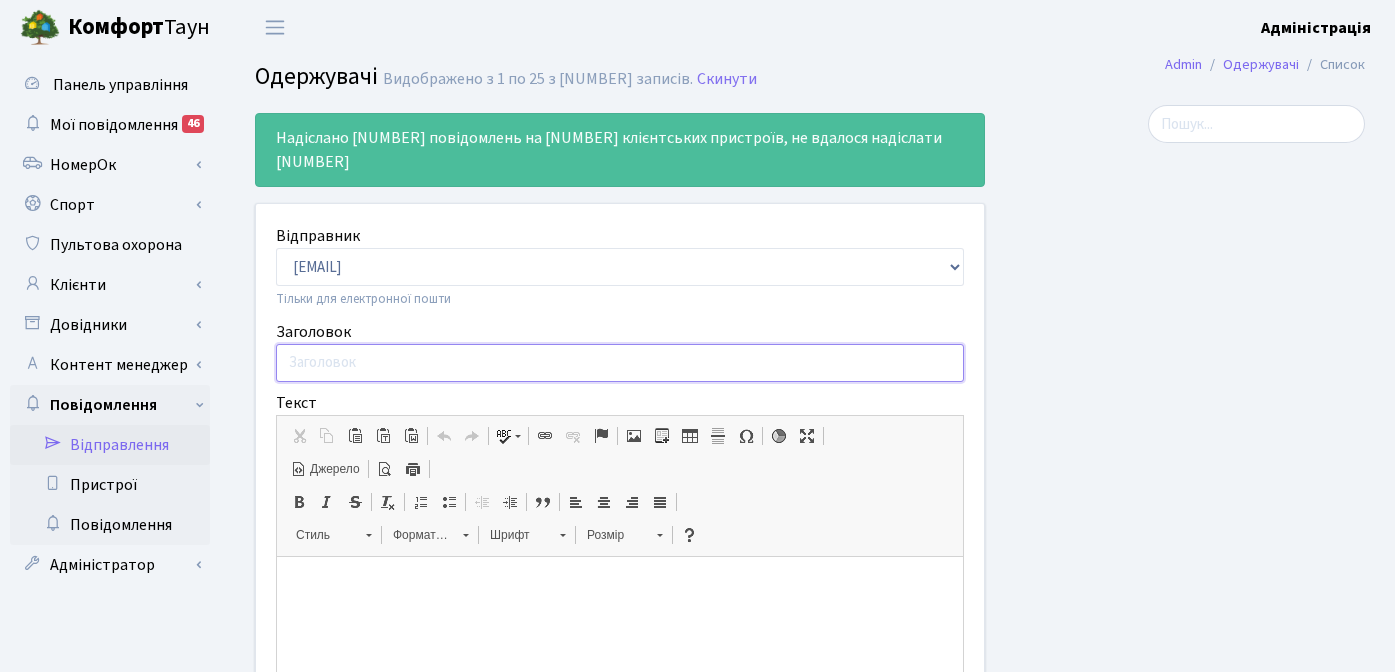 click on "Заголовок" at bounding box center (620, 363) 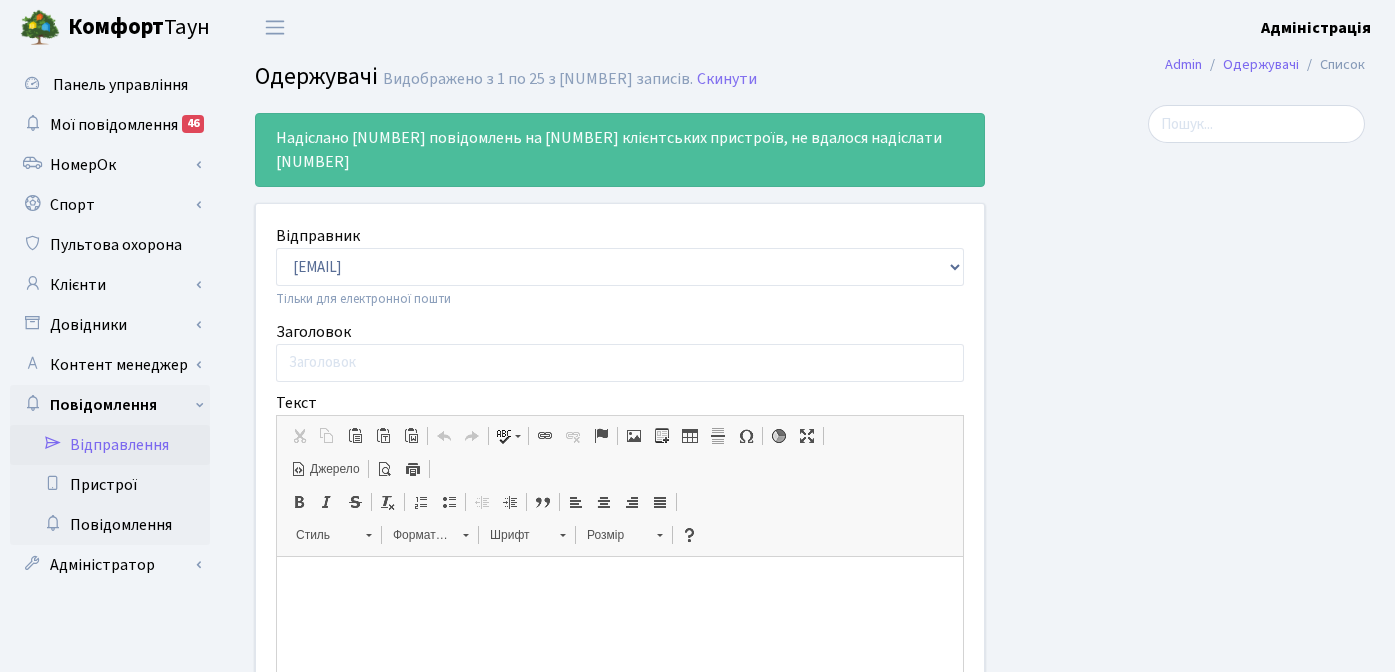 click at bounding box center (1190, 580) 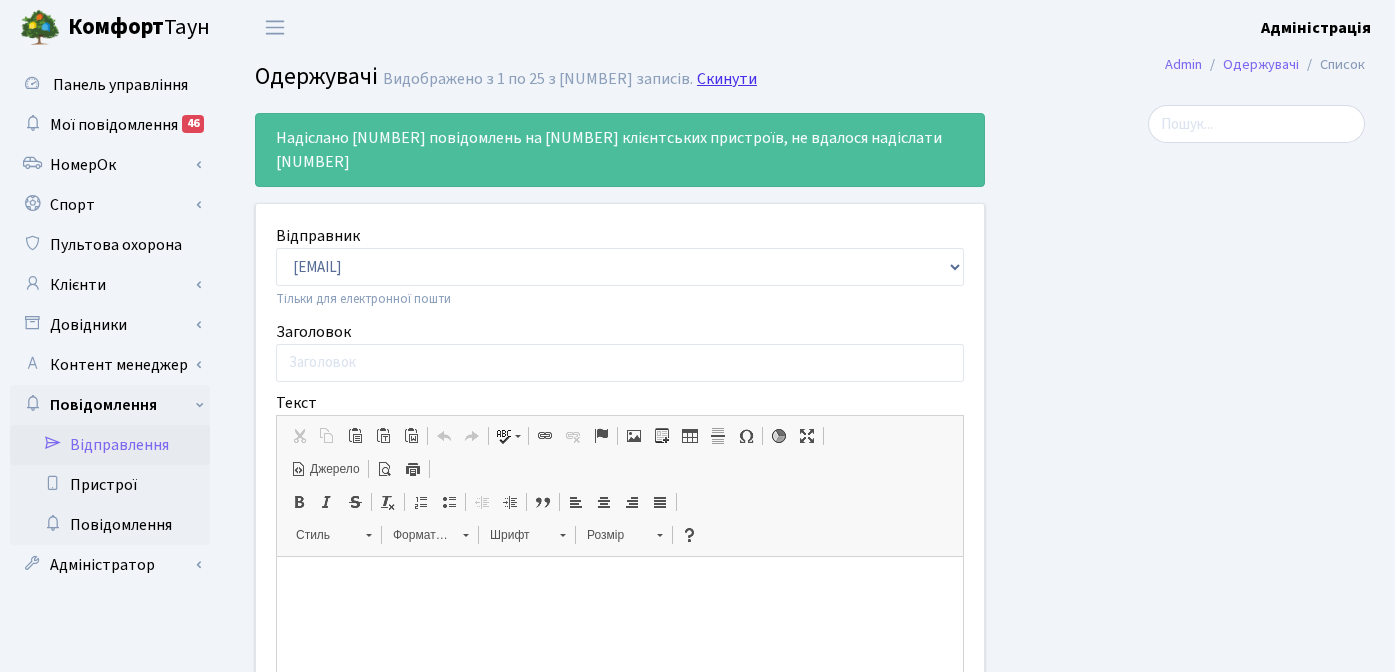 click on "Скинути" at bounding box center [727, 79] 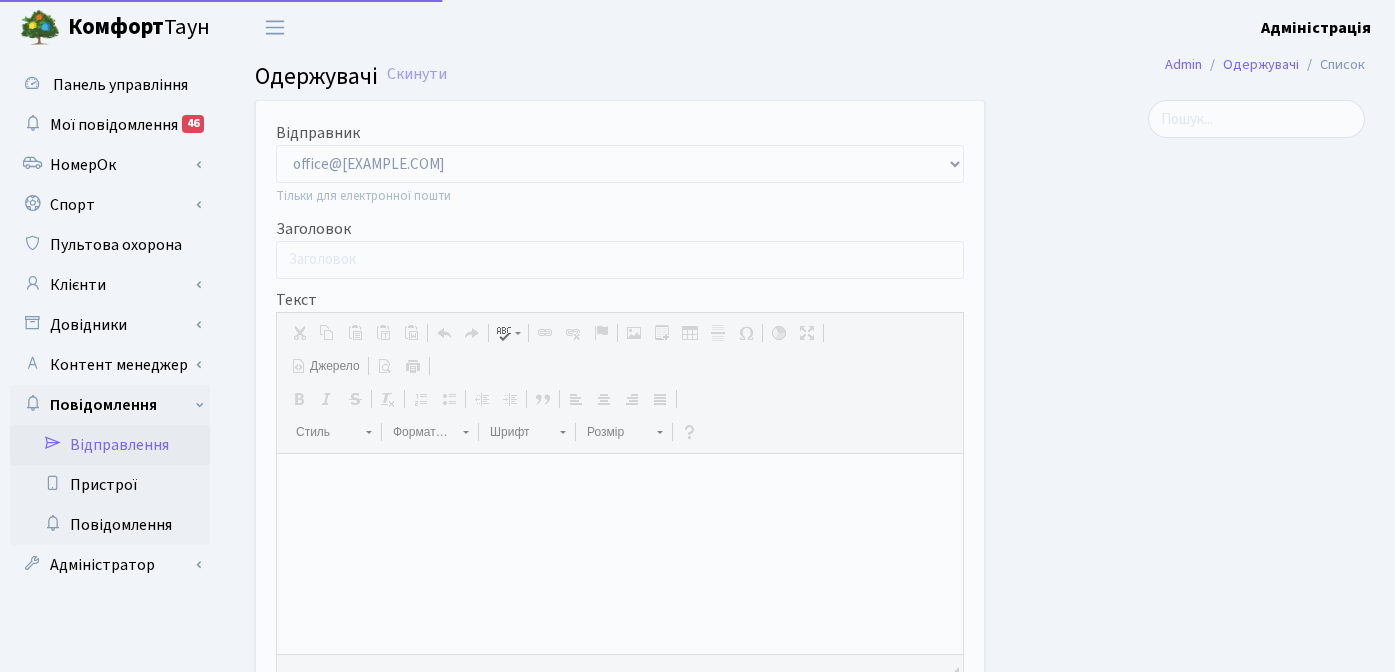 select on "25" 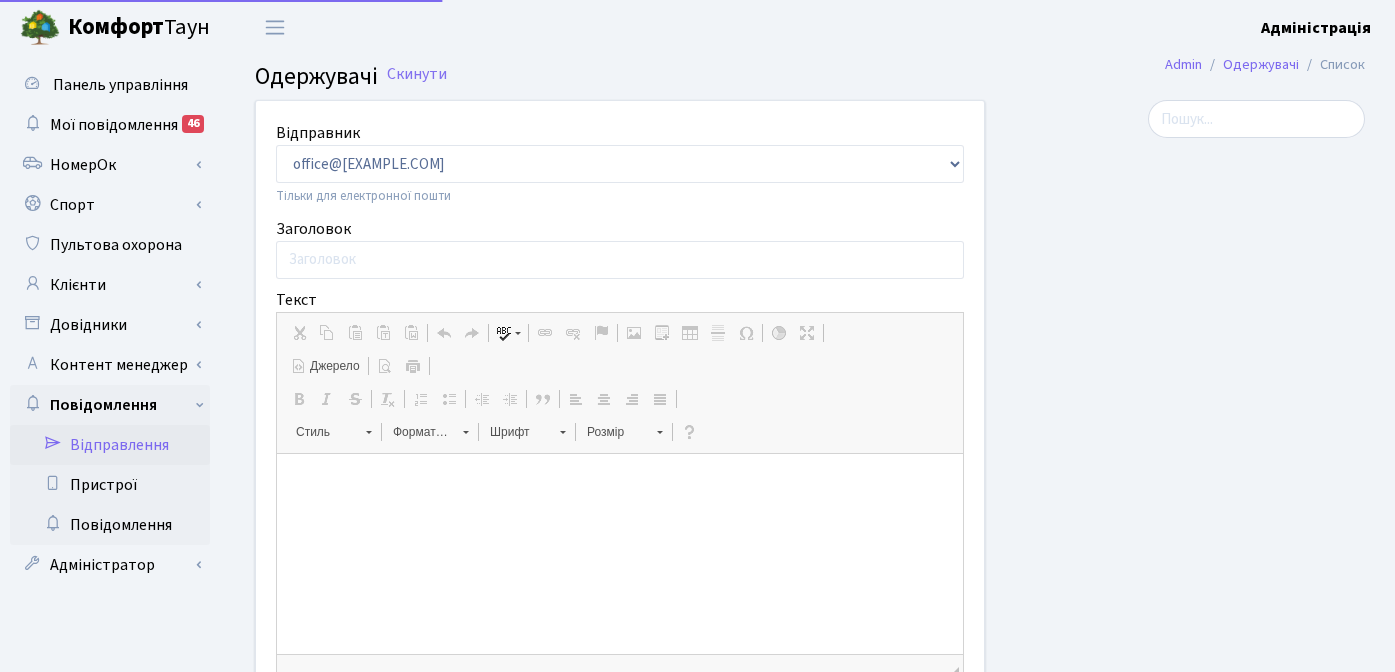 scroll, scrollTop: 0, scrollLeft: 0, axis: both 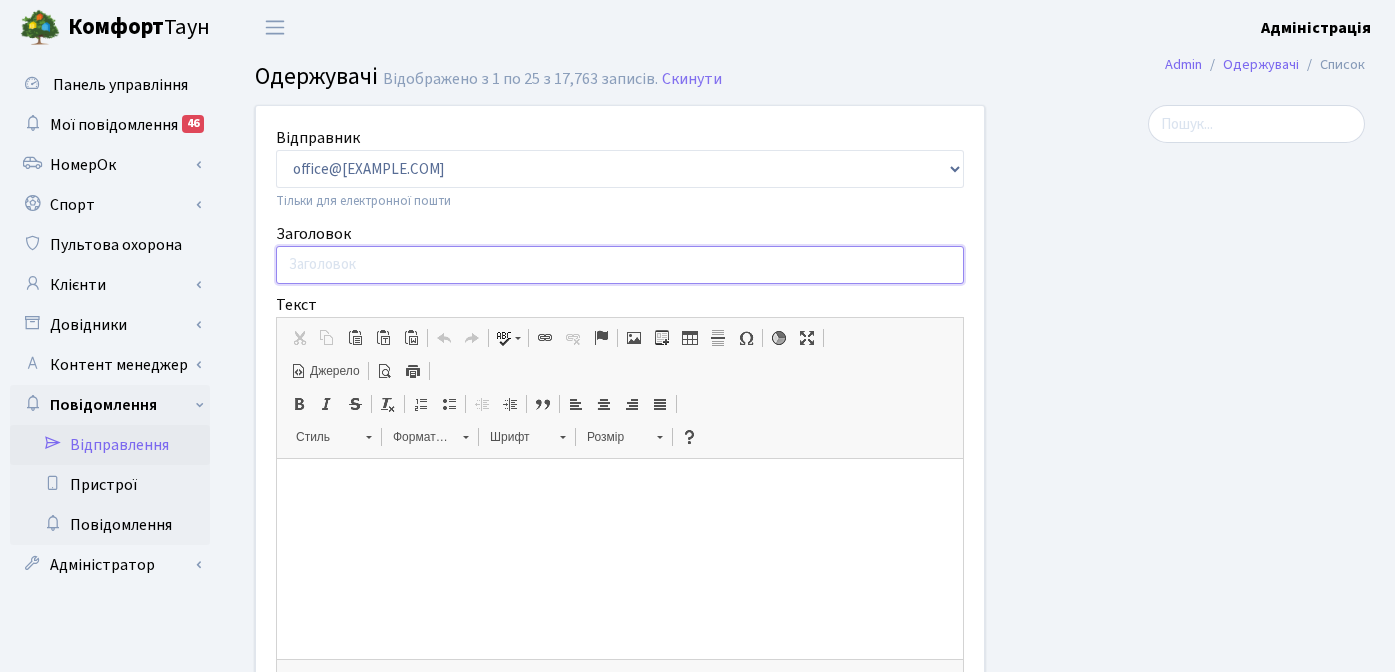 click on "Заголовок" at bounding box center [620, 265] 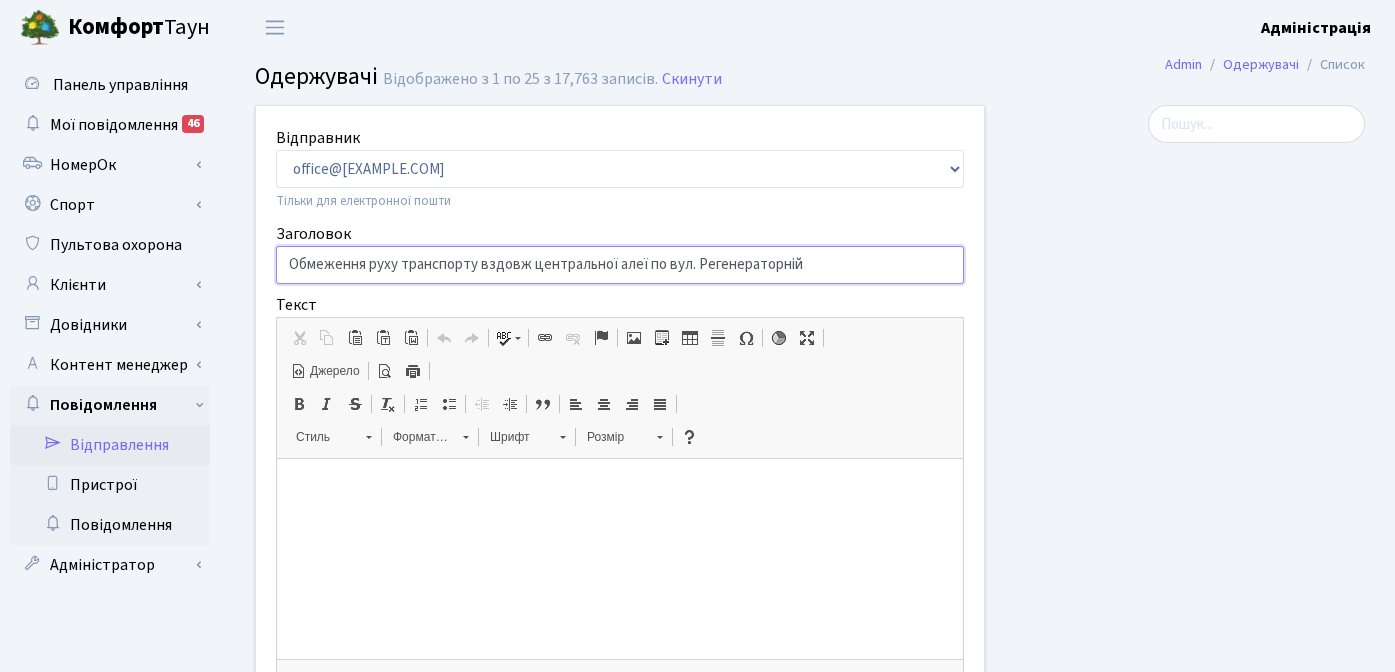 type on "Обмеження руху транспорту вздовж центральної алеї по вул. Регенераторній" 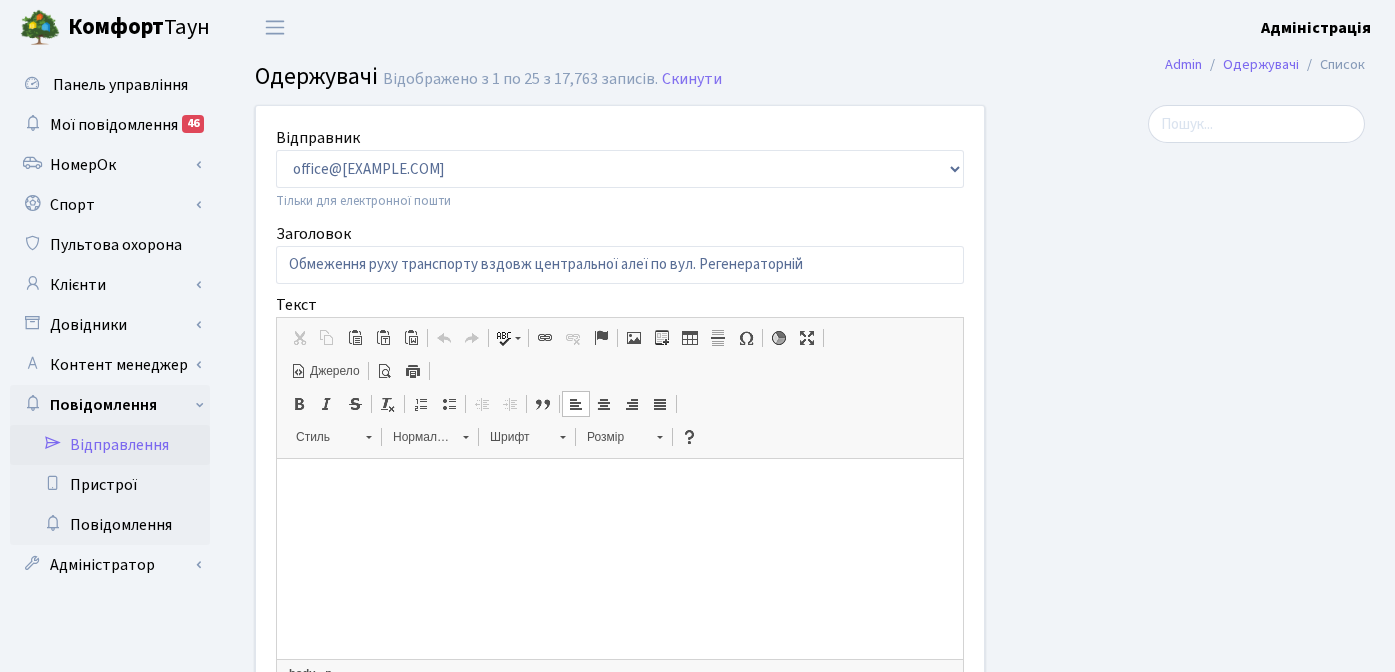 click at bounding box center (620, 489) 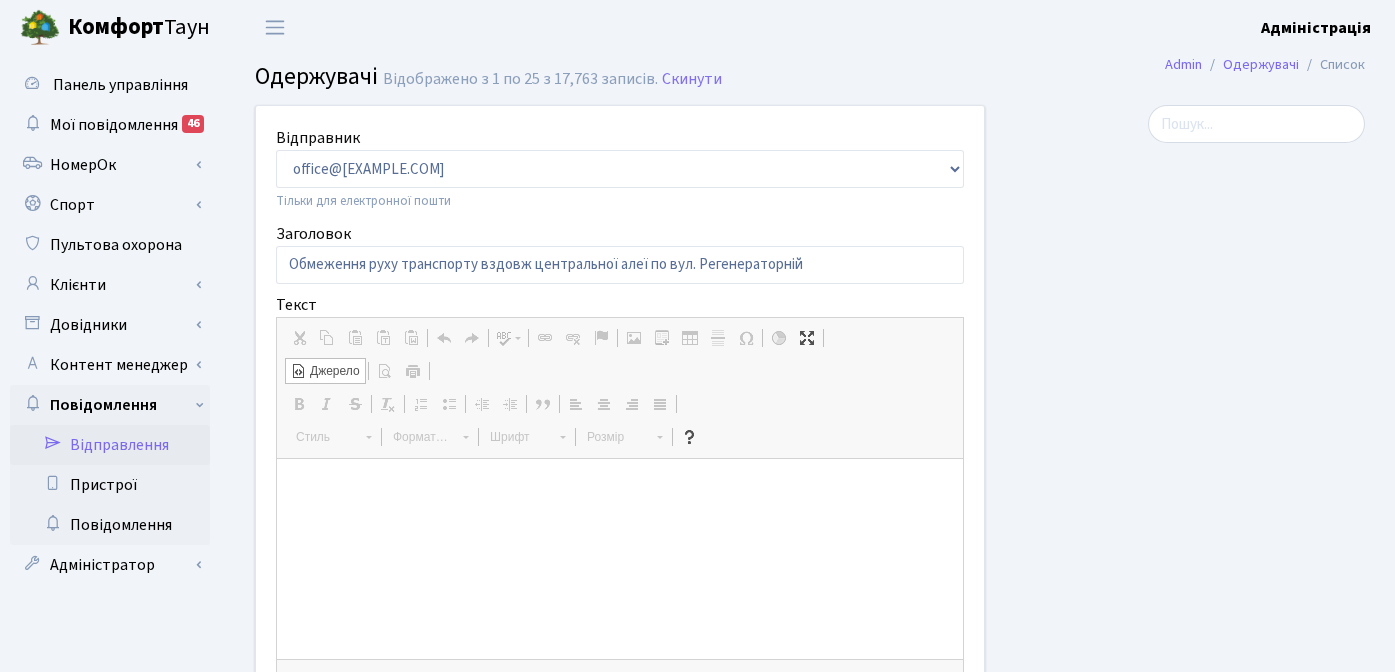 click at bounding box center (620, 559) 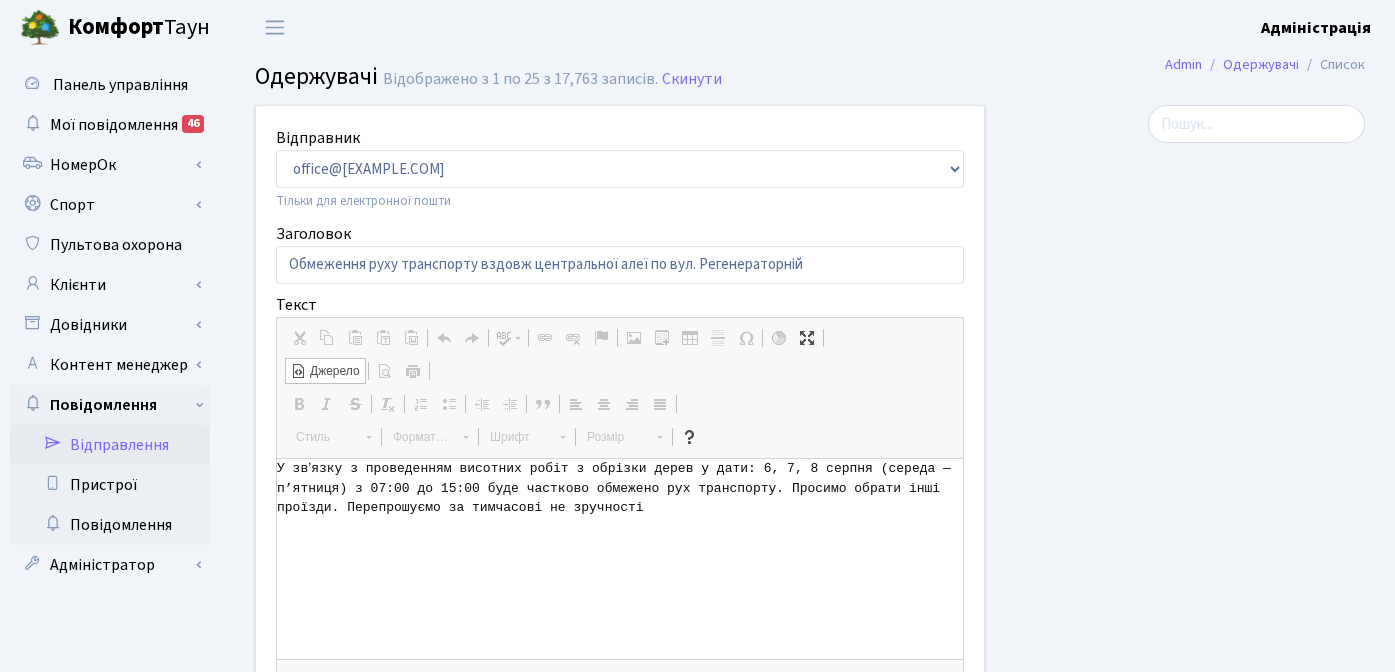 click on "Джерело" at bounding box center (333, 371) 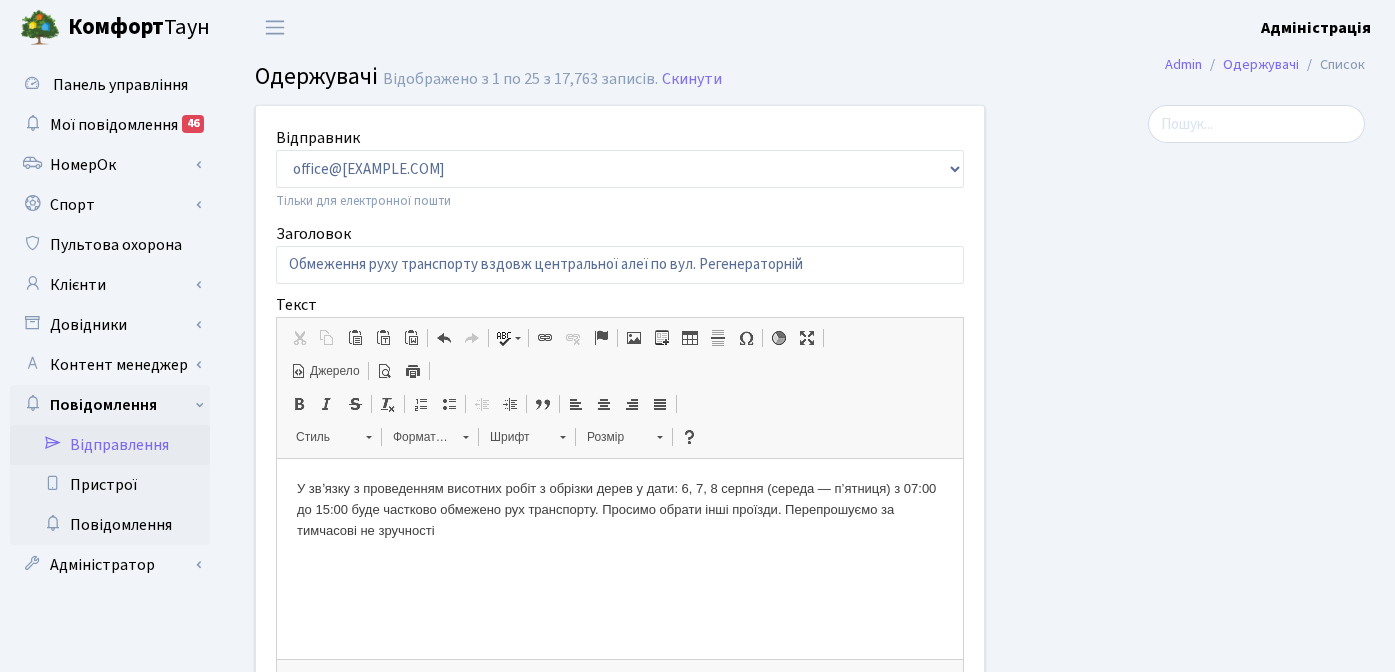 scroll, scrollTop: 0, scrollLeft: 0, axis: both 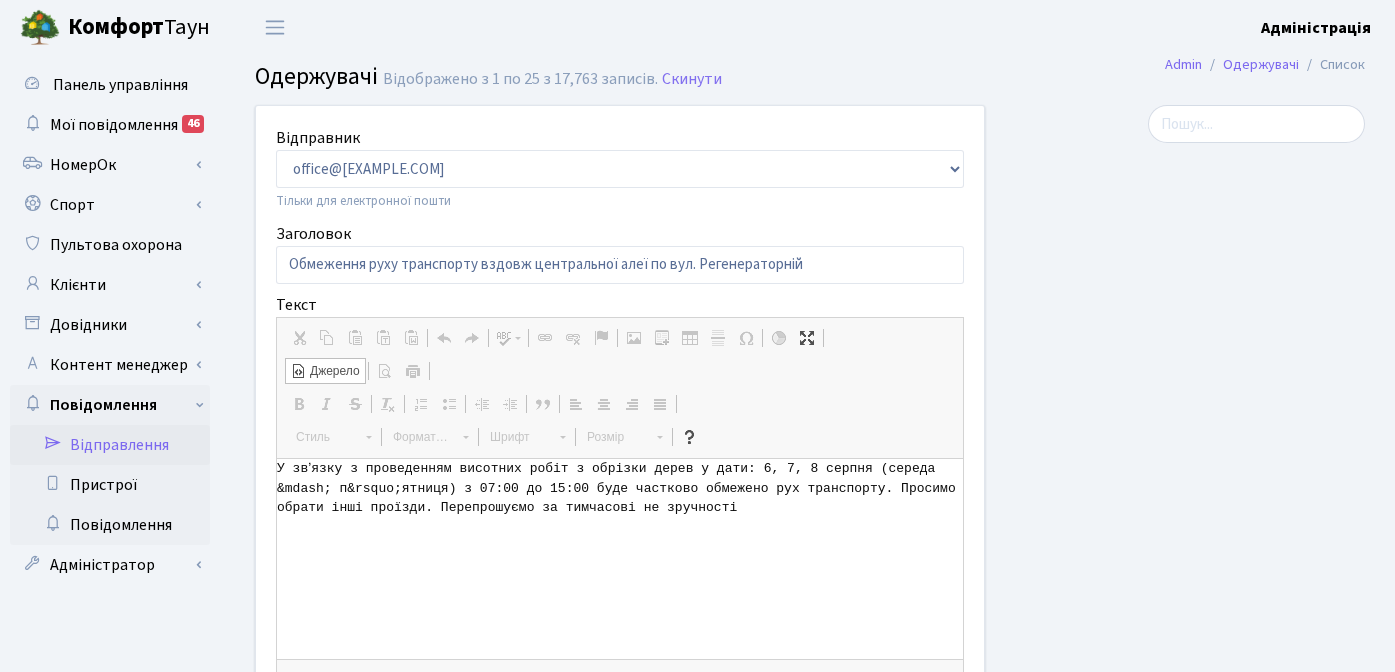 drag, startPoint x: 338, startPoint y: 489, endPoint x: 462, endPoint y: 494, distance: 124.10077 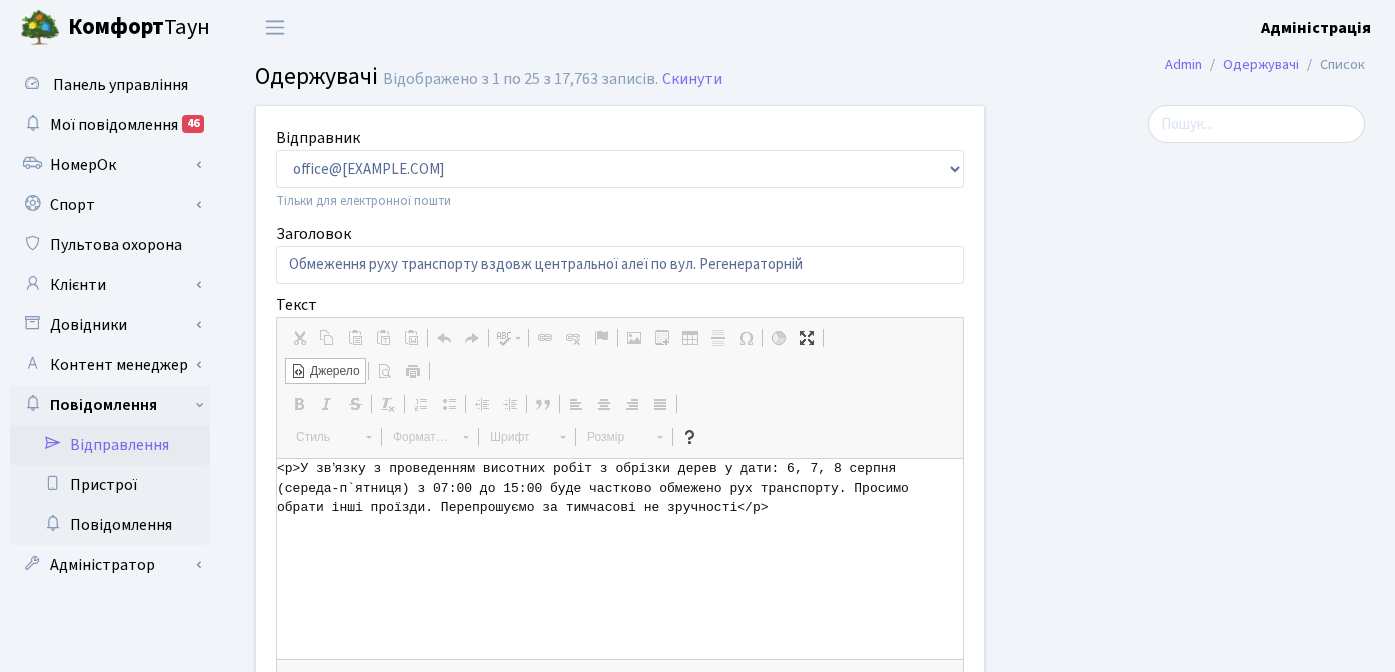 click on "<p>У звʼязку з проведенням висотних робіт з обрізки дерев у дати: 6, 7, 8 серпня (середа-п`ятниця) з 07:00 до 15:00 буде частково обмежено рух транспорту. Просимо обрати інші проїзди. Перепрошуємо за тимчасові не зручності</p>" at bounding box center (620, 559) 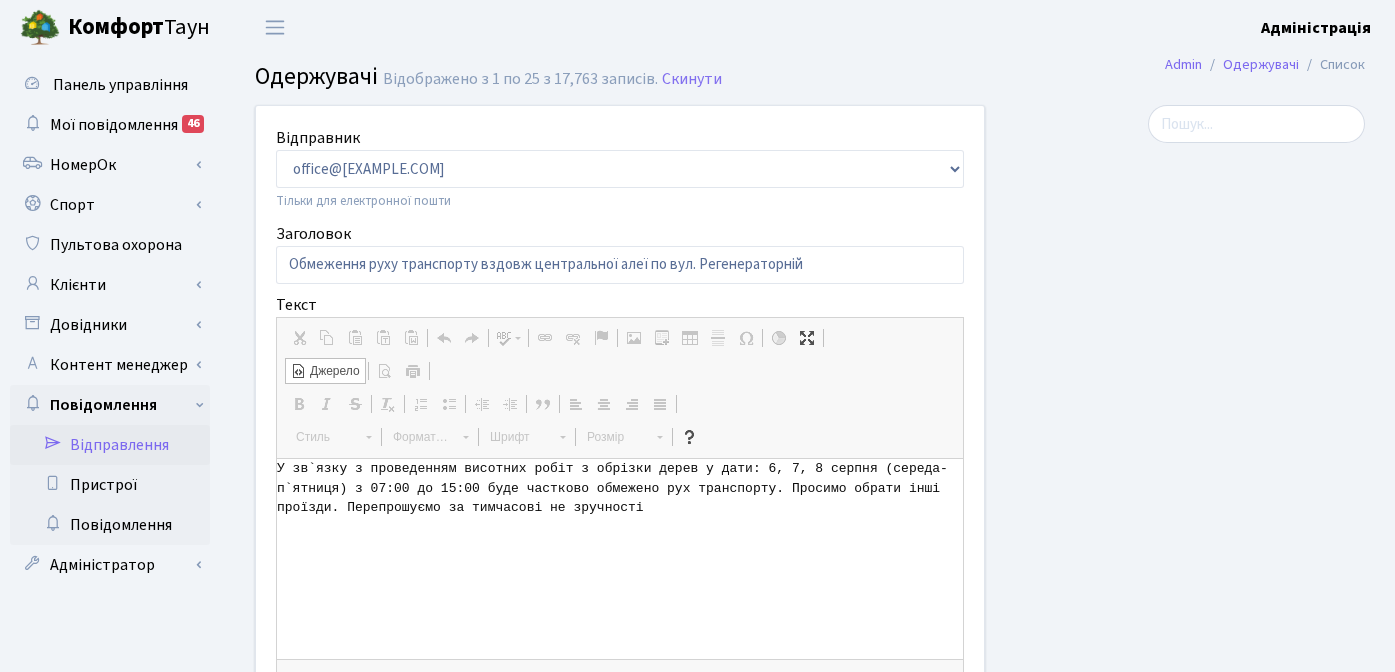 click on "<p>У зв`язку з проведенням висотних робіт з обрізки дерев у дати: 6, 7, 8 серпня (середа-п`ятниця) з 07:00 до 15:00 буде частково обмежено рух транспорту. Просимо обрати інші проїзди. Перепрошуємо за тимчасові не зручності</p>" at bounding box center [620, 559] 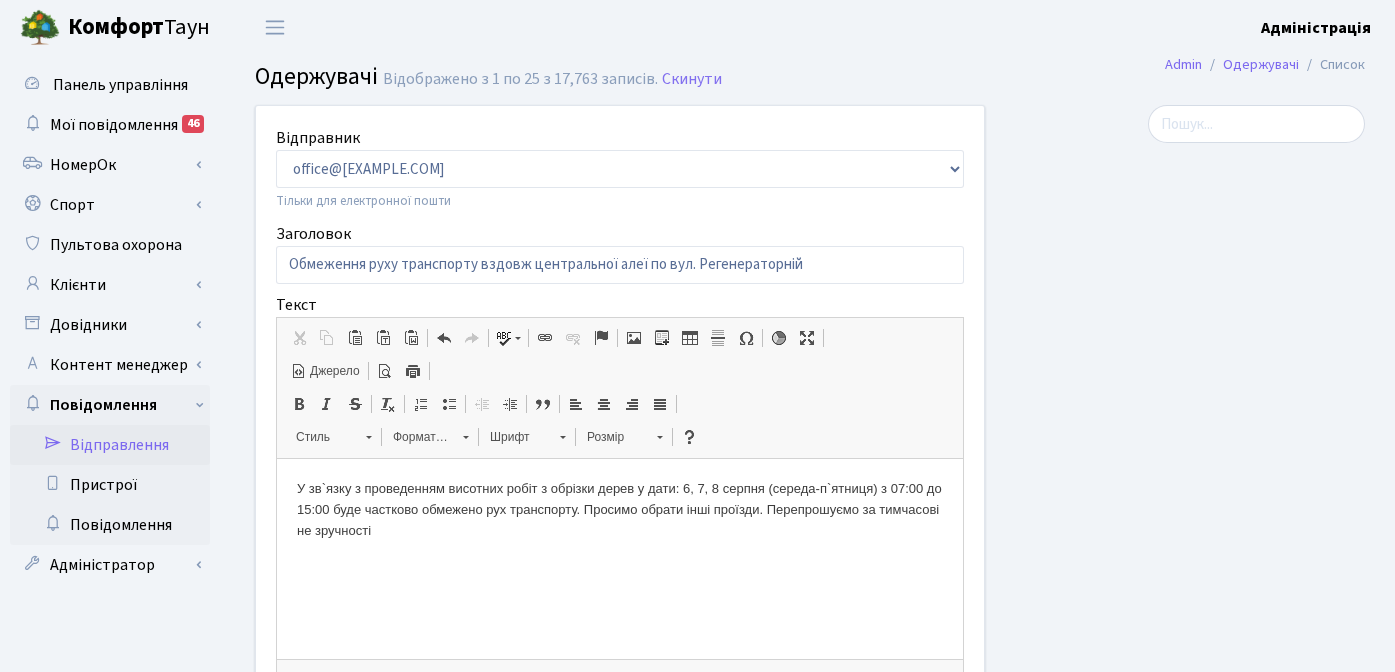 scroll, scrollTop: 0, scrollLeft: 0, axis: both 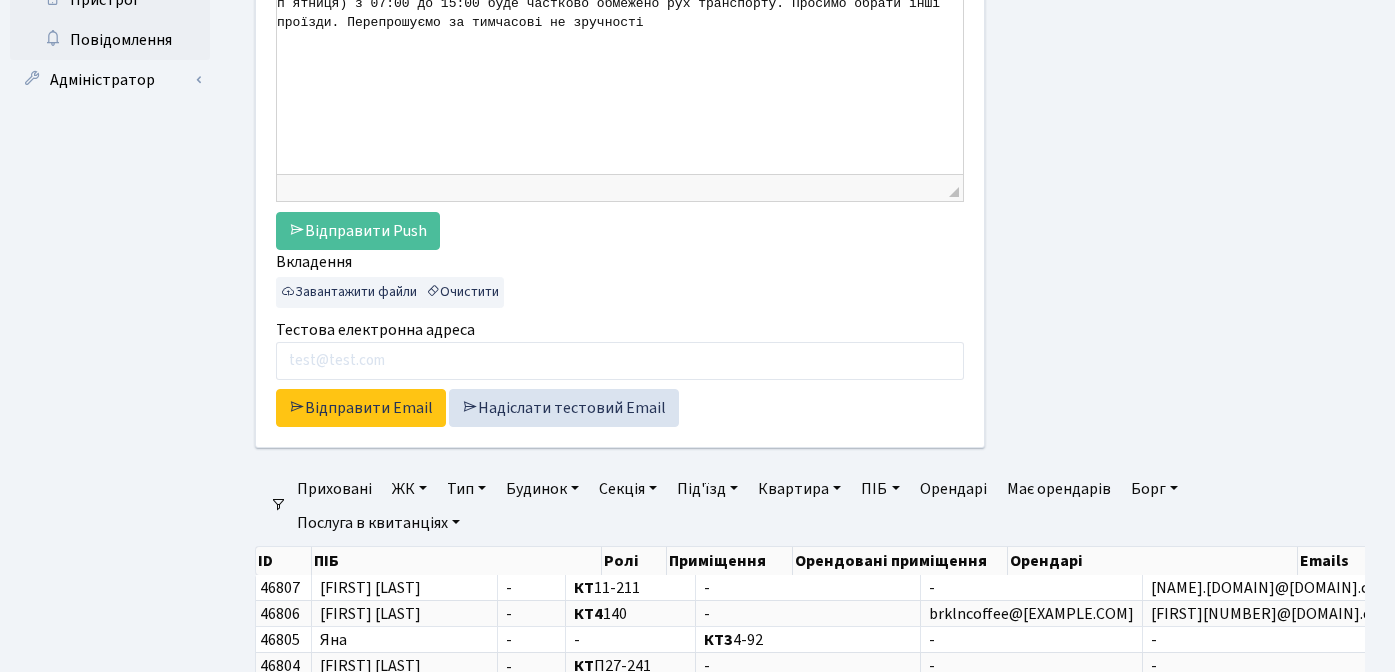 click on "ЖК" at bounding box center (409, 489) 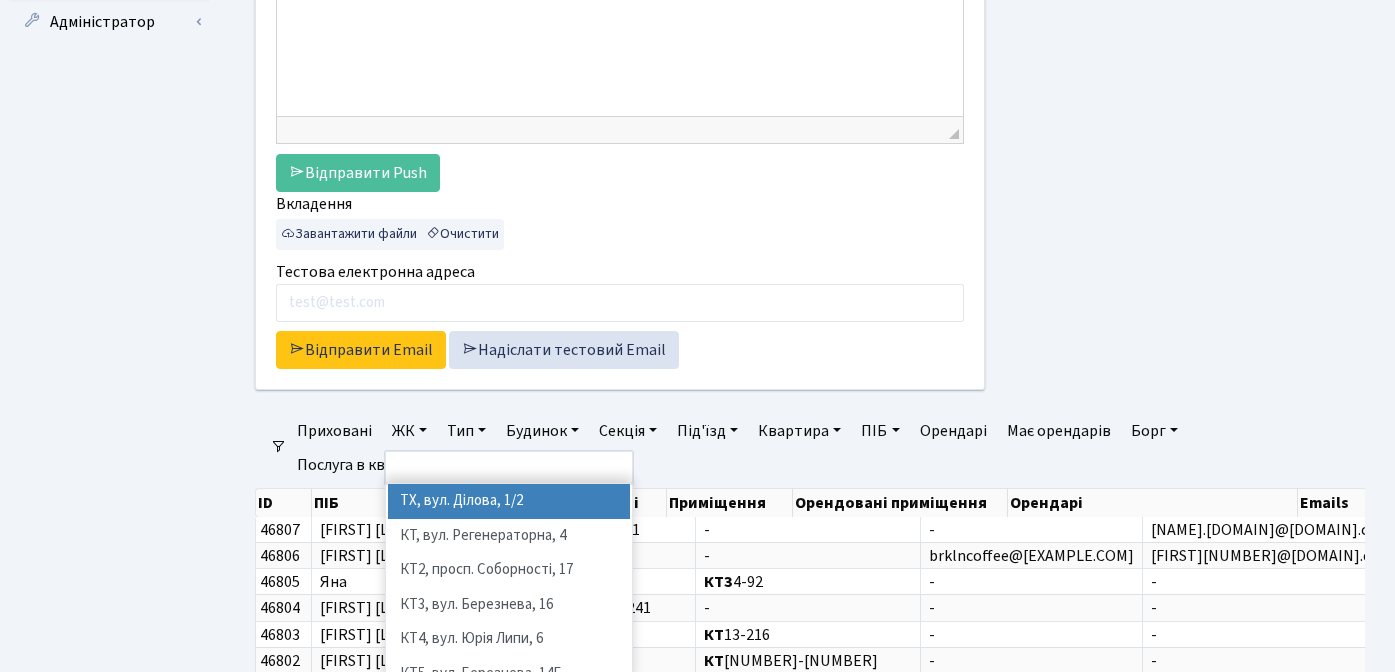 scroll, scrollTop: 875, scrollLeft: 0, axis: vertical 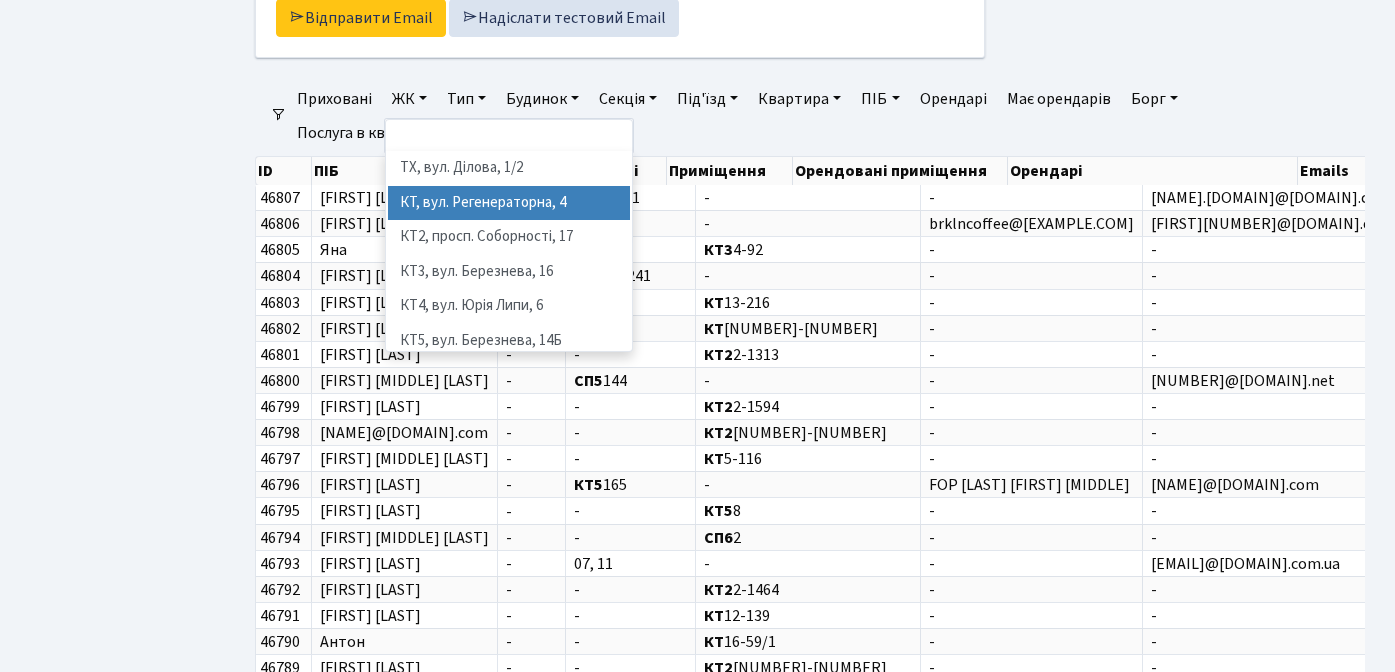 click on "КТ, вул. Регенераторна, 4" at bounding box center [509, 203] 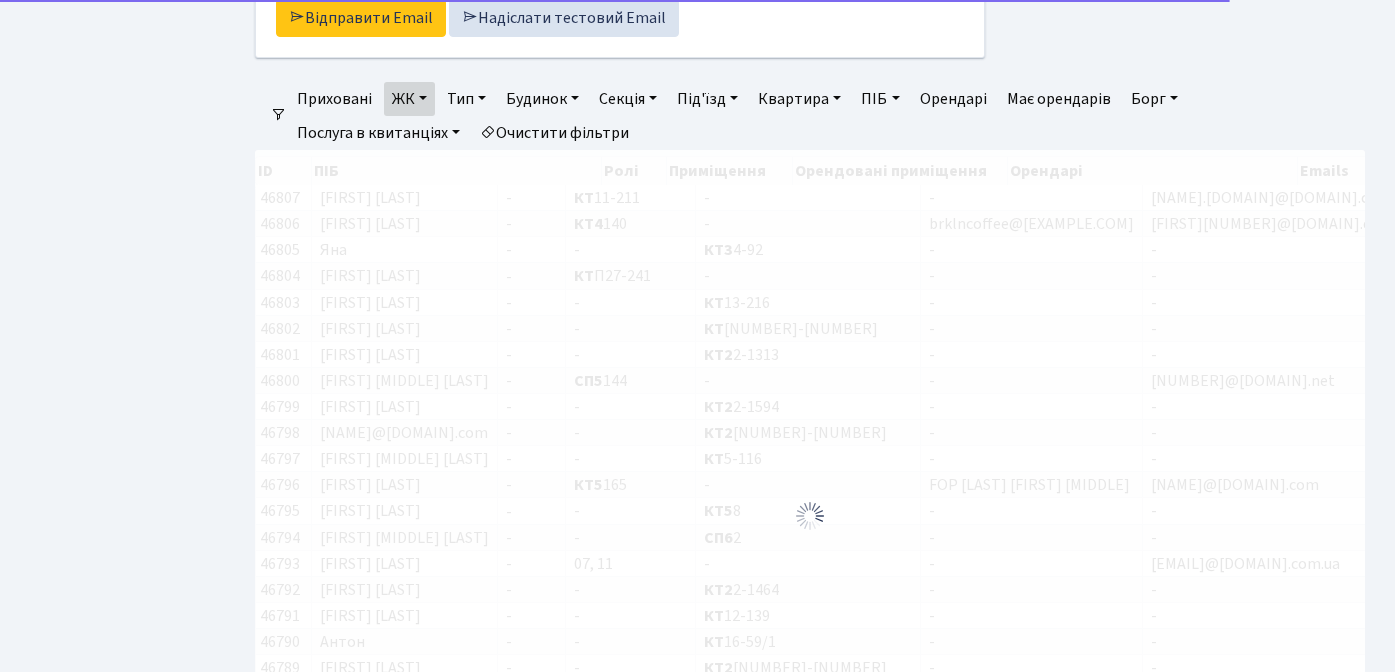 click on "ЖК" at bounding box center (409, 99) 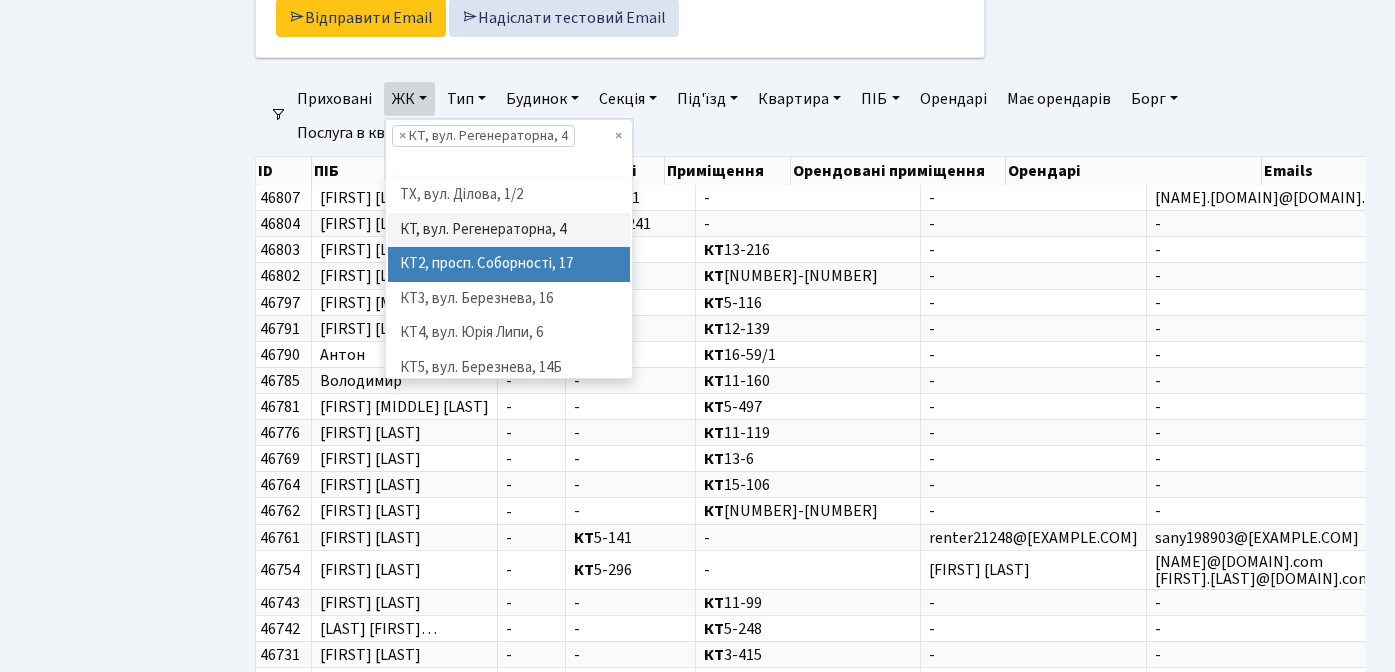 click on "КТ2, просп. Соборності, 17" at bounding box center [509, 264] 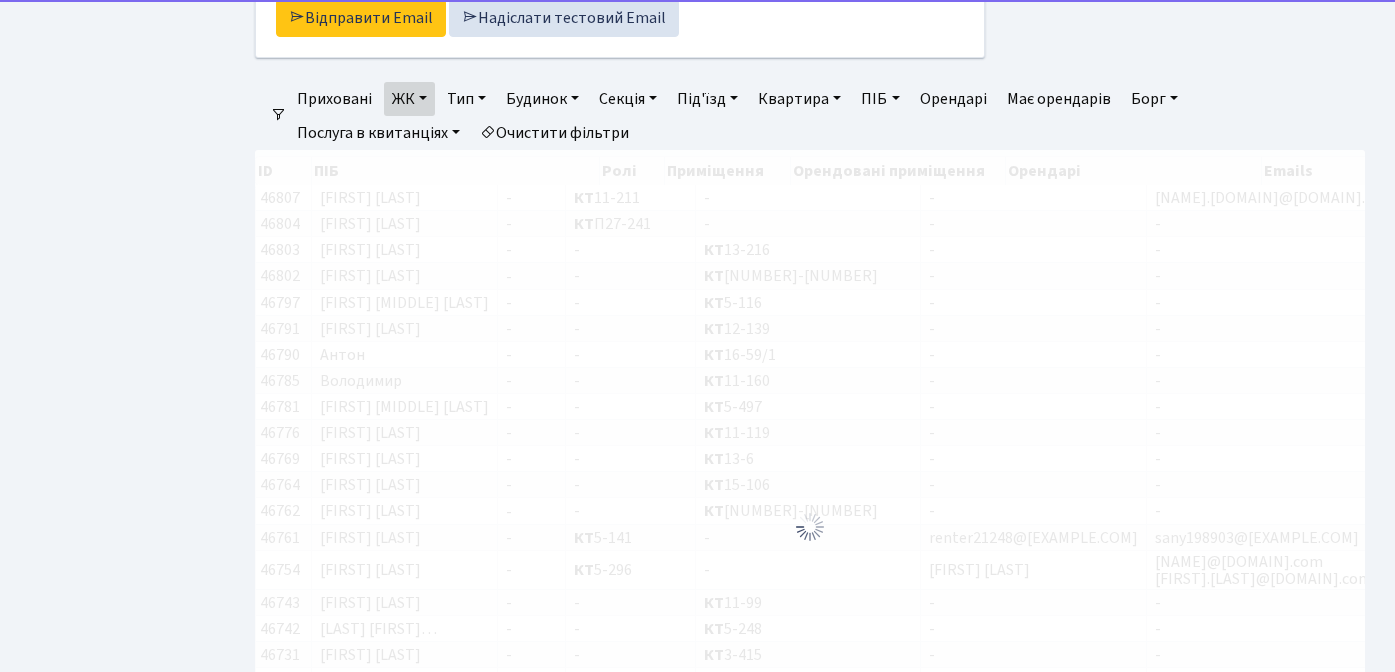 click on "ЖК" at bounding box center [409, 99] 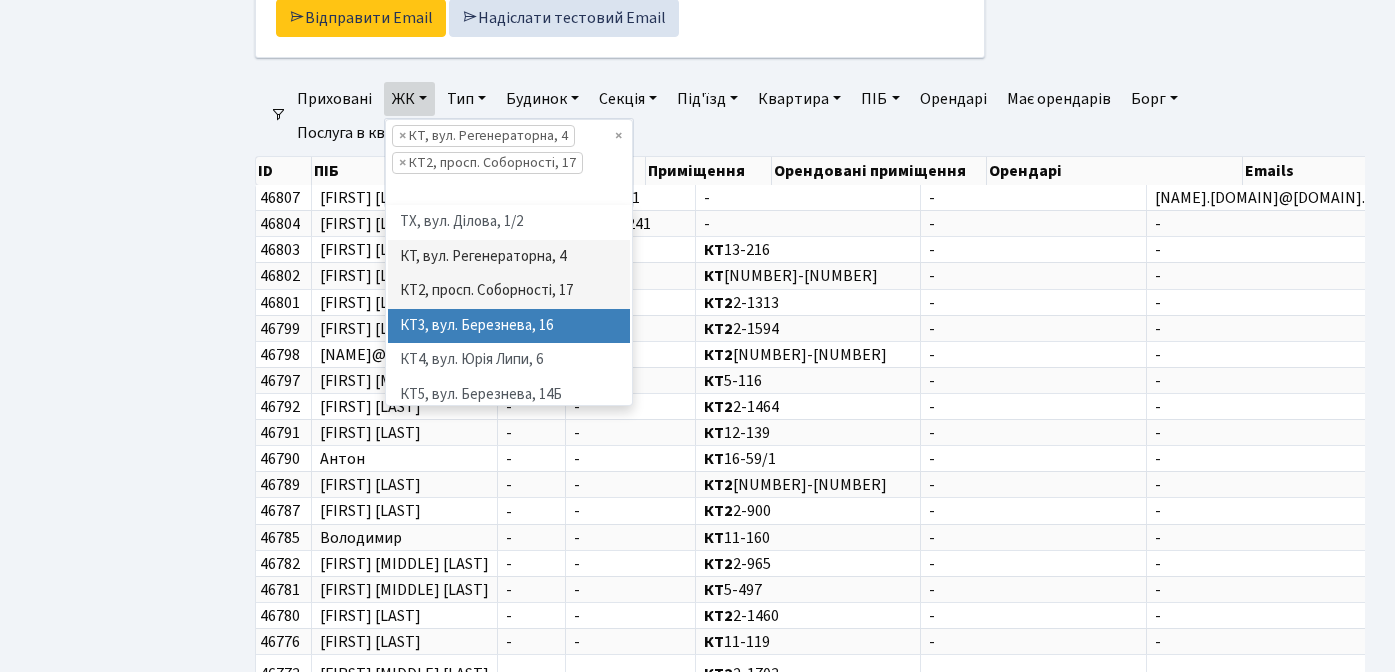 click on "КТ3, вул. Березнева, 16" at bounding box center [509, 326] 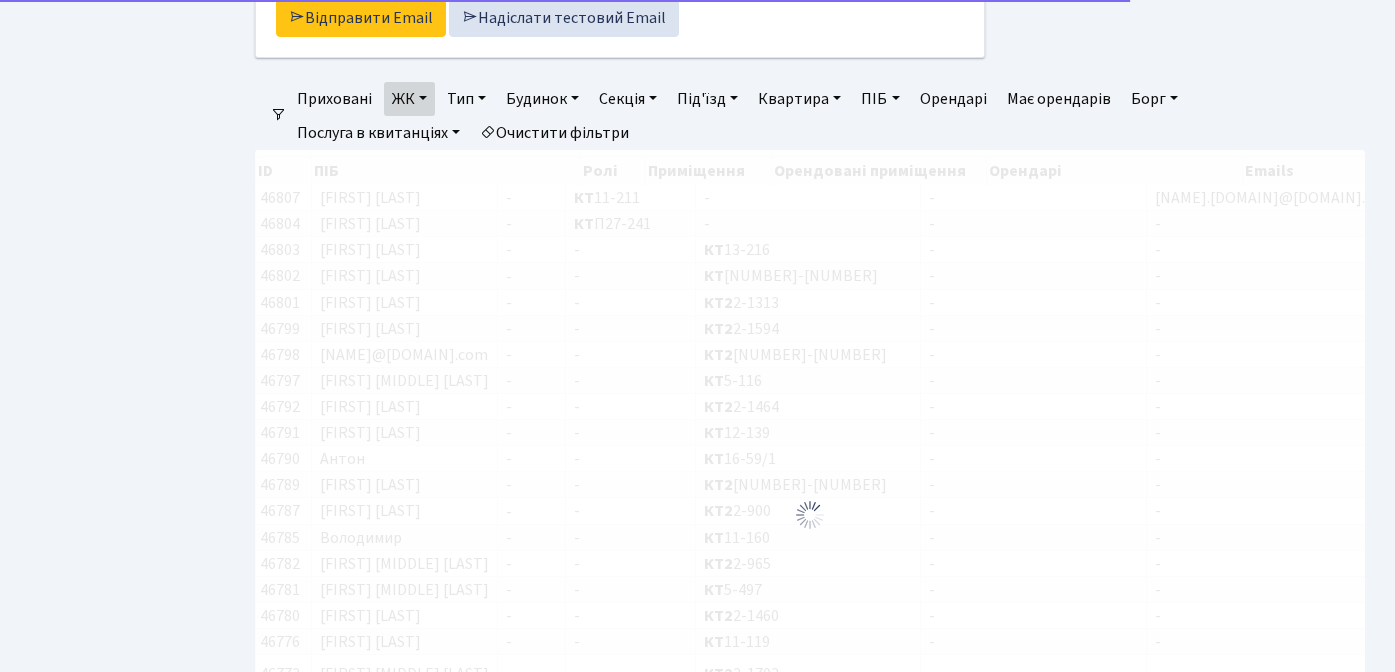 click on "ЖК" at bounding box center [409, 99] 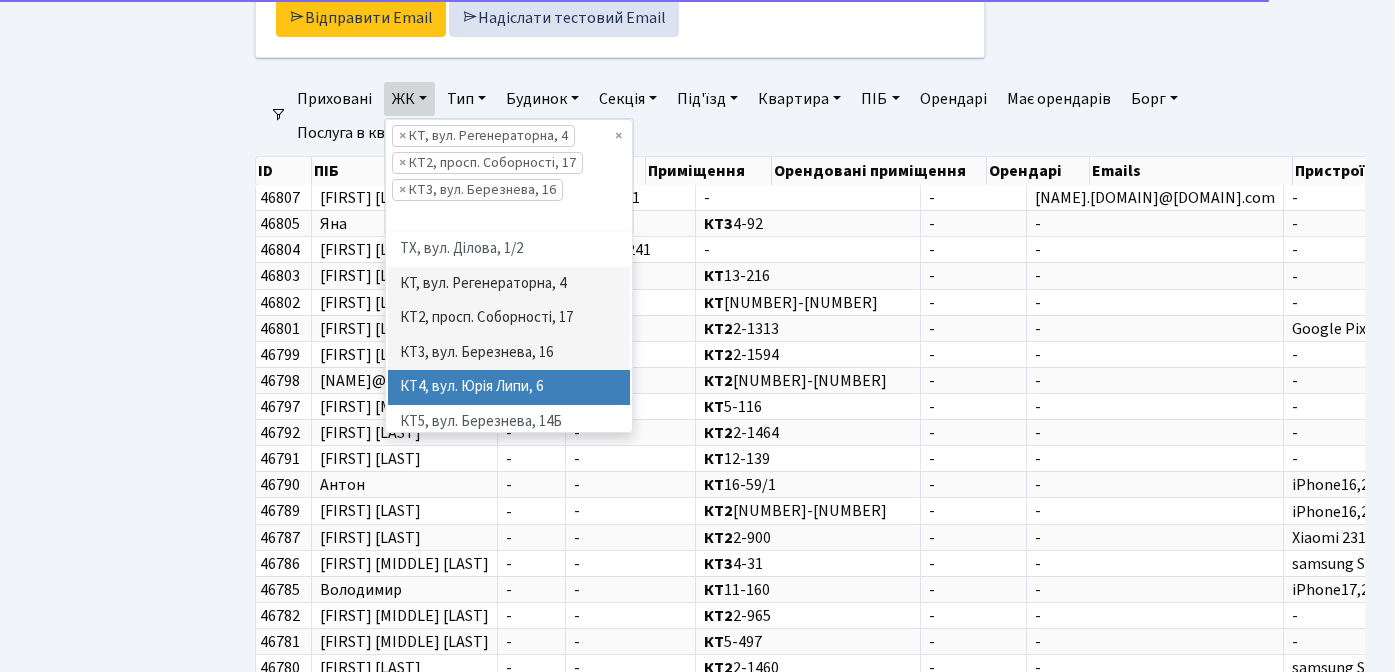 click on "КТ4, вул. Юрія Липи, 6" at bounding box center [509, 387] 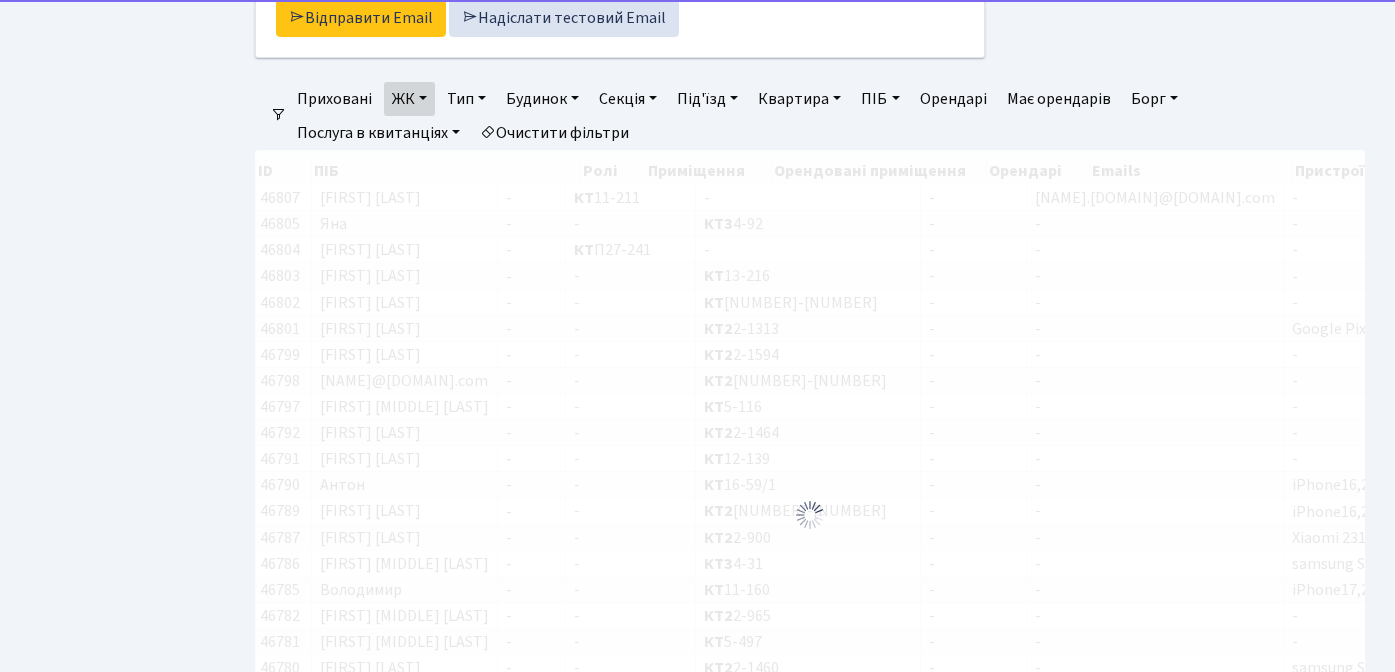 click on "ЖК" at bounding box center (409, 99) 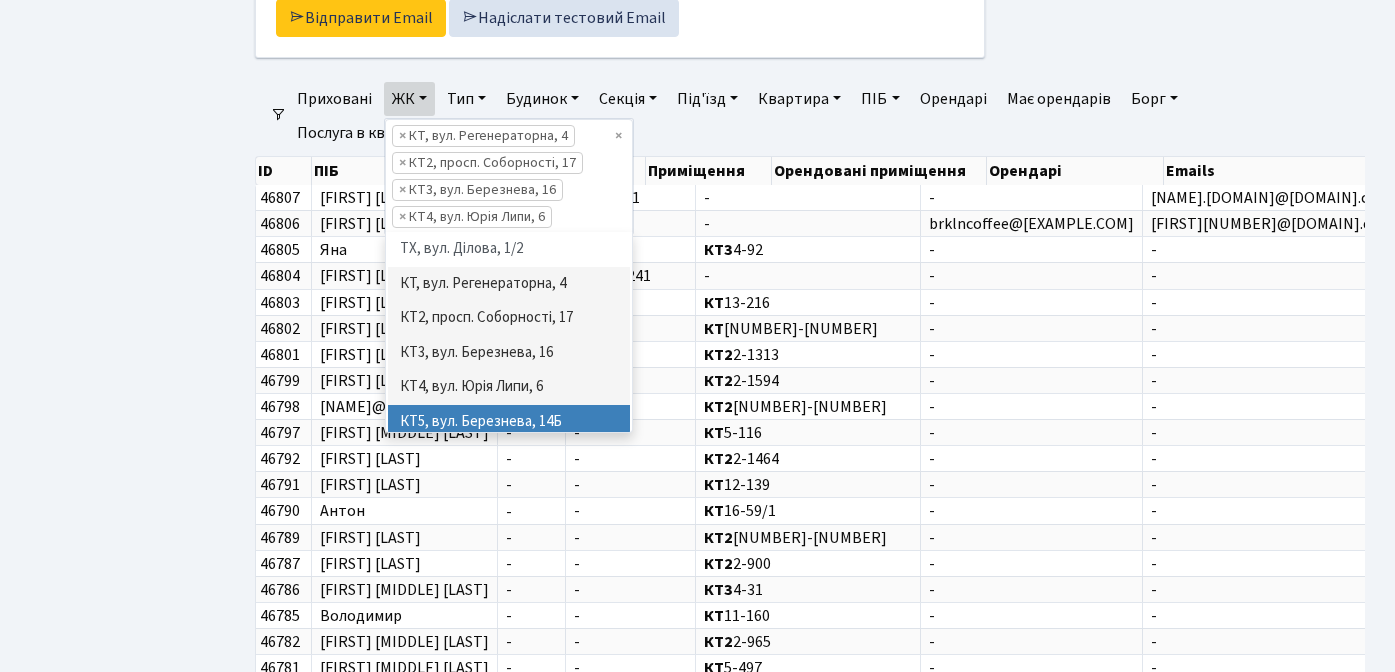 scroll, scrollTop: 4, scrollLeft: 0, axis: vertical 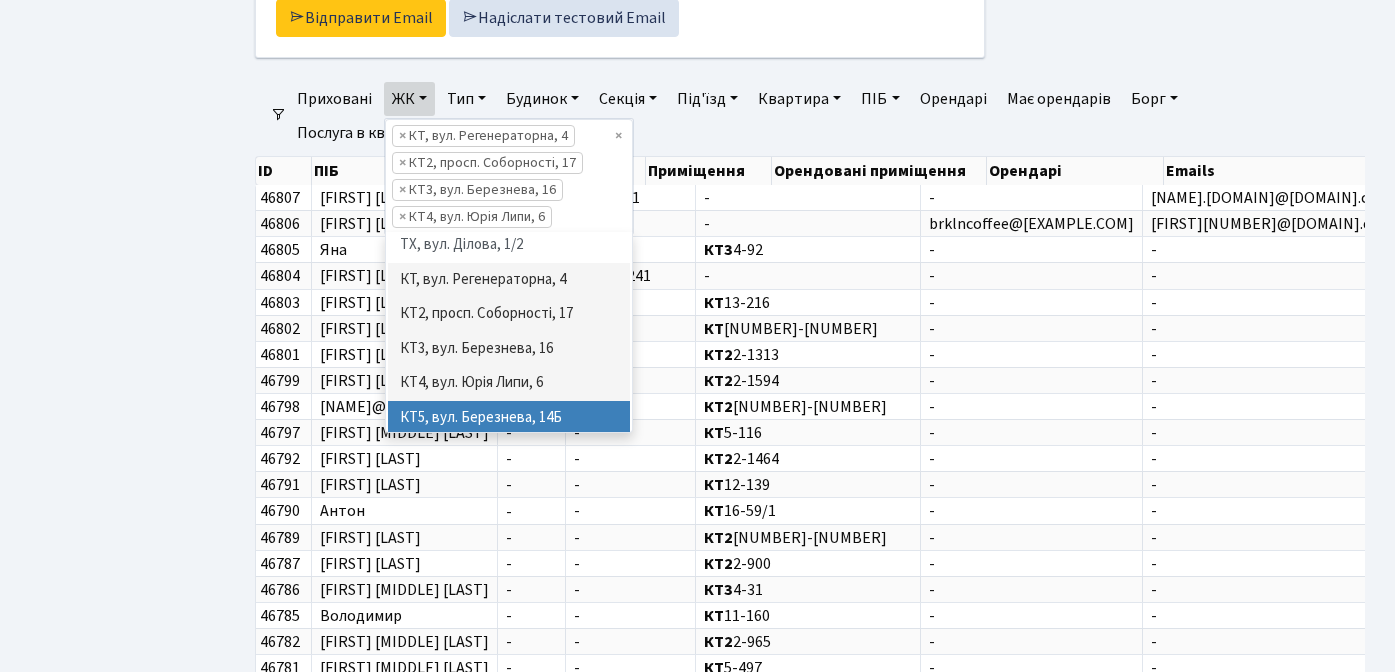 click on "КТ5, вул. Березнева, 14Б" at bounding box center (509, 418) 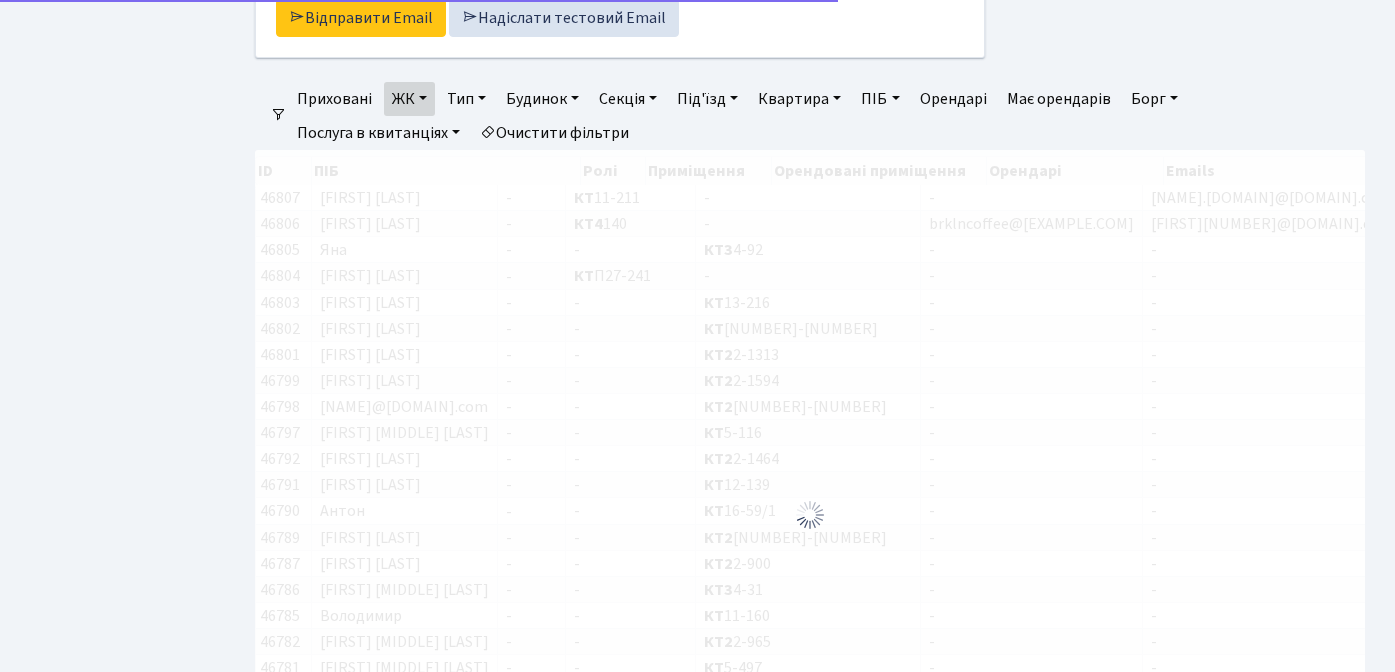 click on "ЖК" at bounding box center (409, 99) 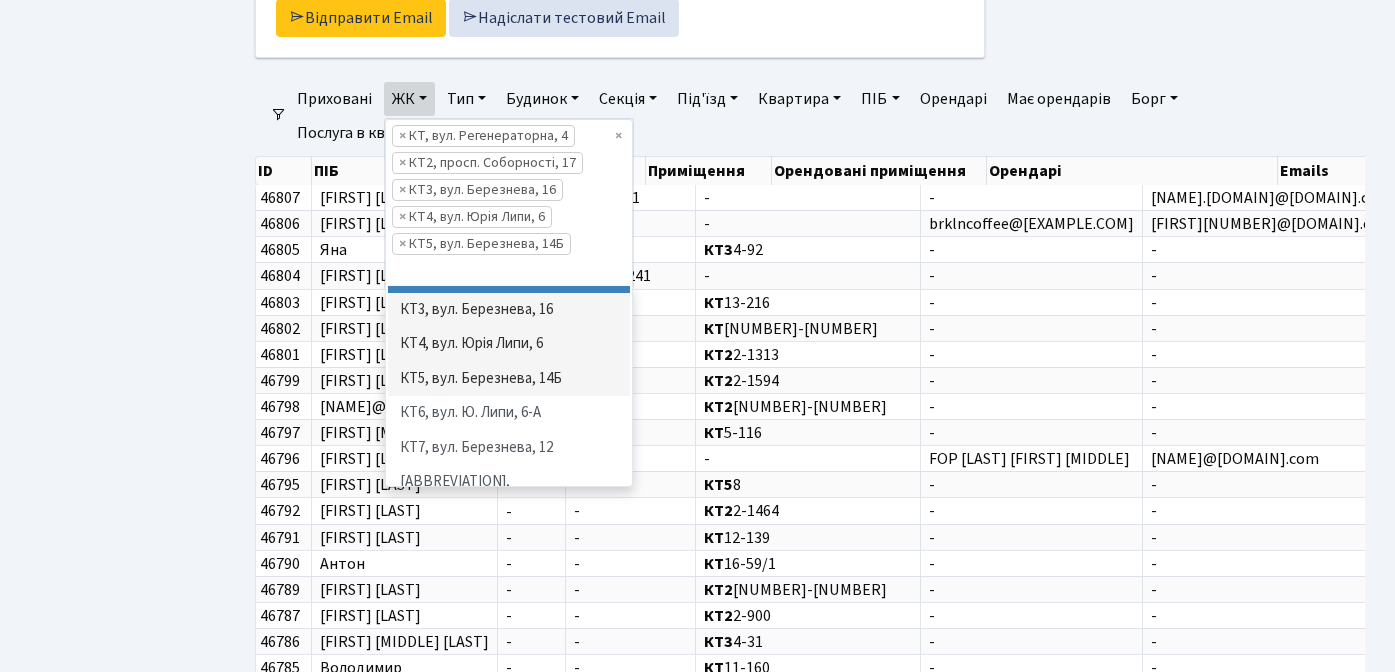 scroll, scrollTop: 100, scrollLeft: 0, axis: vertical 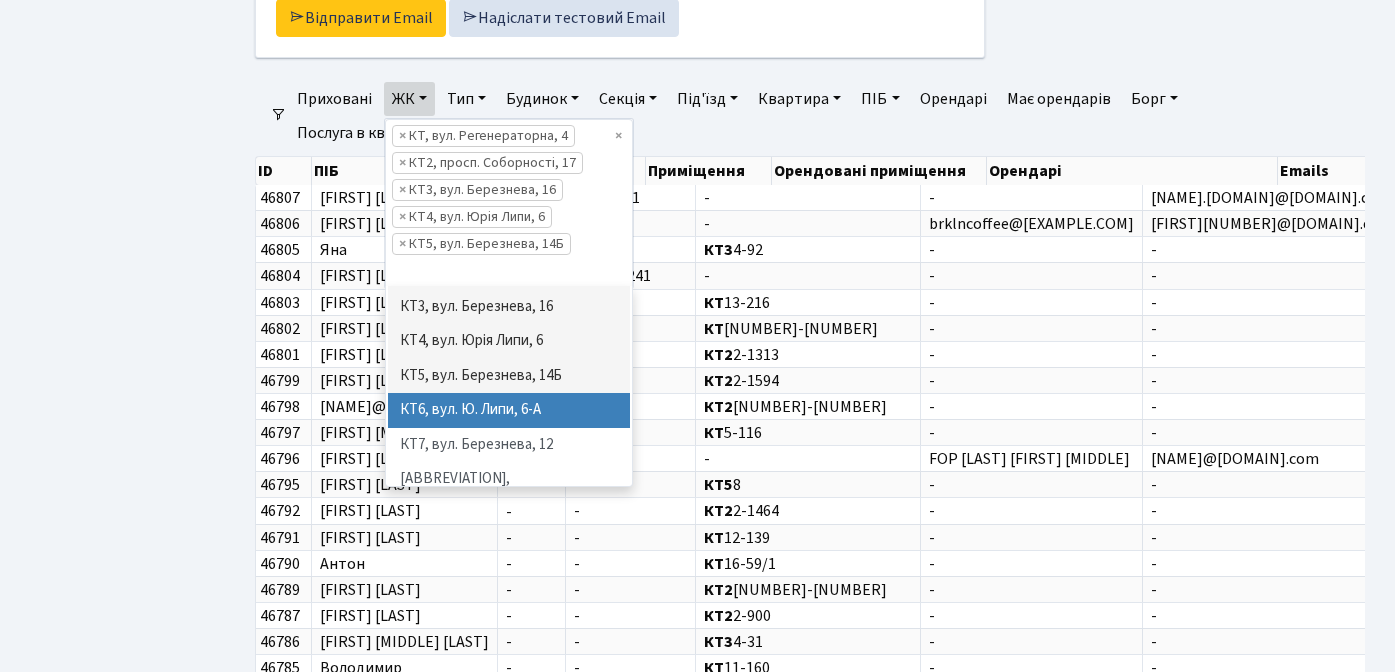 click on "КТ6, вул. Ю. Липи, 6-А" at bounding box center [509, 410] 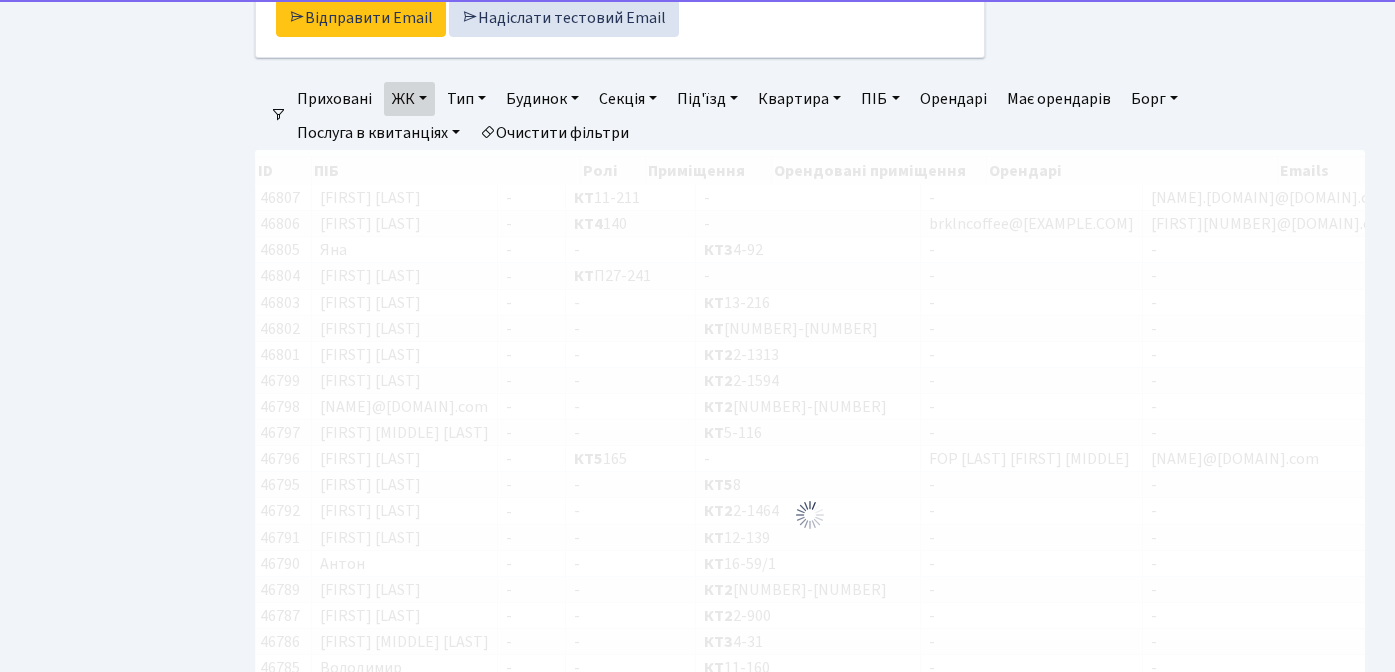 click on "ЖК" at bounding box center (409, 99) 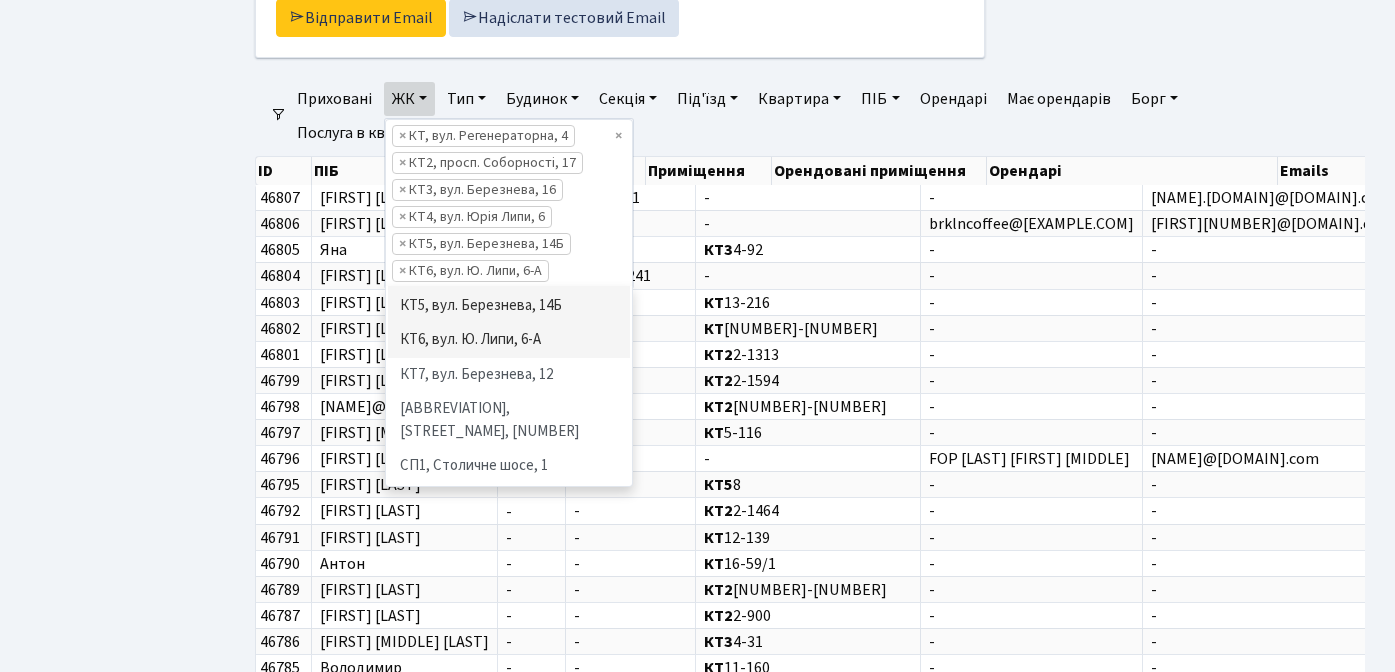 scroll, scrollTop: 189, scrollLeft: 0, axis: vertical 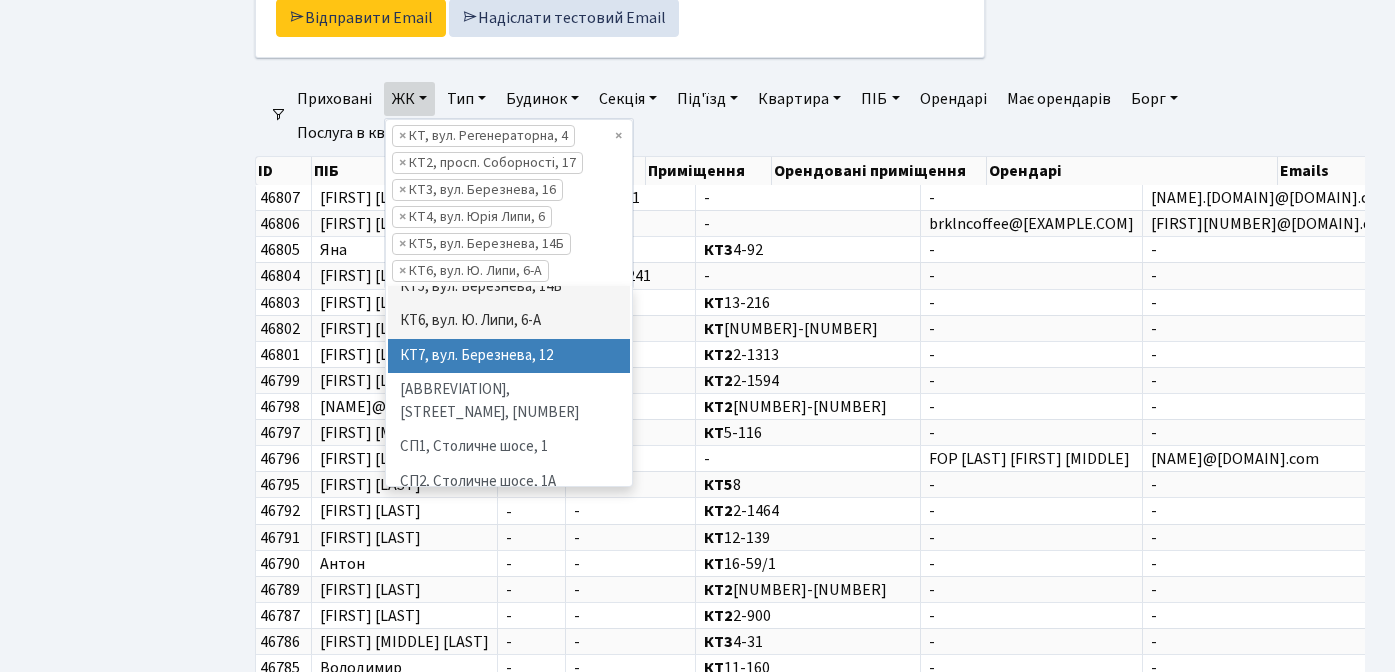 click on "КТ7, вул. Березнева, 12" at bounding box center (509, 356) 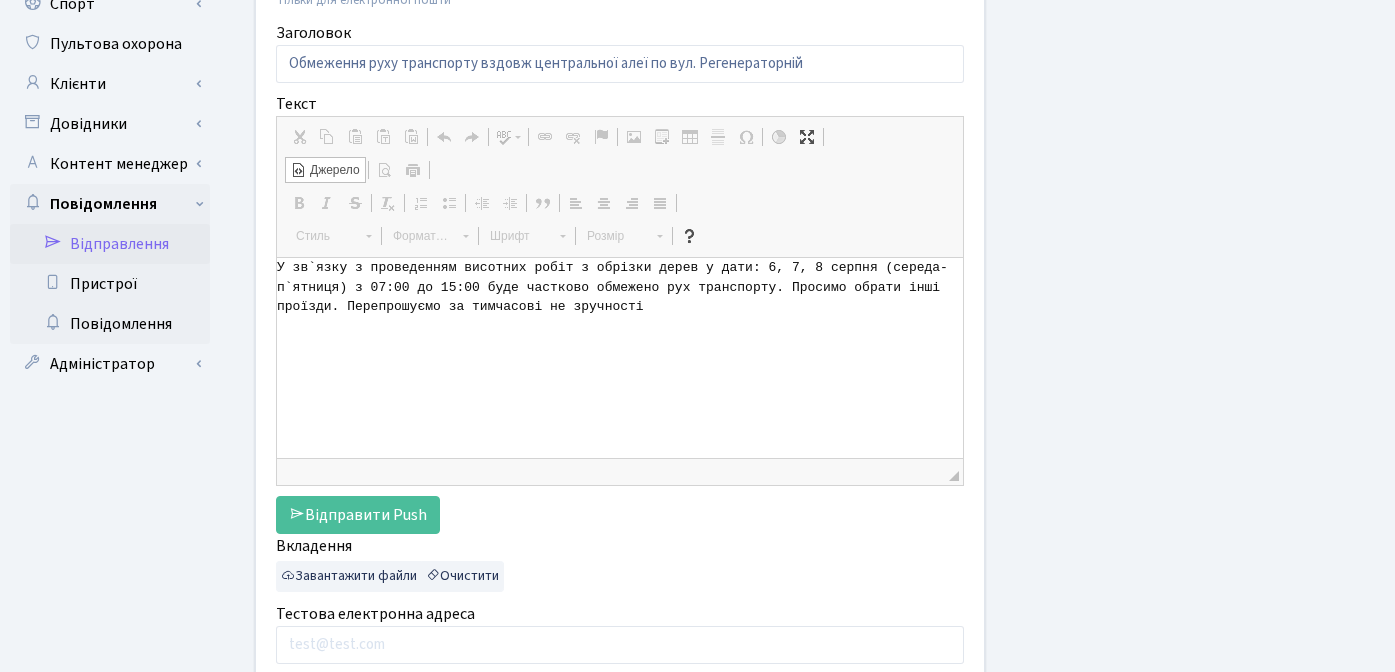 scroll, scrollTop: 228, scrollLeft: 0, axis: vertical 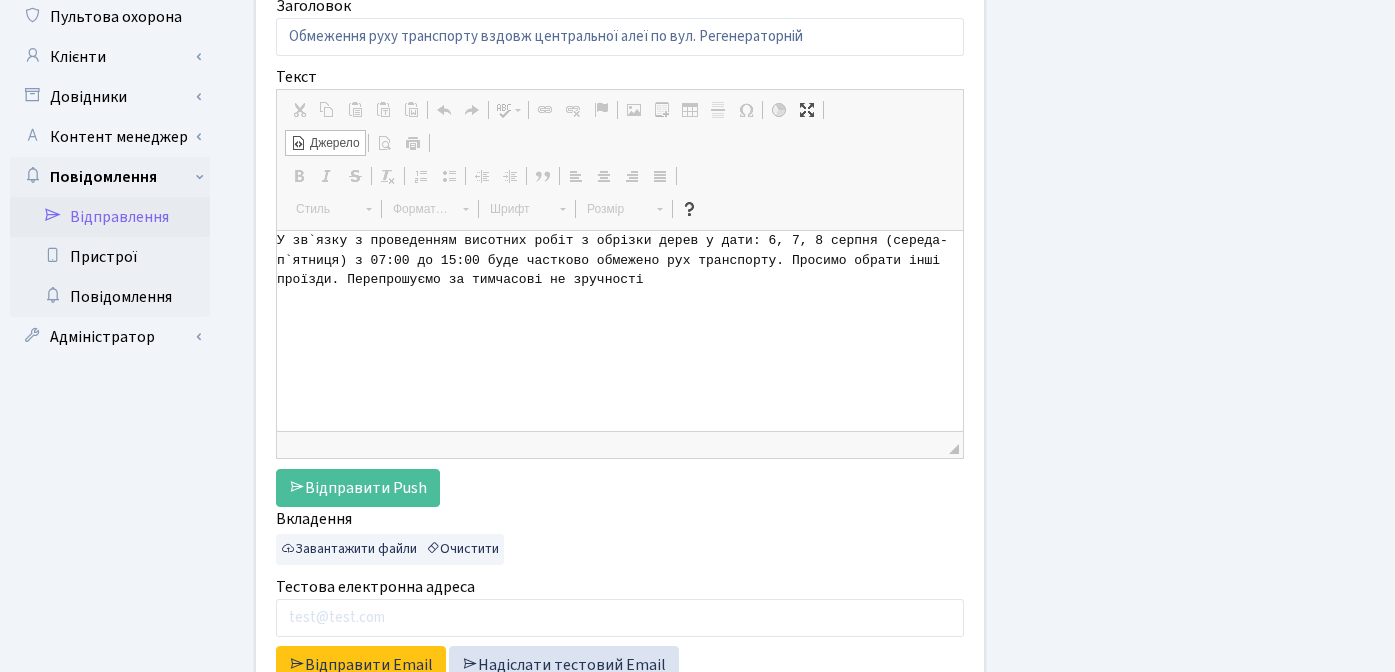 drag, startPoint x: 735, startPoint y: 282, endPoint x: 301, endPoint y: 246, distance: 435.49054 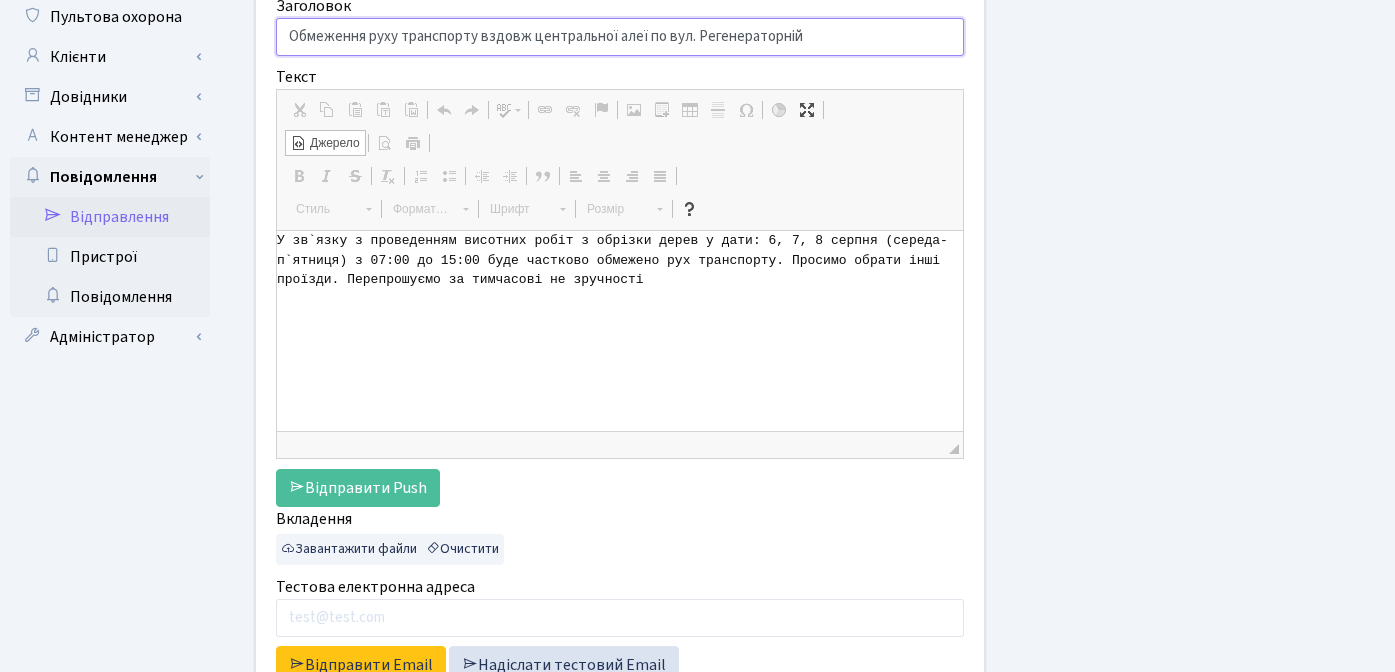 drag, startPoint x: 399, startPoint y: 37, endPoint x: 467, endPoint y: 37, distance: 68 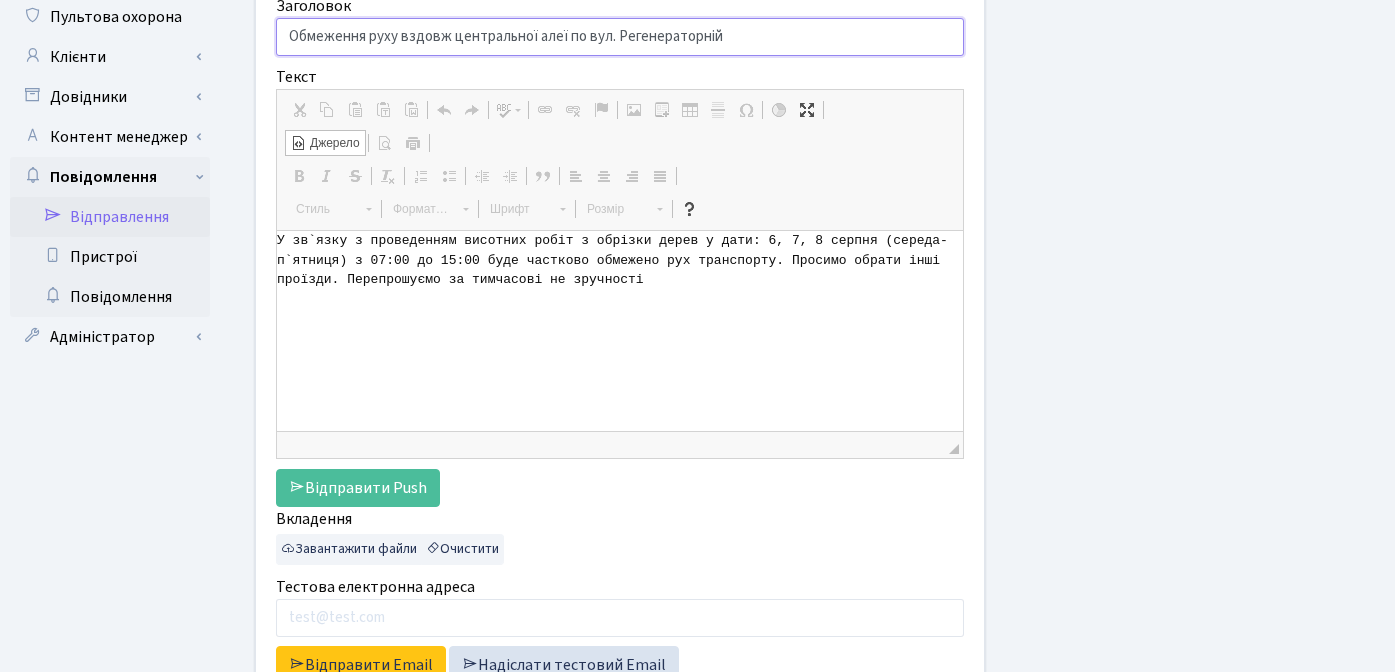 drag, startPoint x: 453, startPoint y: 39, endPoint x: 564, endPoint y: 36, distance: 111.040535 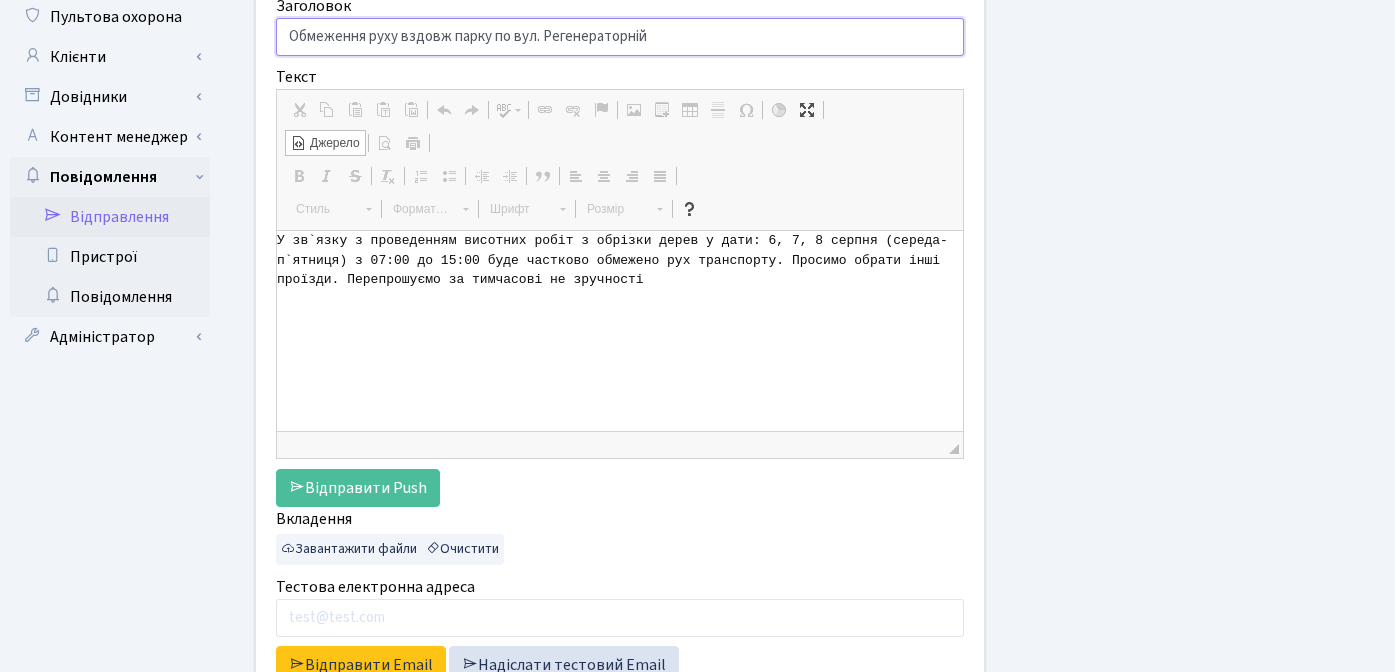 click on "Обмеження руху вздовж парку по вул. Регенераторній" at bounding box center (620, 37) 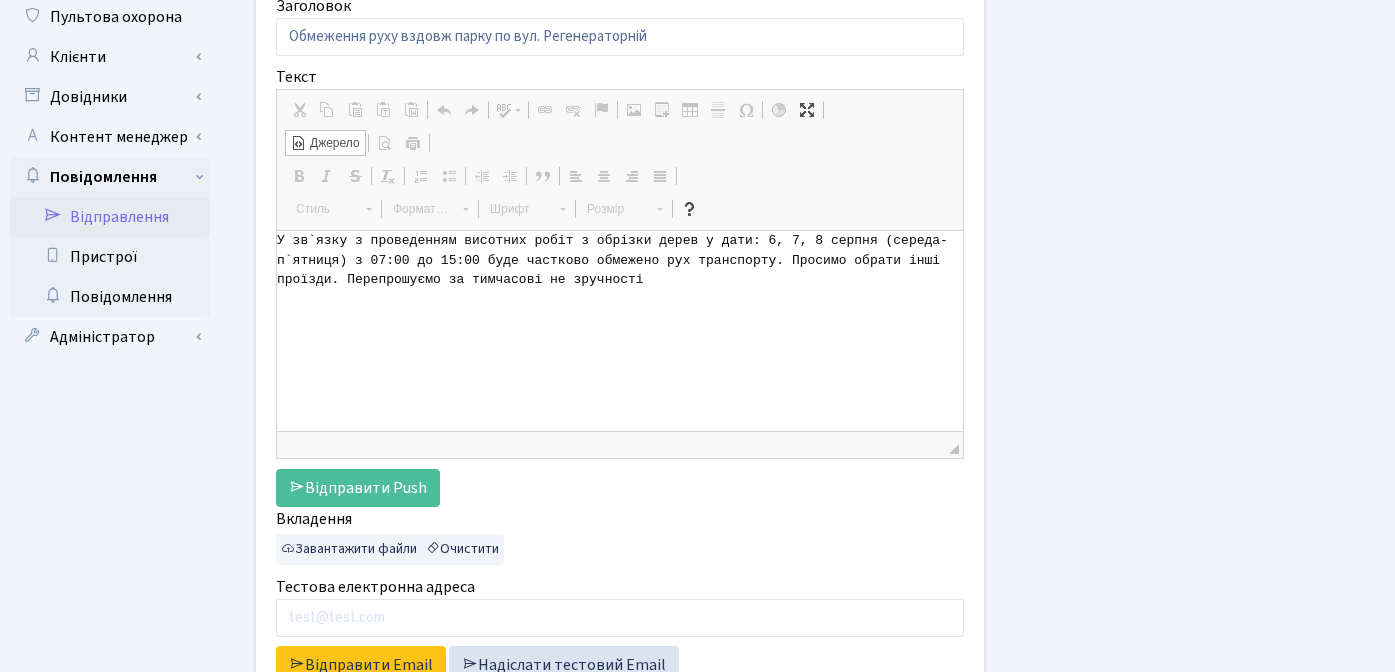 click on "<p>У зв`язку з проведенням висотних робіт з обрізки дерев у дати: 6, 7, 8 серпня (середа-п`ятниця) з 07:00 до 15:00 буде частково обмежено рух транспорту. Просимо обрати інші проїзди. Перепрошуємо за тимчасові не зручності</p>" at bounding box center [620, 331] 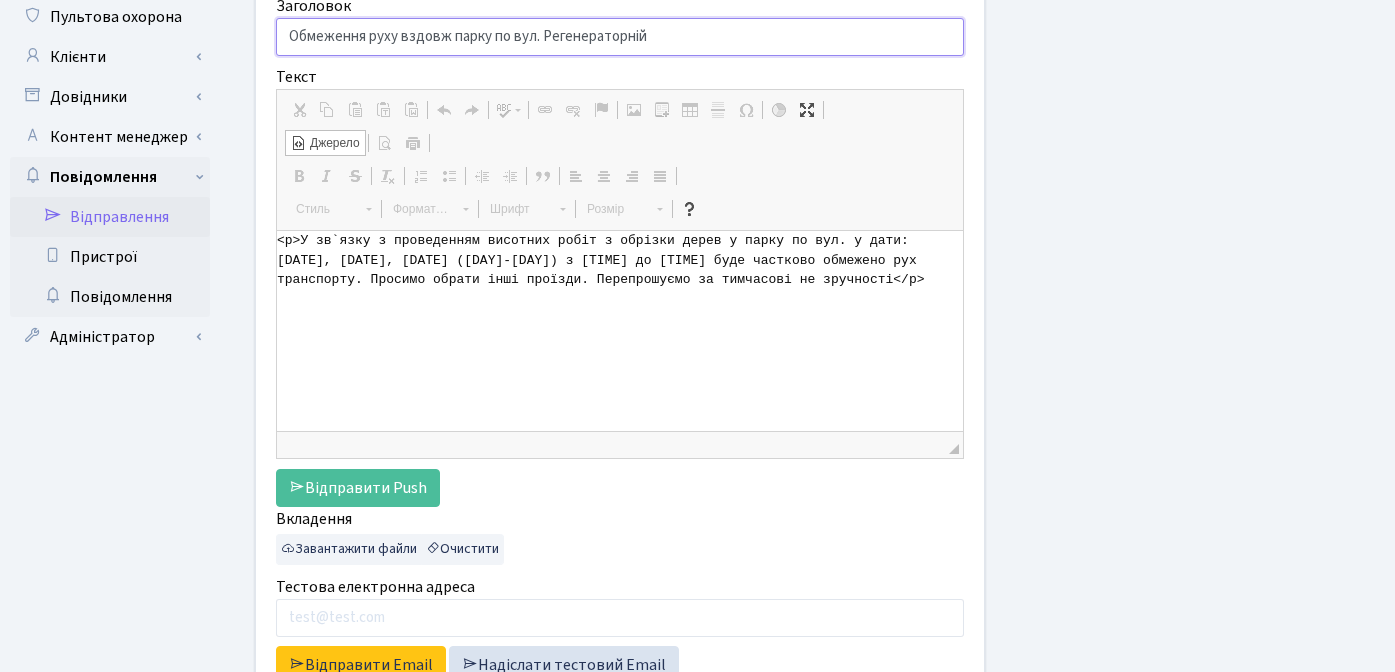 drag, startPoint x: 543, startPoint y: 39, endPoint x: 647, endPoint y: 39, distance: 104 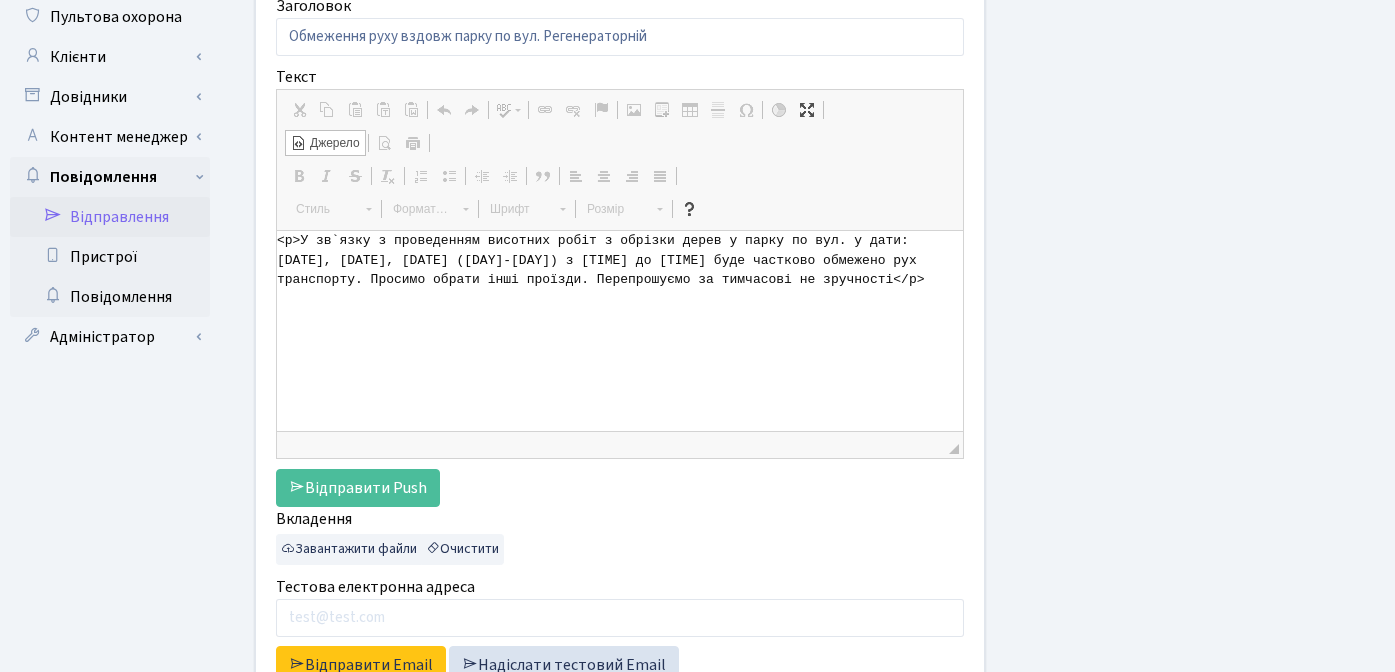 click on "<p>У зв`язку з проведенням висотних робіт з обрізки дерев у парку по вул. у дати: 6, 7, 8 серпня (середа-п`ятниця) з 07:00 до 15:00 буде частково обмежено рух транспорту. Просимо обрати інші проїзди. Перепрошуємо за тимчасові не зручності</p>" at bounding box center (620, 331) 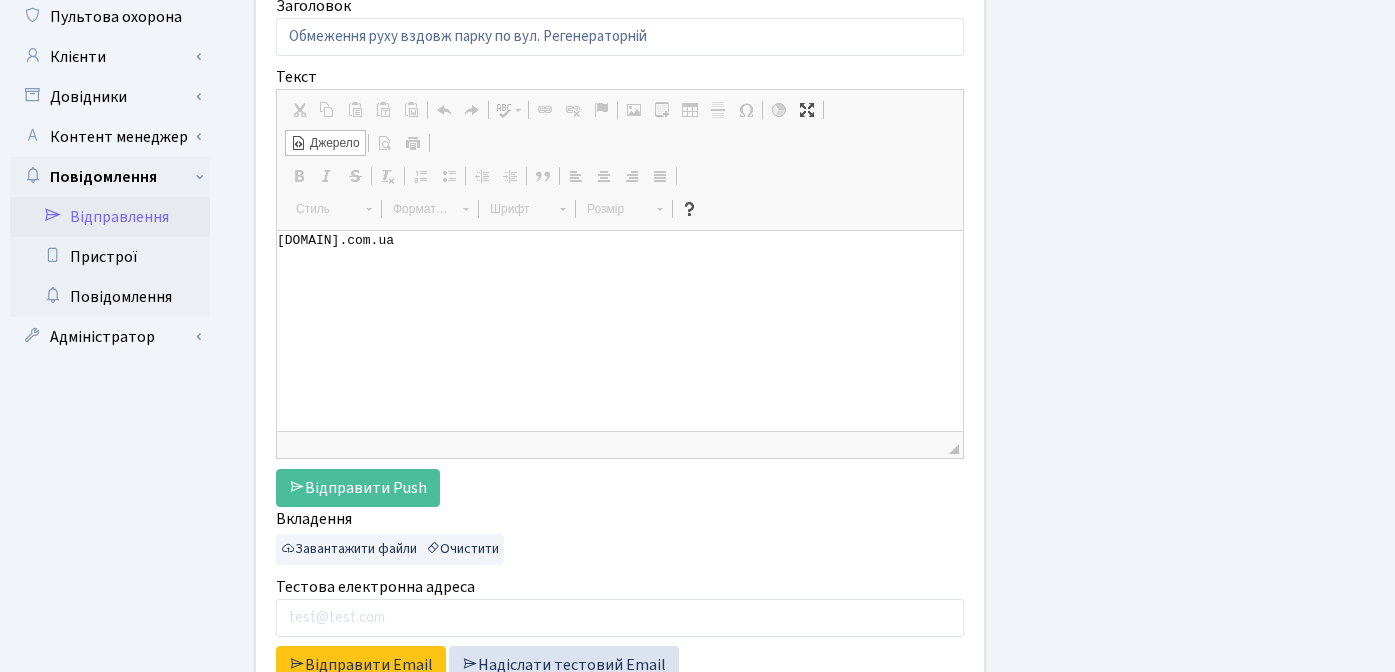 drag, startPoint x: 393, startPoint y: 263, endPoint x: 438, endPoint y: 260, distance: 45.099888 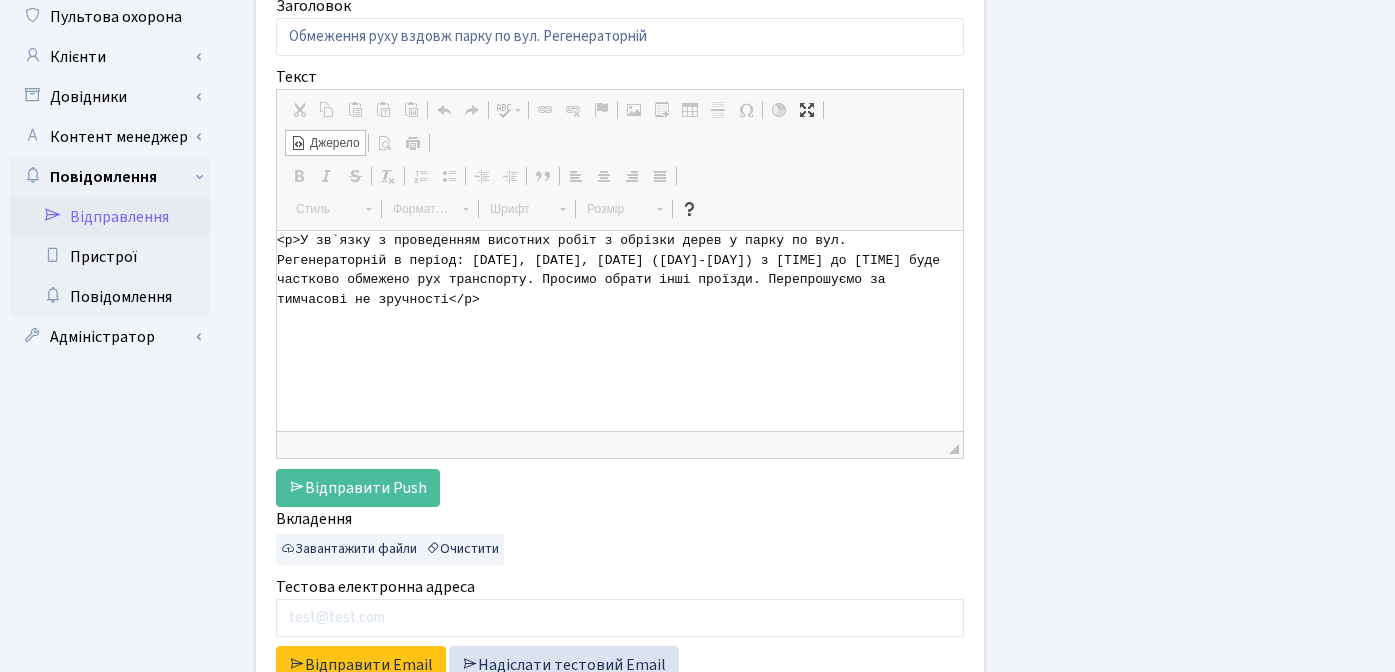 click on "<p>У зв`язку з проведенням висотних робіт з обрізки дерев у парку по вул. Регенераторній в період: 6, 7, 8 серпня (середа-п`ятниця) з 07:00 до 15:00 буде частково обмежено рух транспорту. Просимо обрати інші проїзди. Перепрошуємо за тимчасові не зручності</p>" at bounding box center [620, 331] 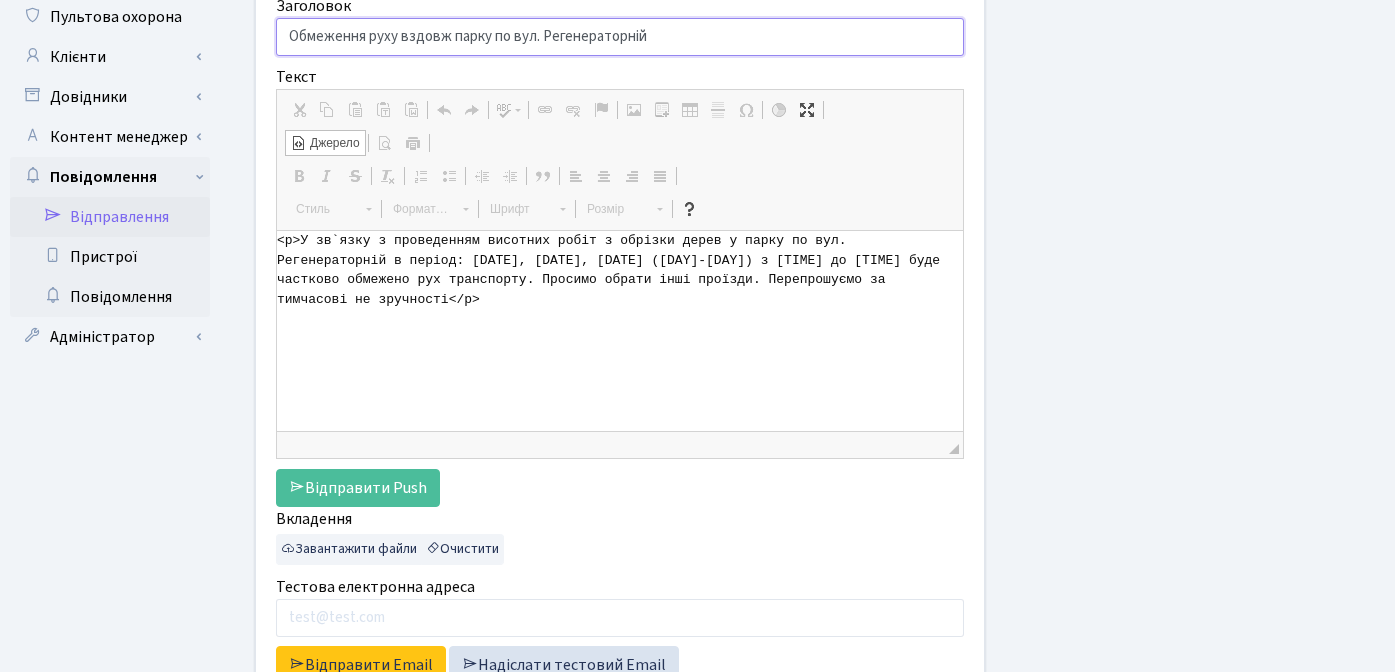drag, startPoint x: 670, startPoint y: 35, endPoint x: 290, endPoint y: 35, distance: 380 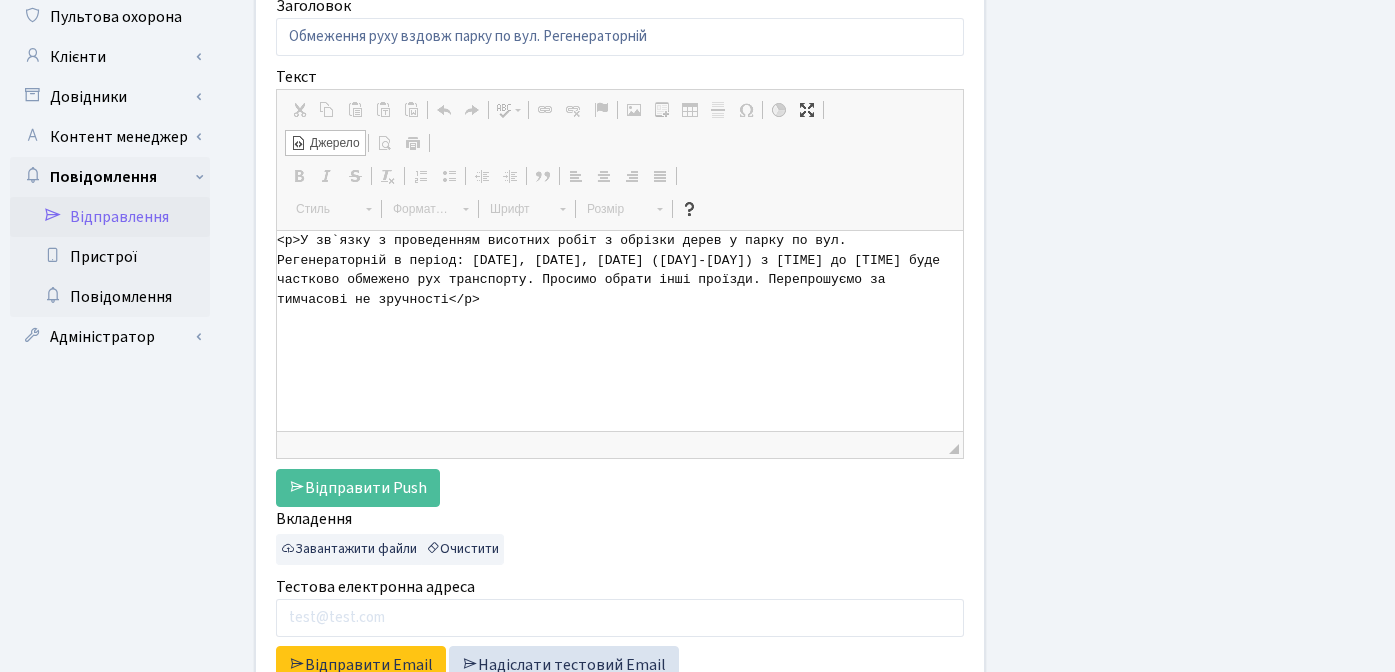 drag, startPoint x: 279, startPoint y: 243, endPoint x: 484, endPoint y: 303, distance: 213.6001 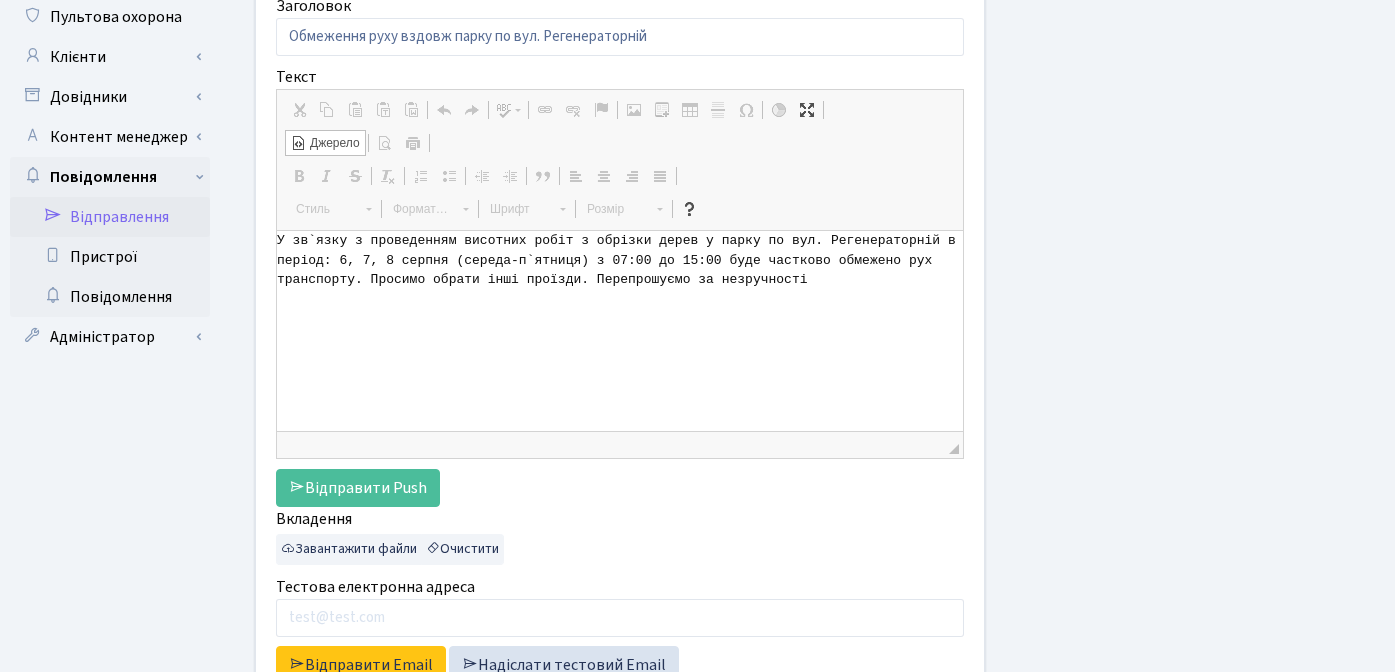 click on "Джерело" at bounding box center (333, 143) 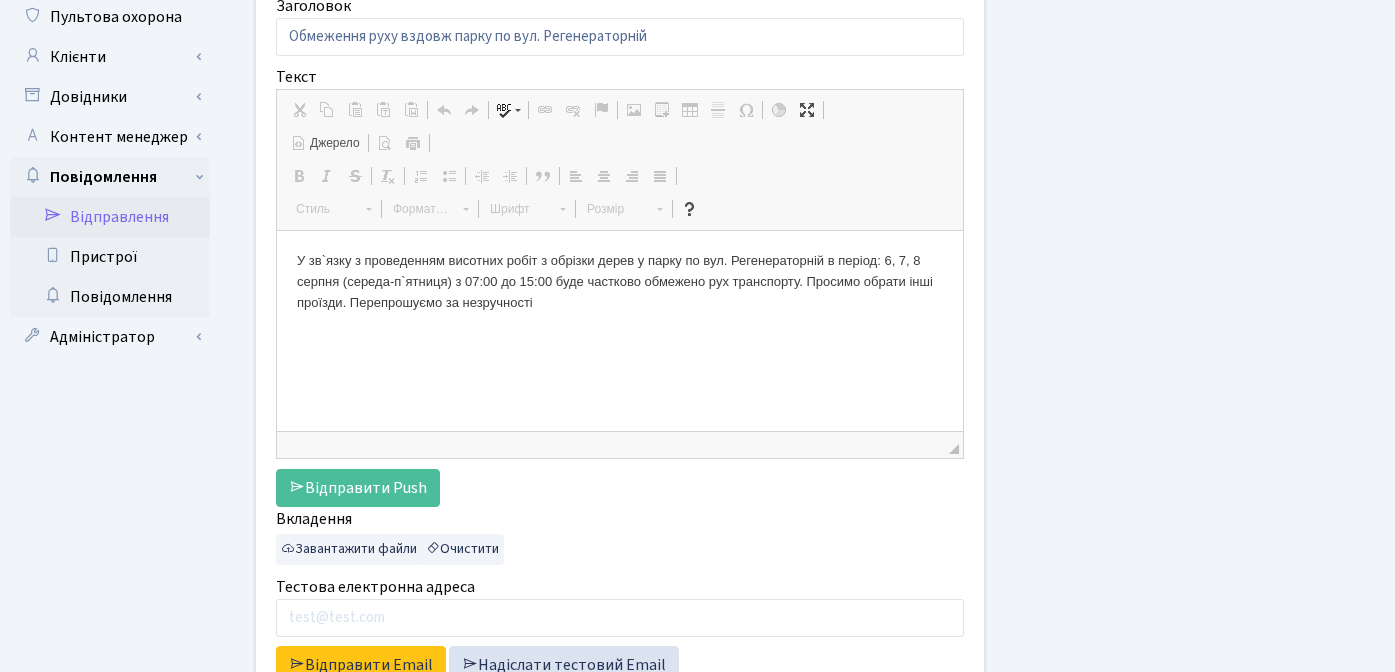 scroll, scrollTop: 0, scrollLeft: 0, axis: both 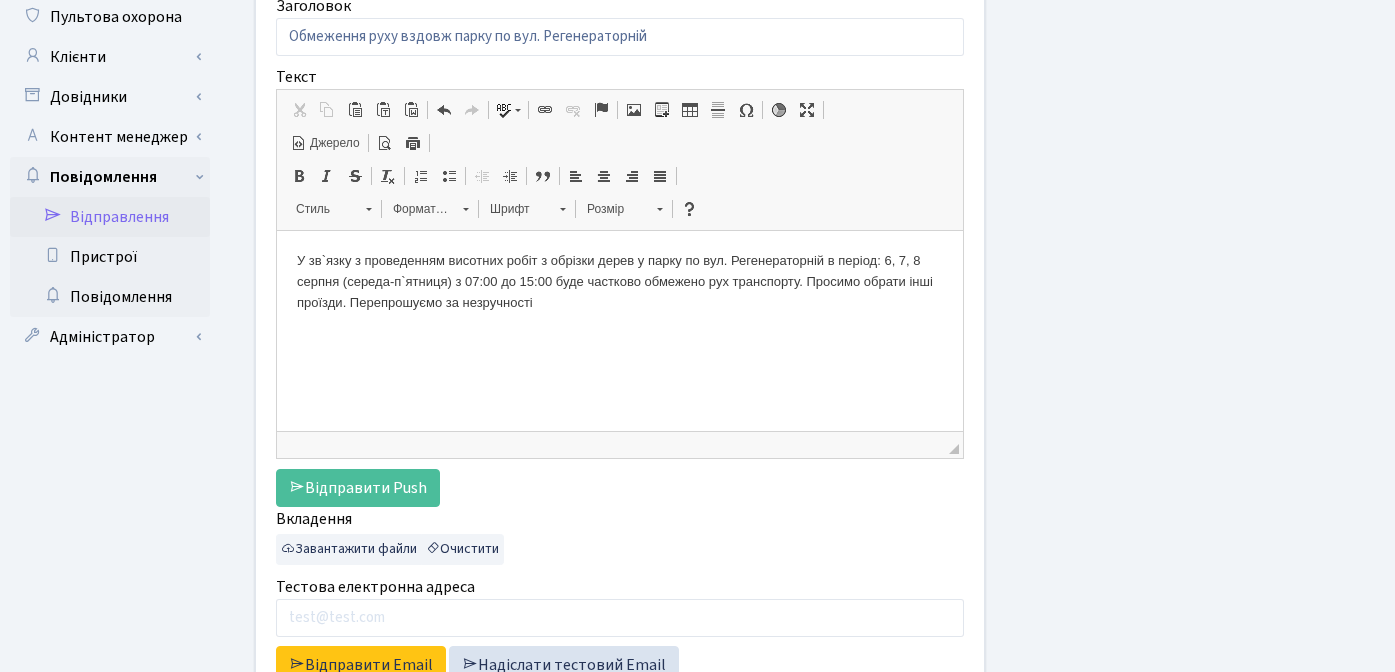 click on "Джерело" at bounding box center (333, 143) 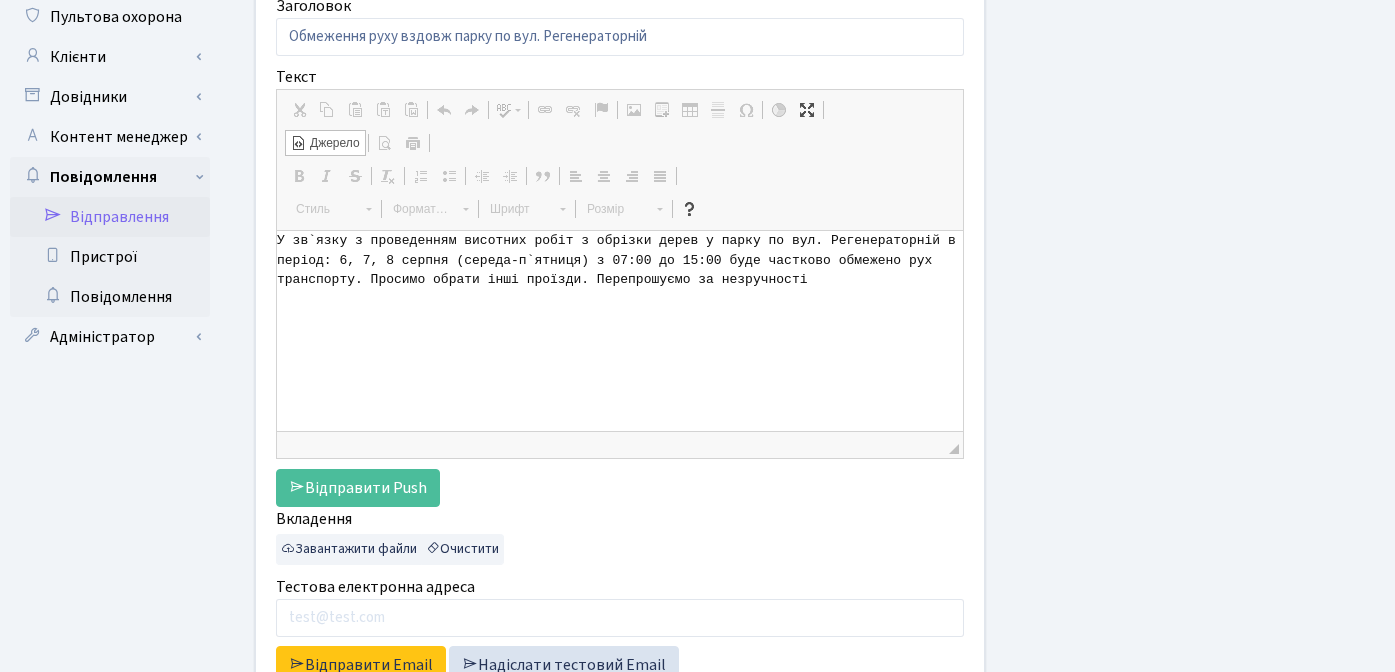 click on "<p>У зв`язку з проведенням висотних робіт з обрізки дерев у парку по вул. Регенераторній в період: 6, 7, 8 серпня (середа-п`ятниця) з 07:00 до 15:00 буде частково обмежено рух транспорту. Просимо обрати інші проїзди. Перепрошуємо за незручності</p>" at bounding box center (620, 331) 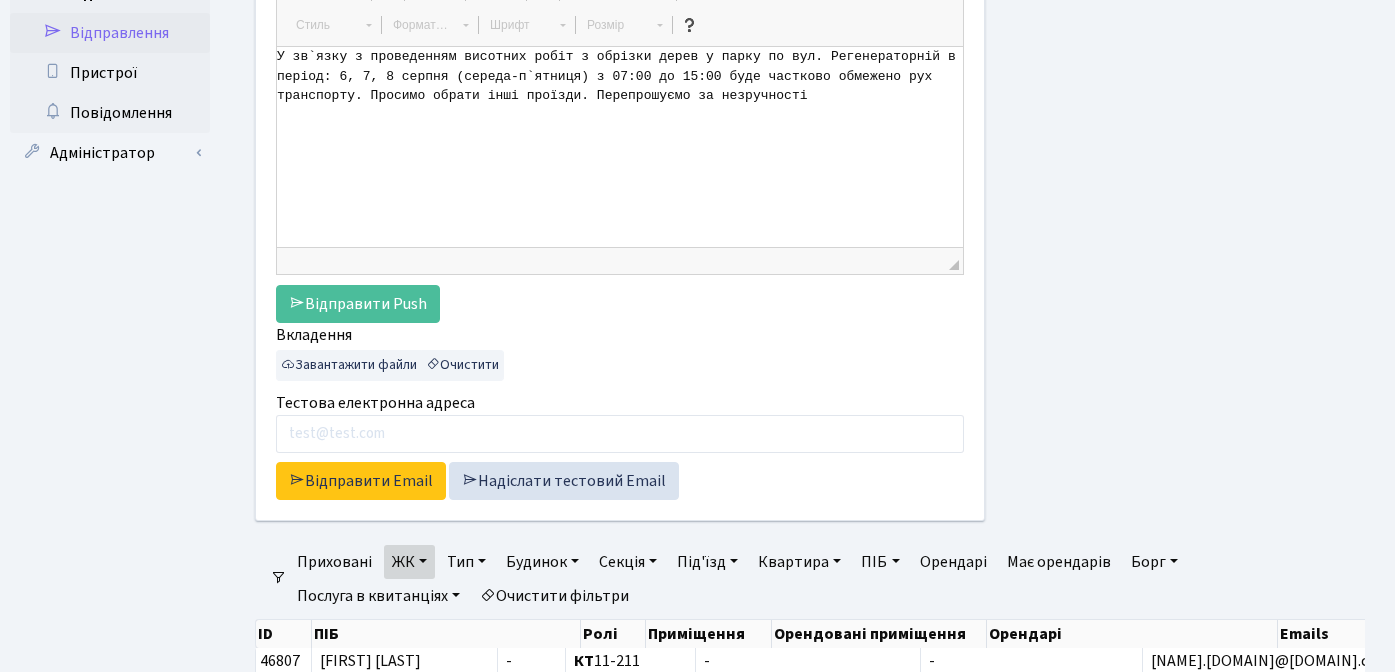 click on "ЖК" at bounding box center (409, 562) 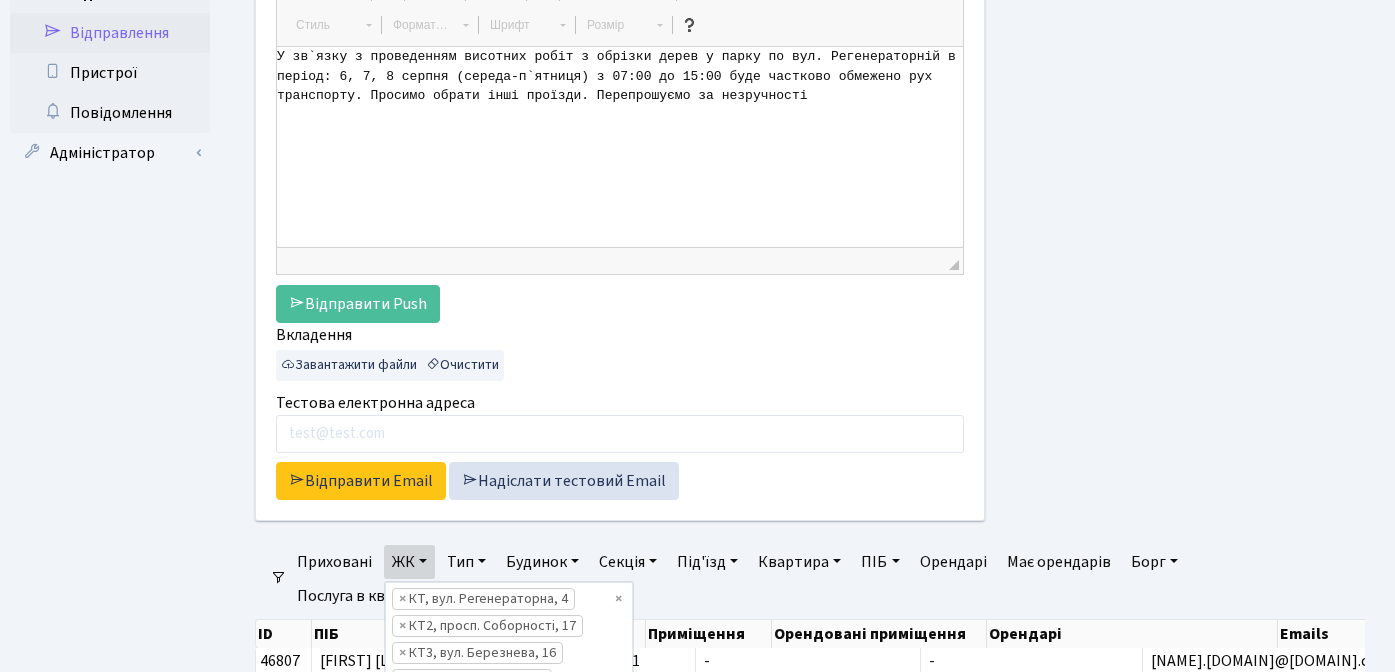 scroll, scrollTop: 864, scrollLeft: 0, axis: vertical 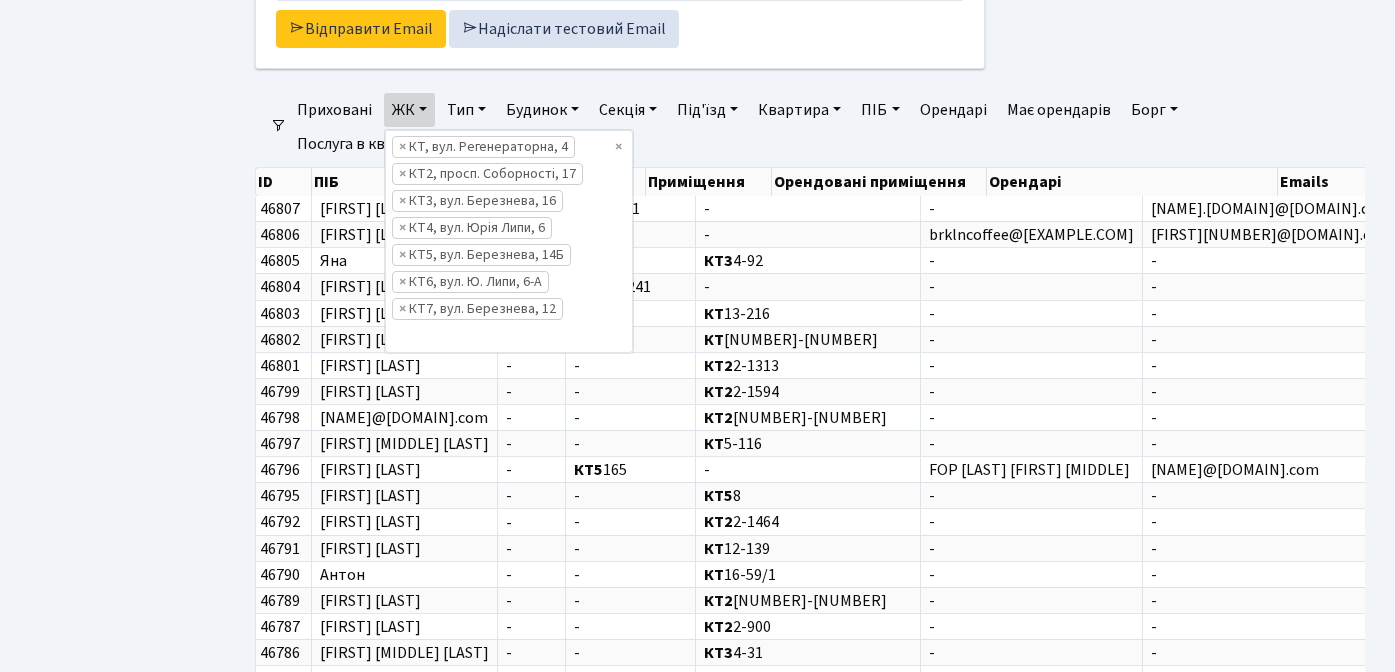 click on "Відправник
office@comfort-town.com.ua
office@svitlopark.com.ua
billing@comfort-town.com.ua
billing@svitlopark.com.ua
Тільки для електронної пошти
Заголовок
Обмеження руху вздовж парку по вул. Регенераторній
Текст
Текстовий редактор, bodyOriginal Панель інструментів редактора Буфер обміну / Скасувати   Вирізати  Сполучення клавіш Command+X   Копіювати  Сполучення клавіш Command+C   Вставити  Сполучення клавіш Command+V" at bounding box center (810, 87) 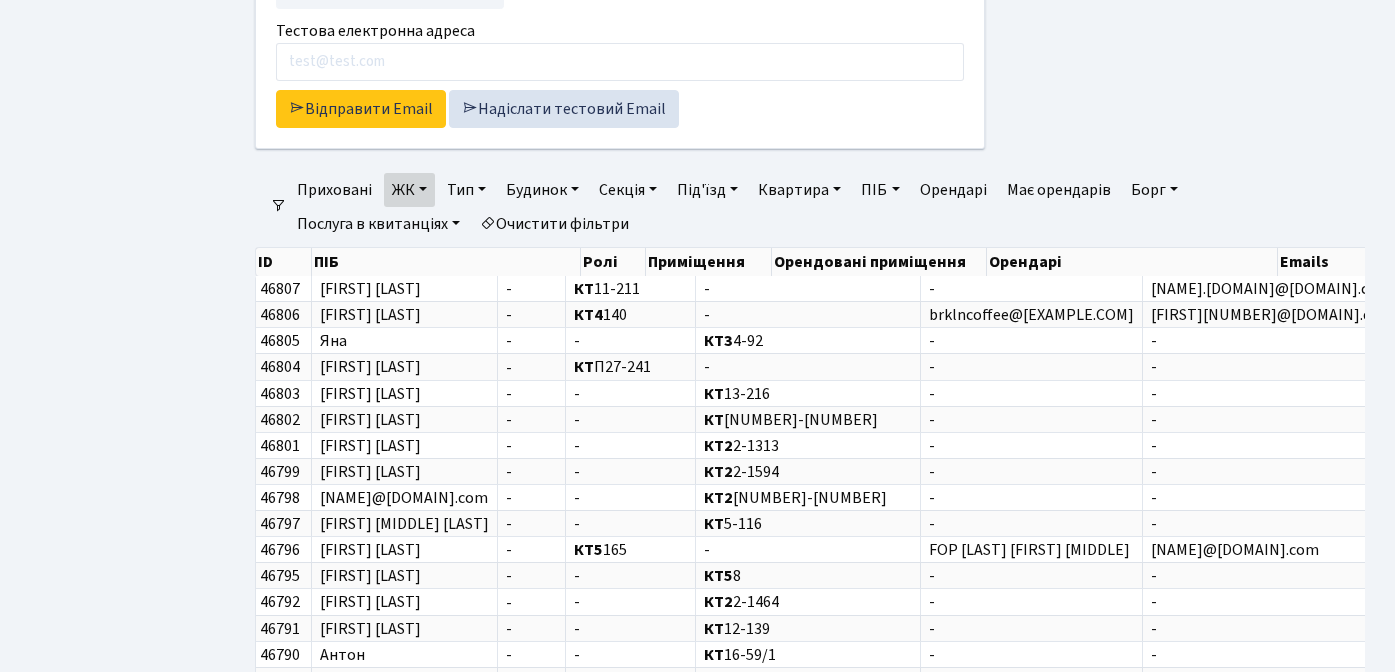 scroll, scrollTop: 246, scrollLeft: 0, axis: vertical 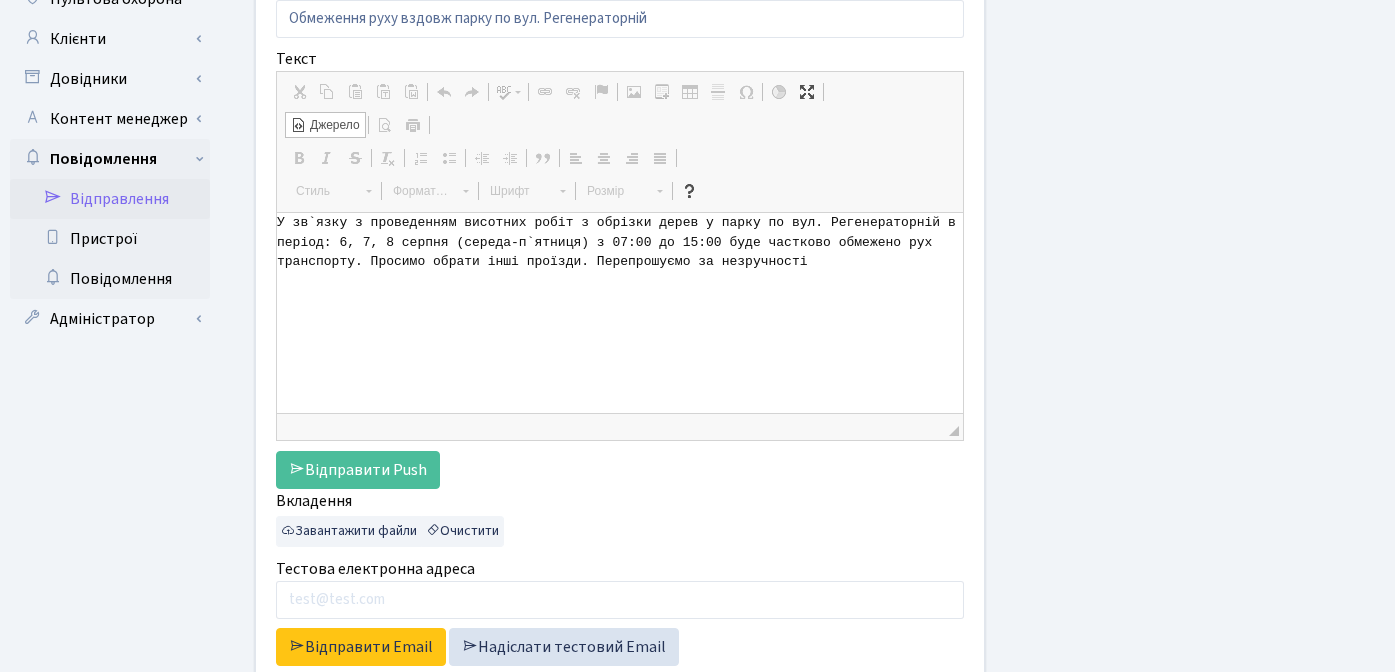 click on "<p>У зв`язку з проведенням висотних робіт з обрізки дерев у парку по вул. Регенераторній в період: 6, 7, 8 серпня (середа-п`ятниця) з 07:00 до 15:00 буде частково обмежено рух транспорту. Просимо обрати інші проїзди. Перепрошуємо за незручності</p>" at bounding box center [620, 313] 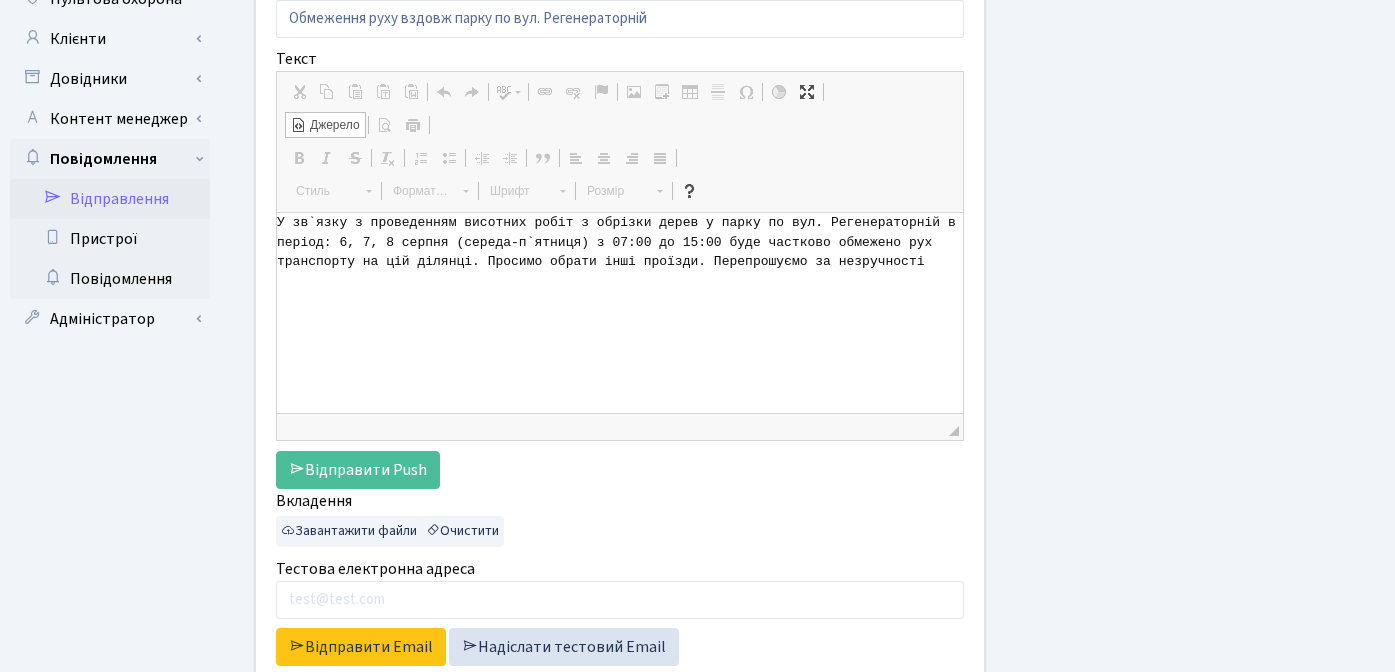drag, startPoint x: 552, startPoint y: 283, endPoint x: 870, endPoint y: 265, distance: 318.50903 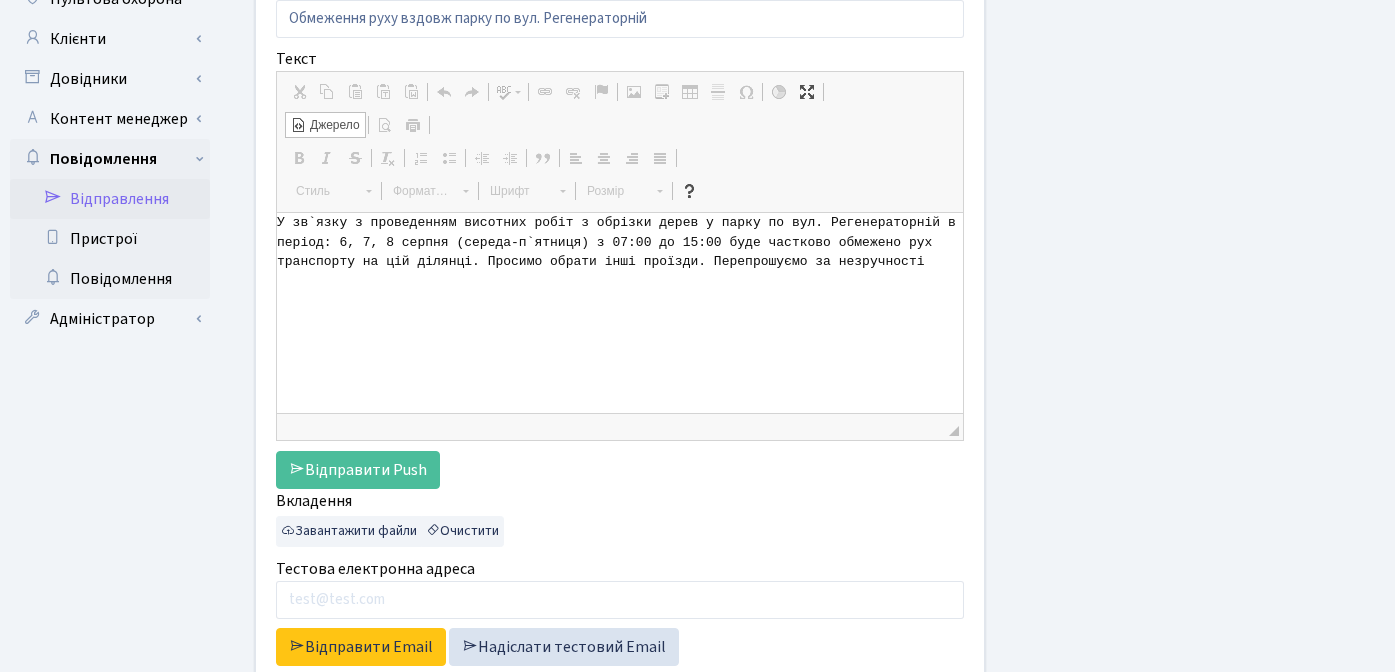 drag, startPoint x: 278, startPoint y: 226, endPoint x: 495, endPoint y: 273, distance: 222.03152 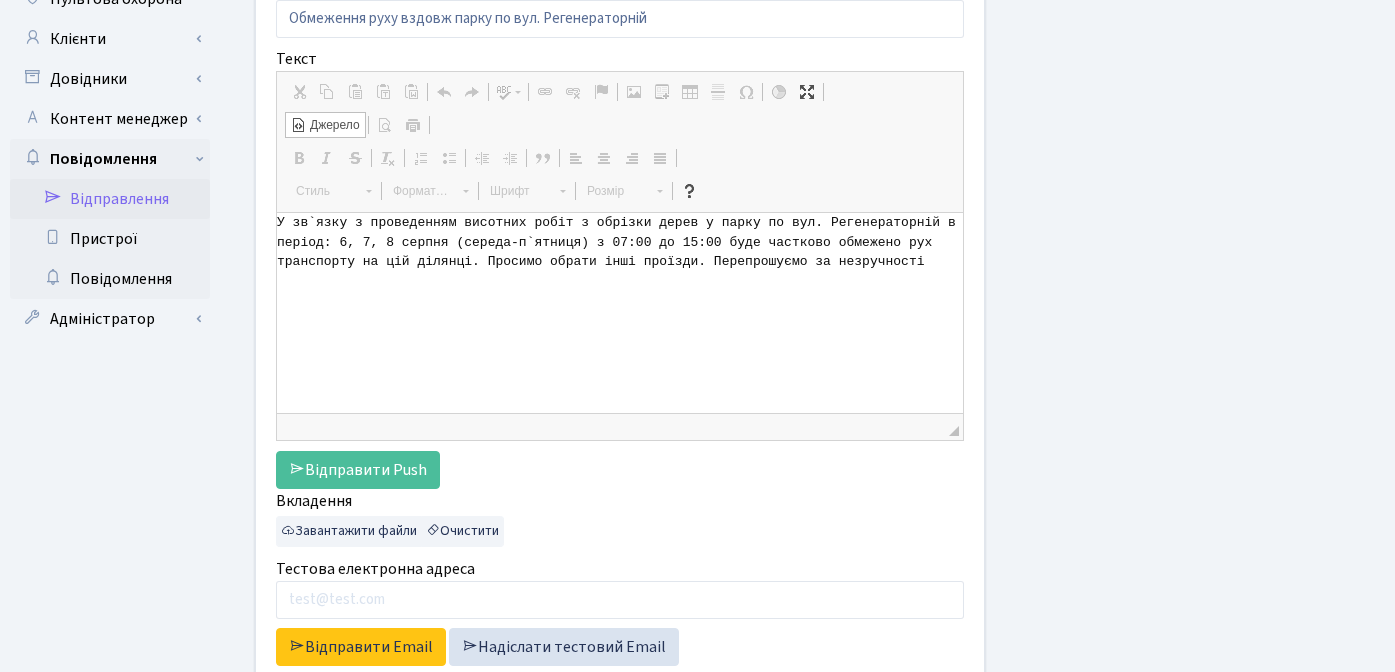 type on "<p>У зв`язку з проведенням висотних робіт з обрізки дерев у парку по вул. Регенераторній в період: 6, 7, 8 серпня (середа-п`ятниця) з 07:00 до 15:00 буде частково обмежено рух транспорту на цій ділянці. Просимо обрати інші проїзди. Перепрошуємо за незручності</p>" 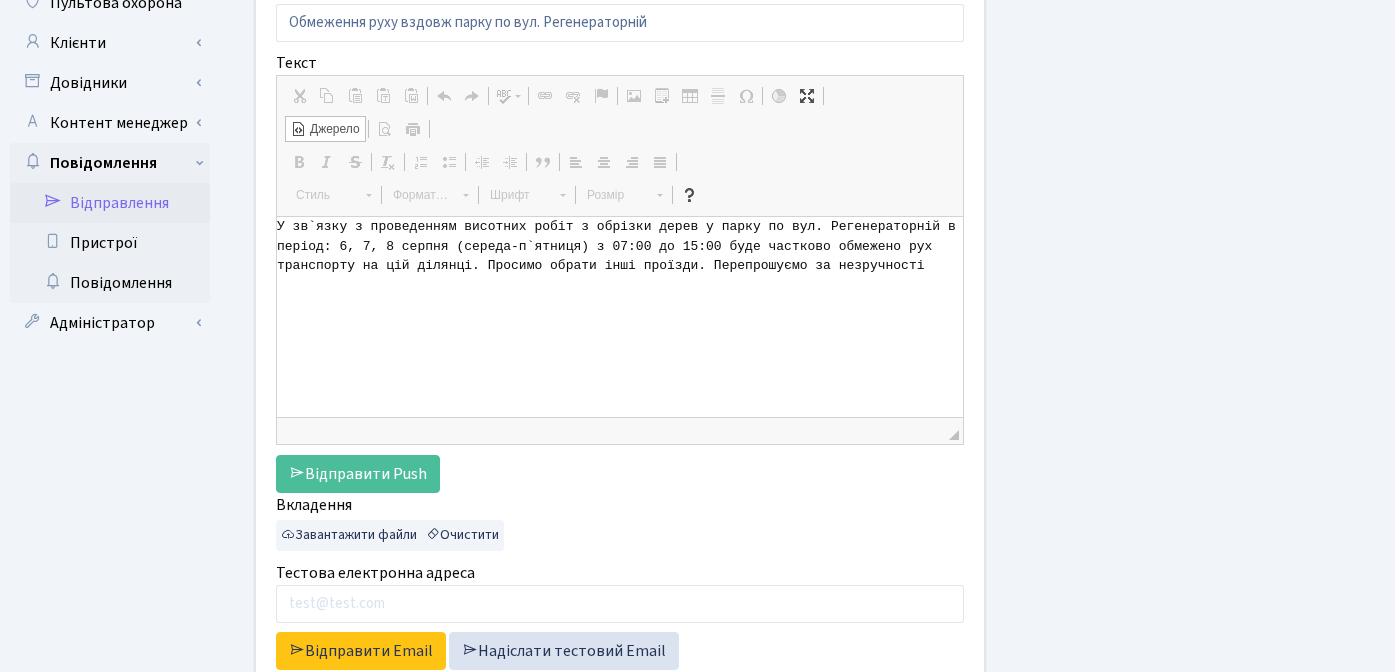 click on "<p>У зв`язку з проведенням висотних робіт з обрізки дерев у парку по вул. Регенераторній в період: 6, 7, 8 серпня (середа-п`ятниця) з 07:00 до 15:00 буде частково обмежено рух транспорту на цій ділянці. Просимо обрати інші проїзди. Перепрошуємо за незручності</p>" at bounding box center (620, 317) 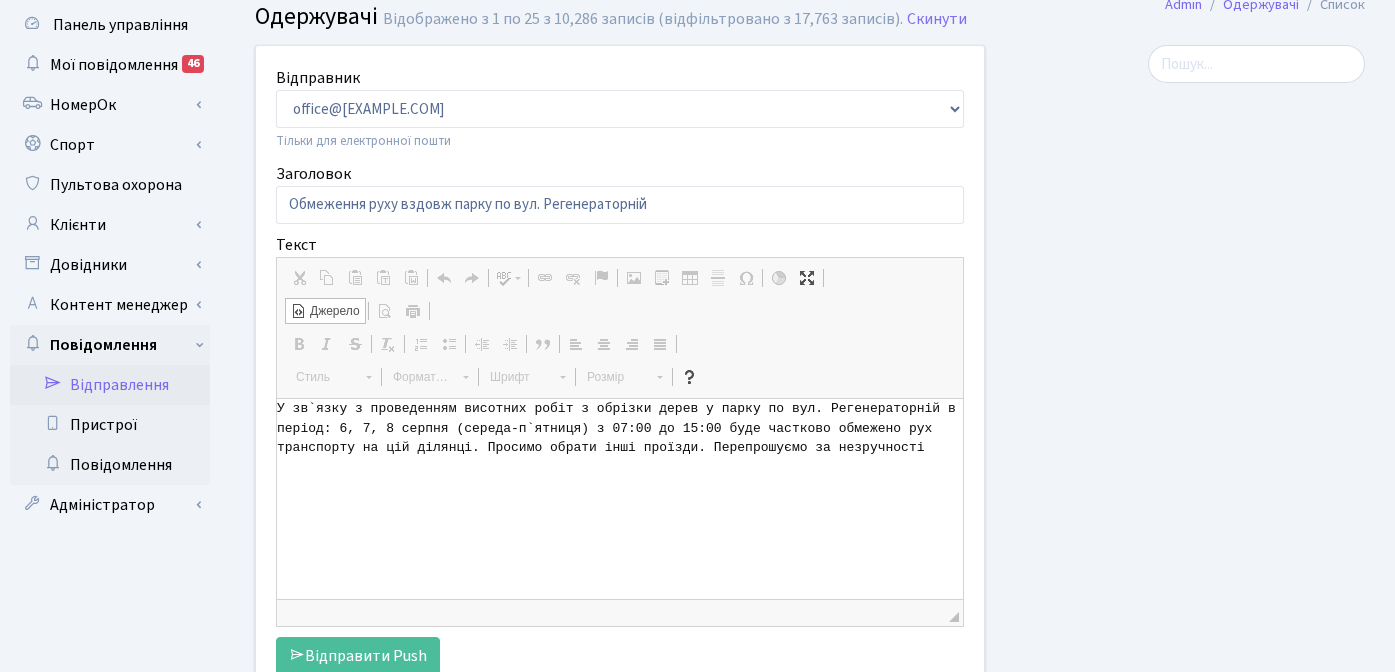 scroll, scrollTop: 0, scrollLeft: 0, axis: both 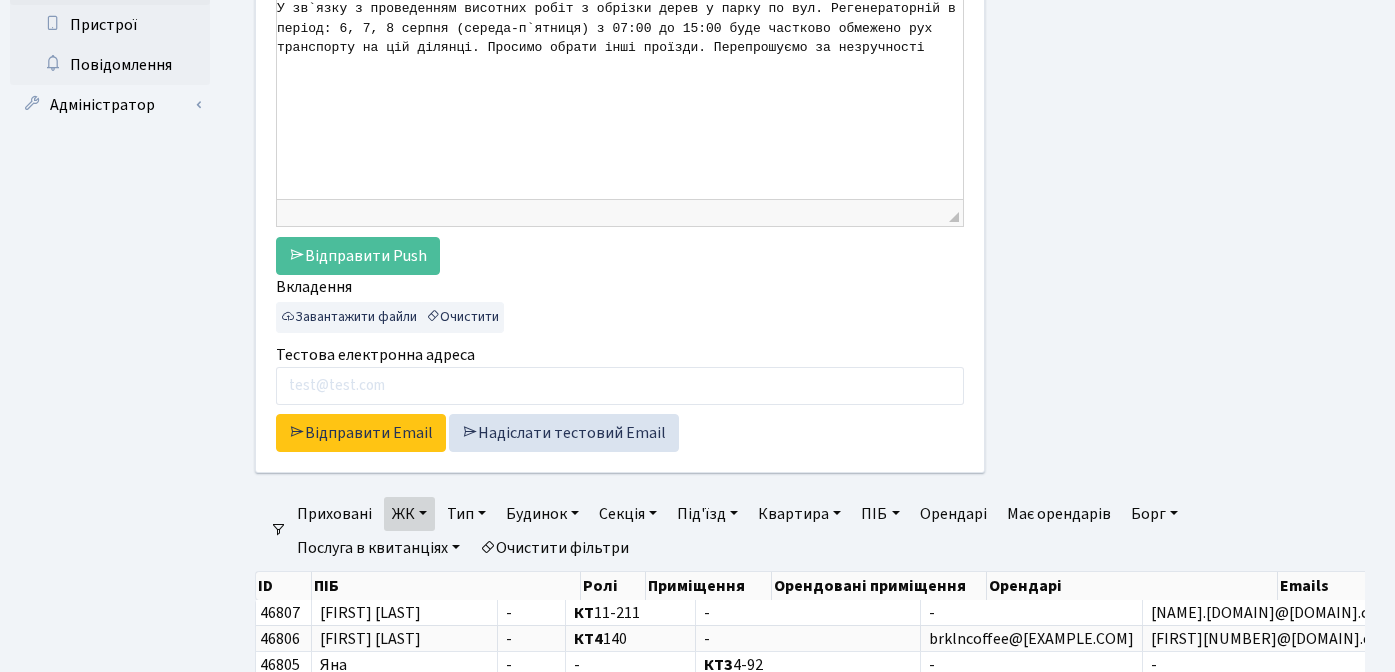 click on "ЖК" at bounding box center (409, 514) 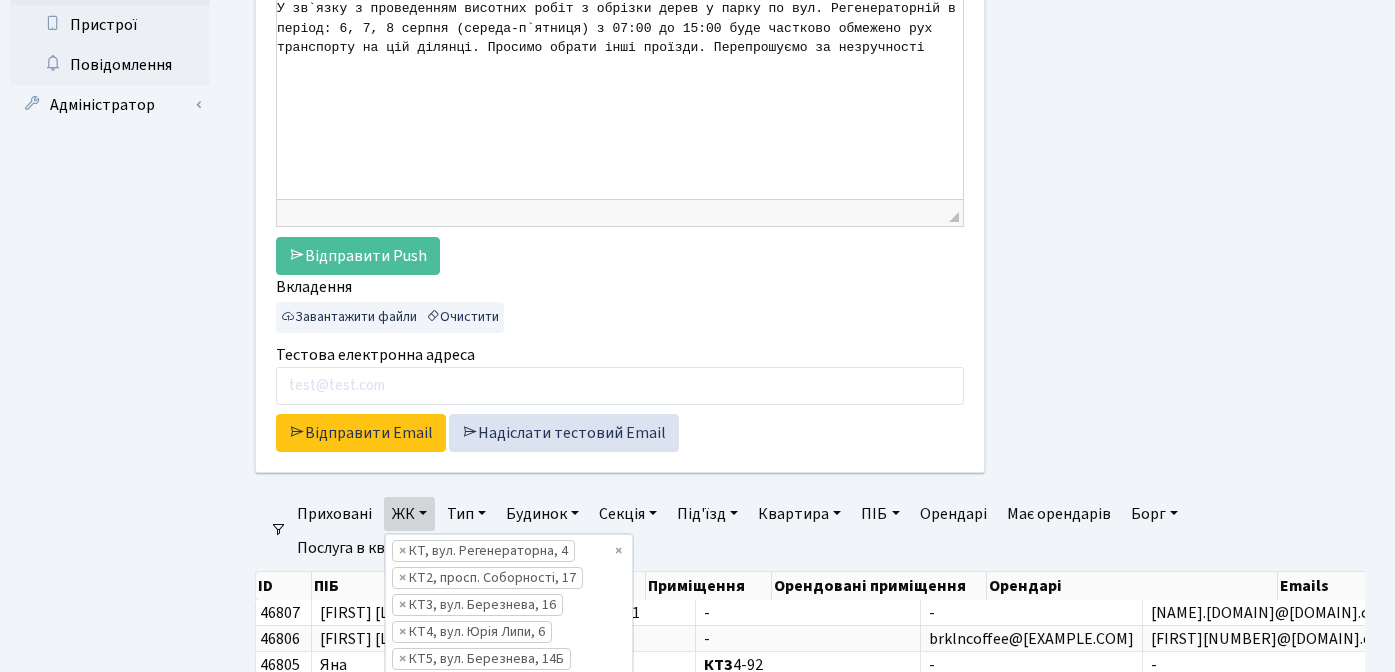 scroll, scrollTop: 864, scrollLeft: 0, axis: vertical 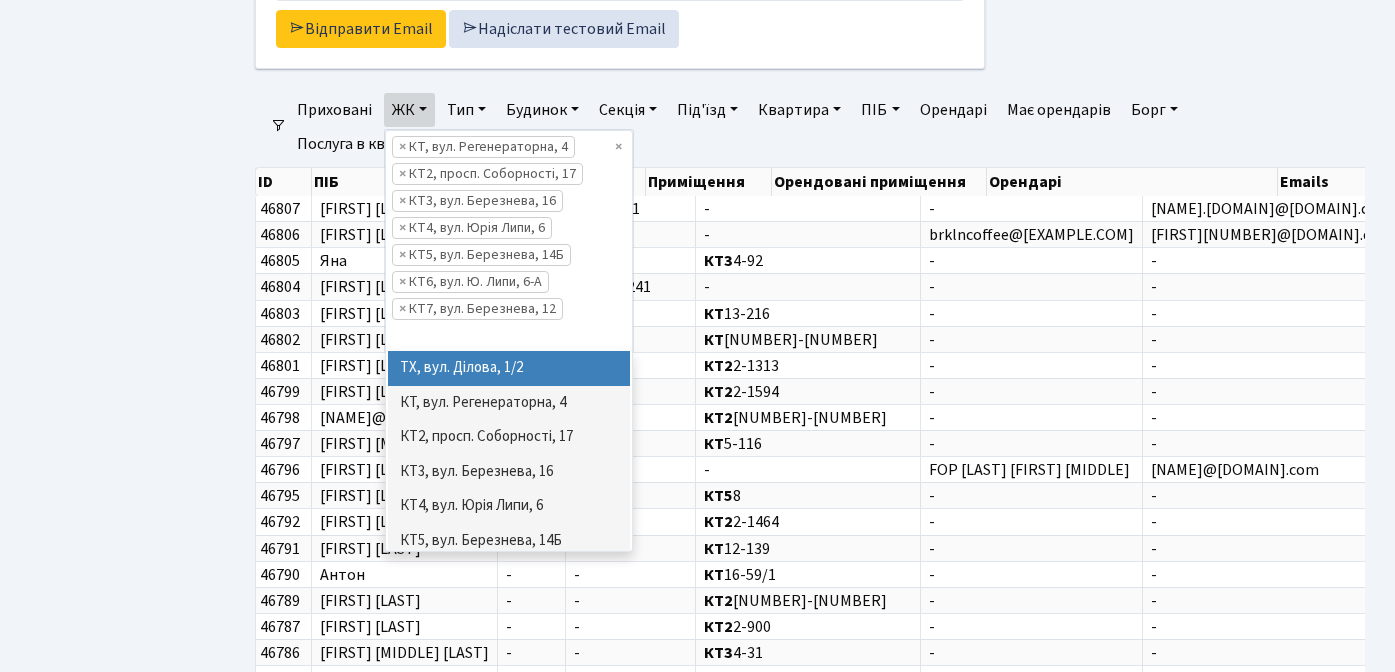 click on "Панель управління
Мої повідомлення 46
НомерОк" at bounding box center (110, 62) 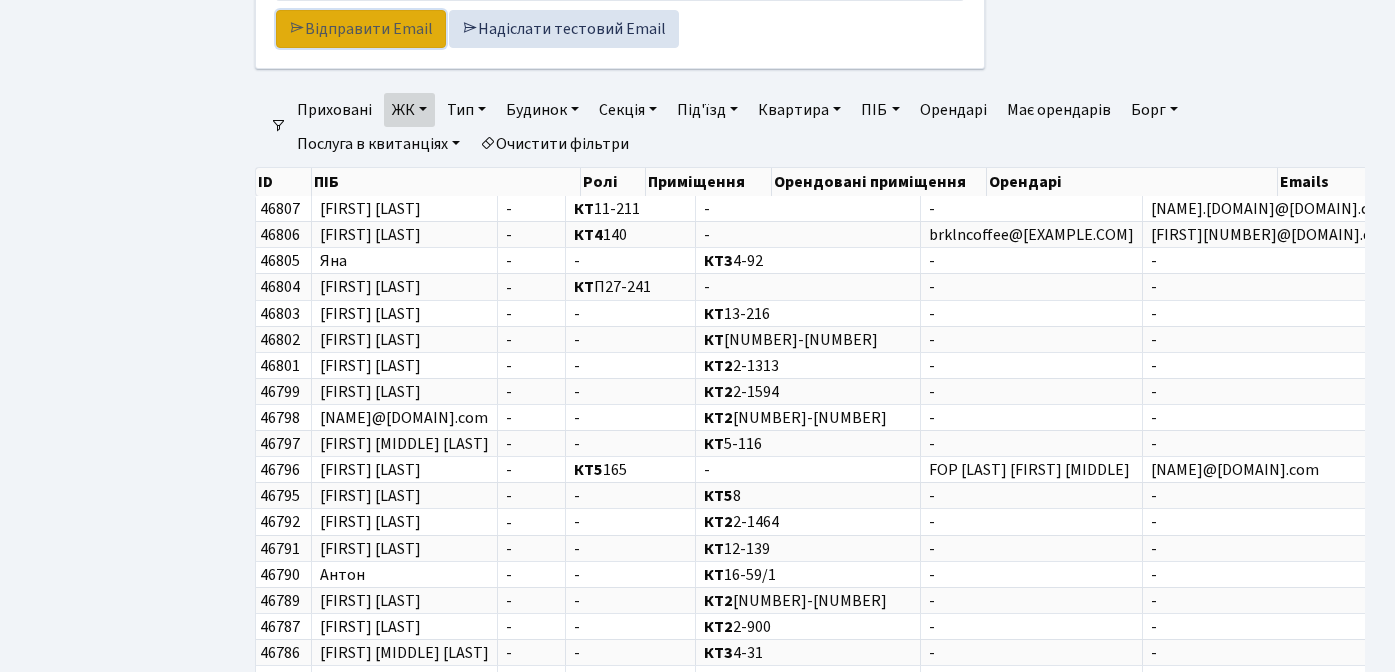 click on "Відправити Email" at bounding box center [361, 29] 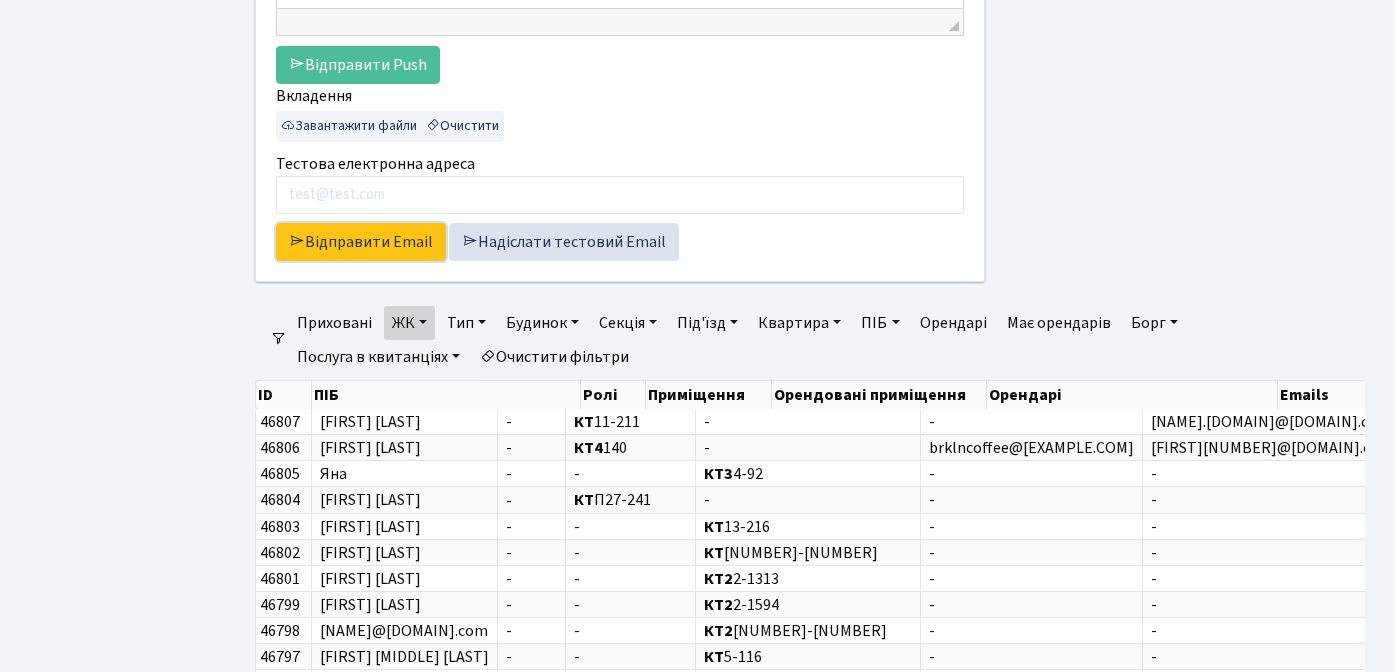 scroll, scrollTop: 547, scrollLeft: 0, axis: vertical 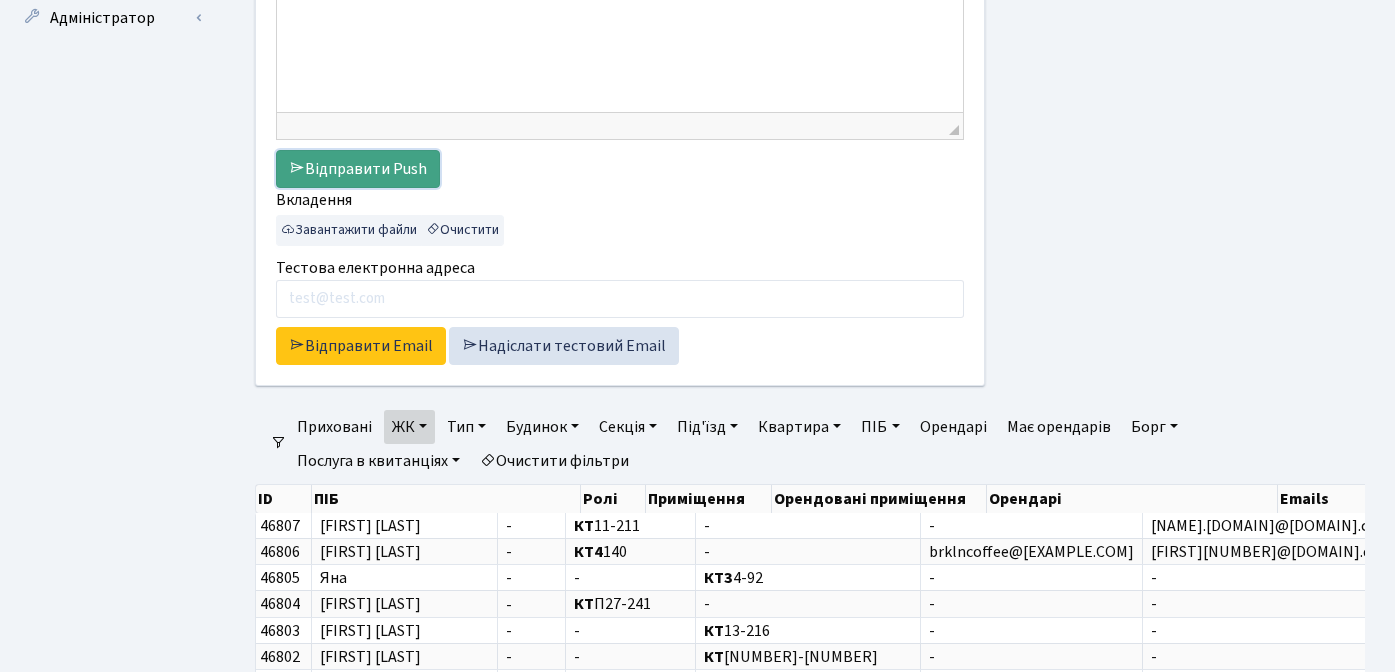 click on "Відправити Push" at bounding box center (358, 169) 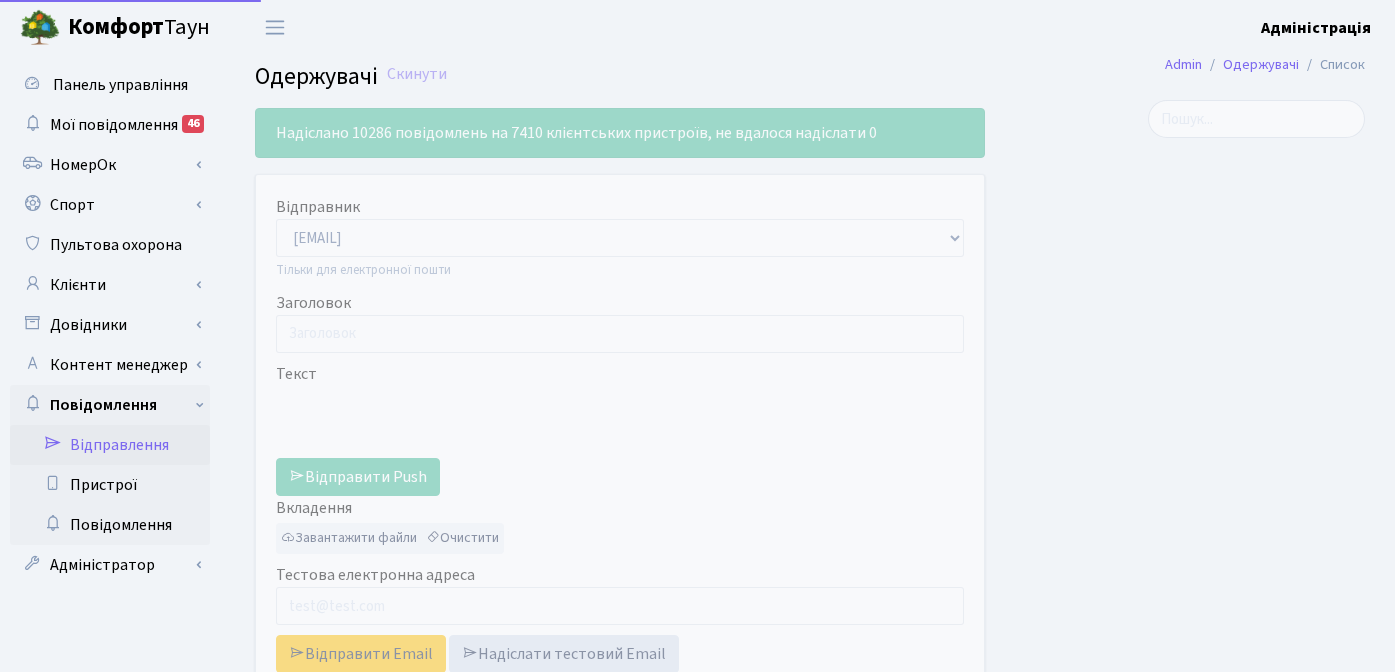 select on "25" 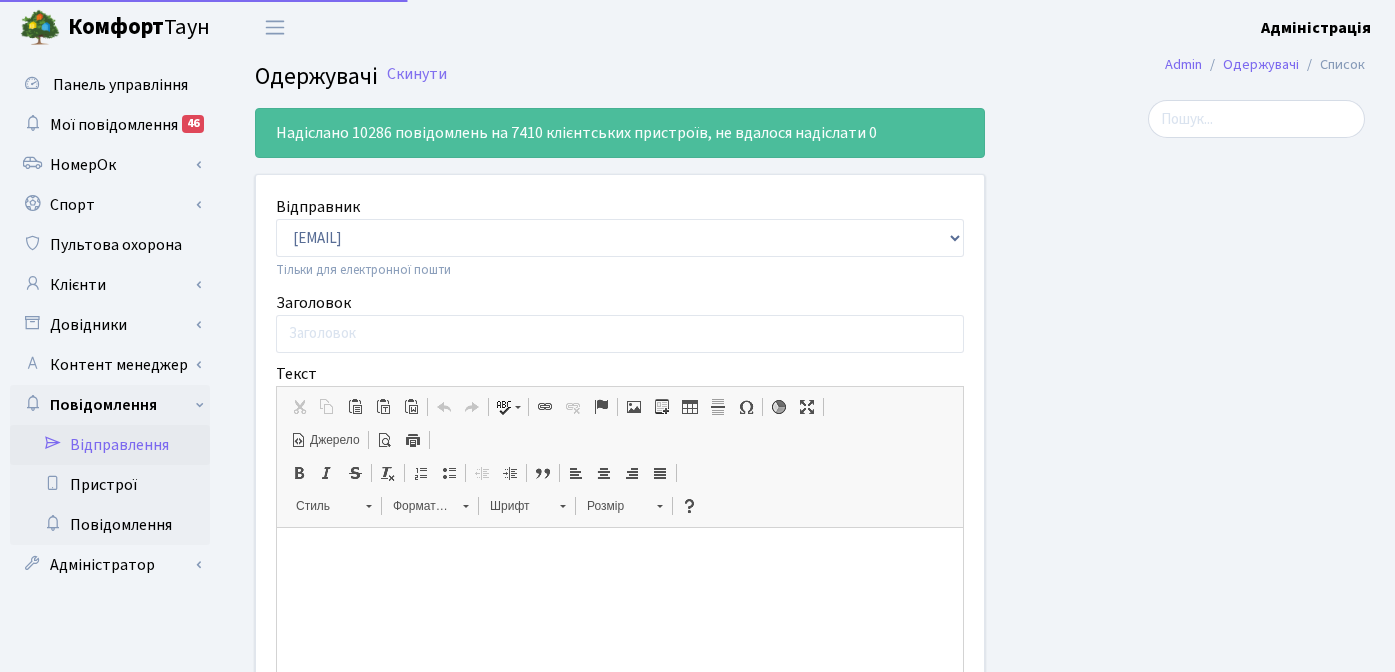 scroll, scrollTop: 0, scrollLeft: 0, axis: both 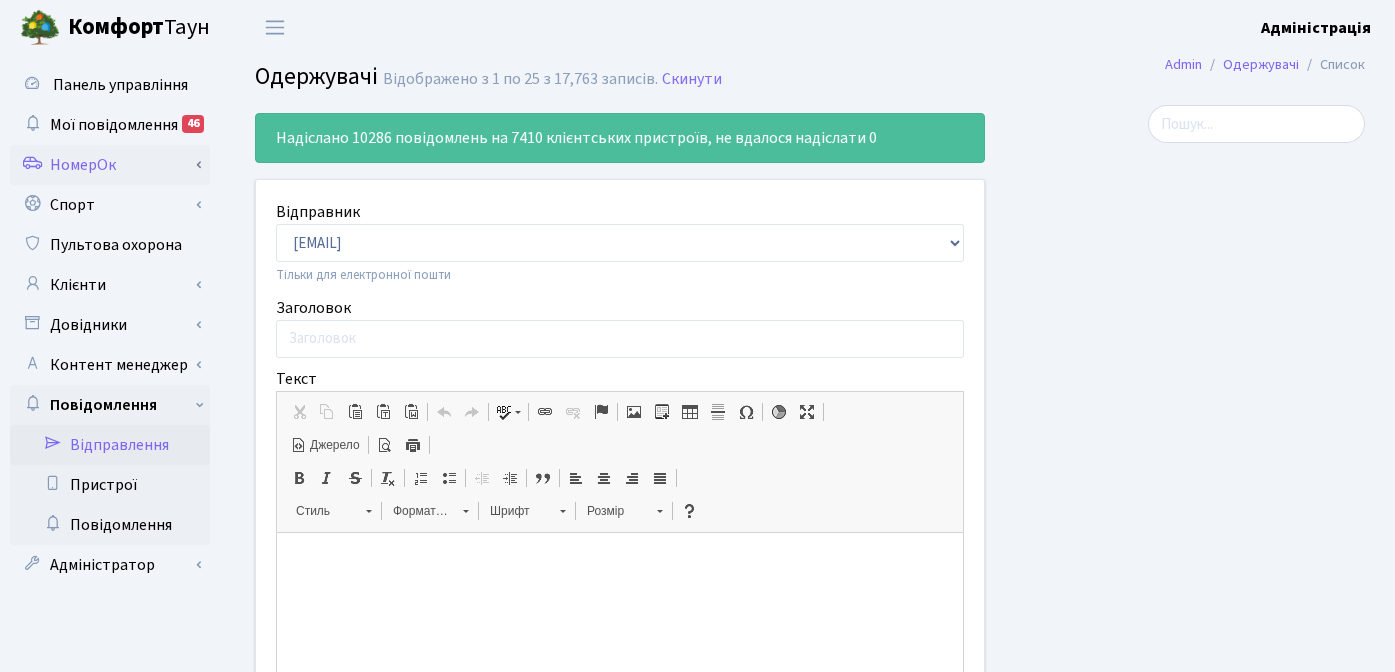click on "НомерОк" at bounding box center (110, 165) 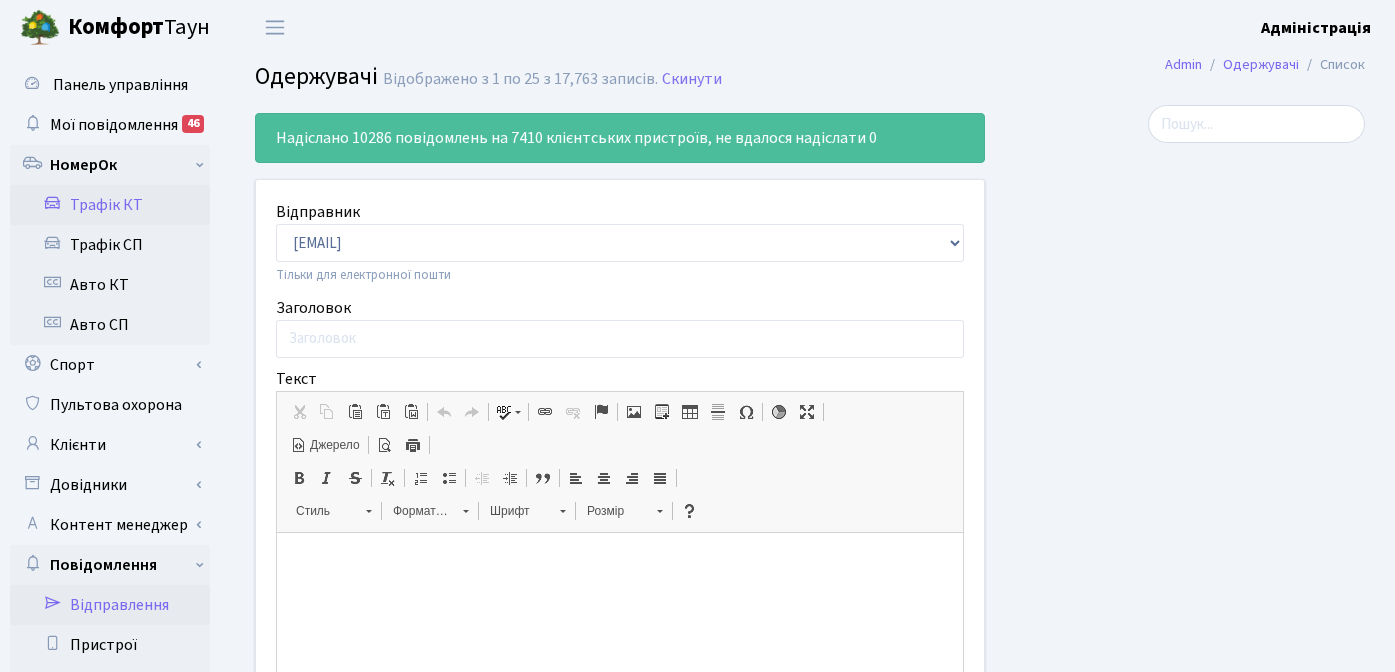 click on "Трафік КТ" at bounding box center (110, 205) 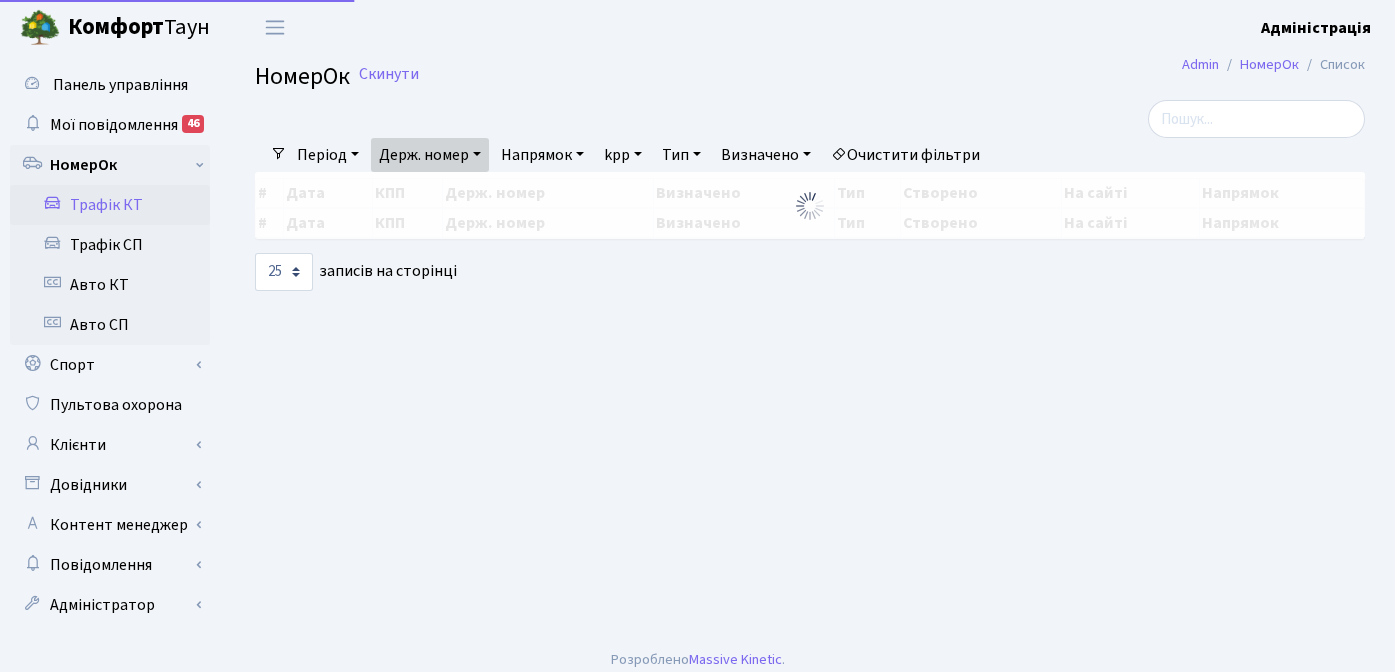 select on "25" 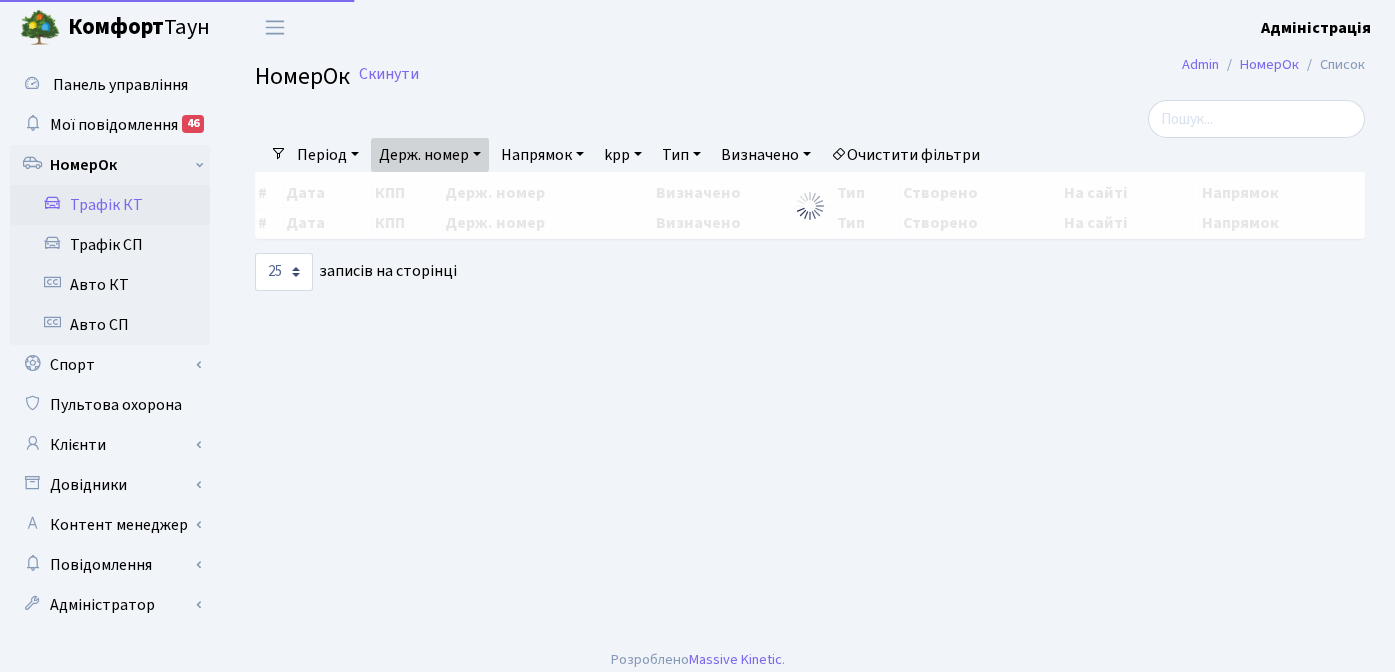 scroll, scrollTop: 0, scrollLeft: 0, axis: both 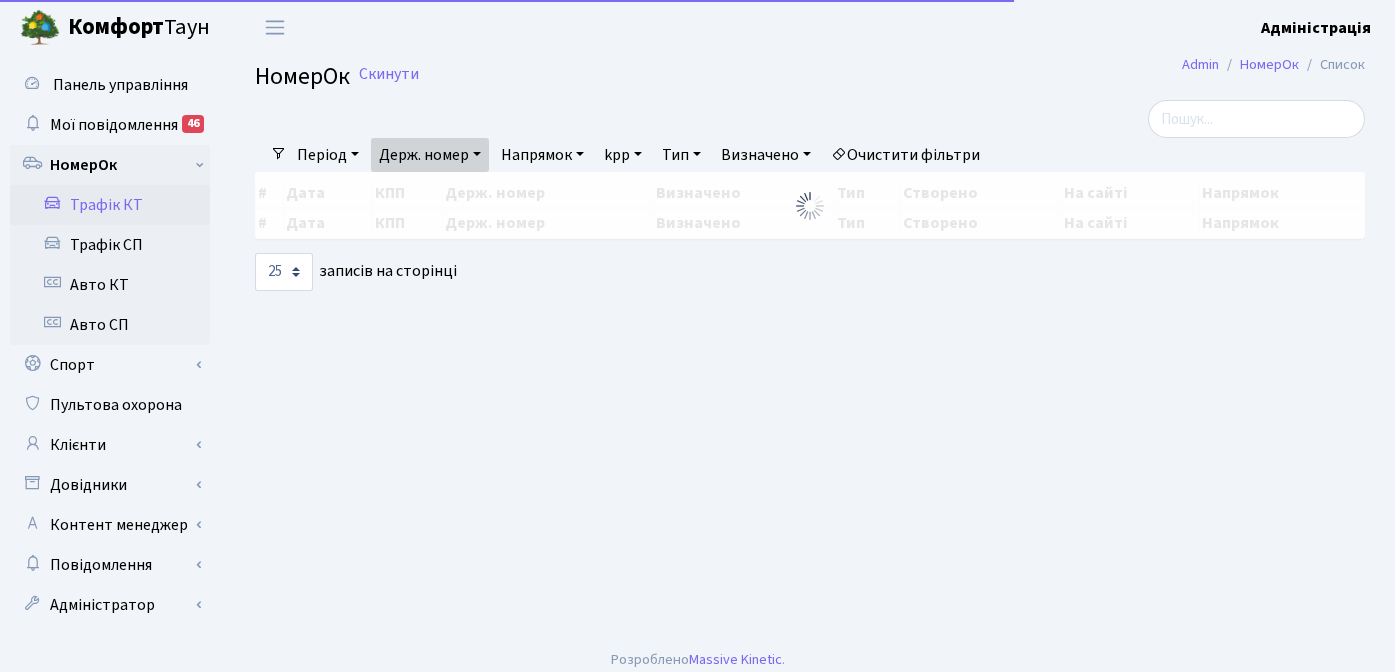 click on "Очистити фільтри" at bounding box center [905, 155] 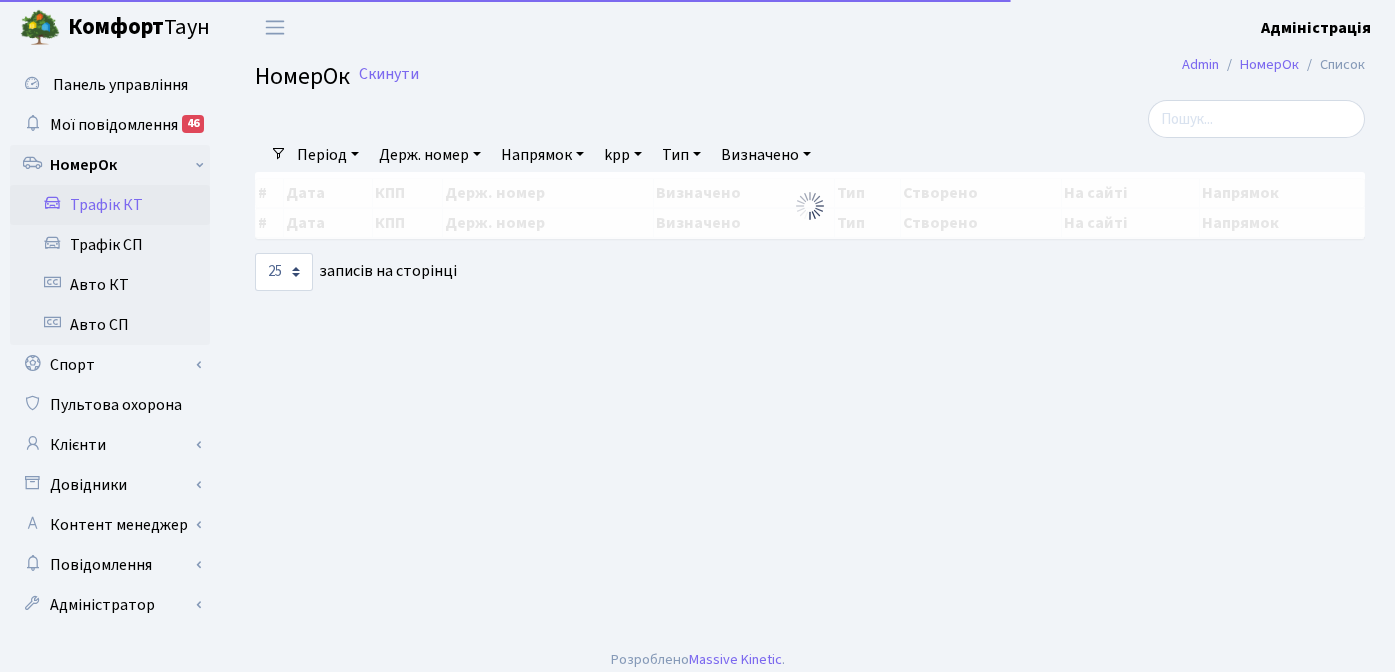 click on "Держ. номер" at bounding box center (430, 155) 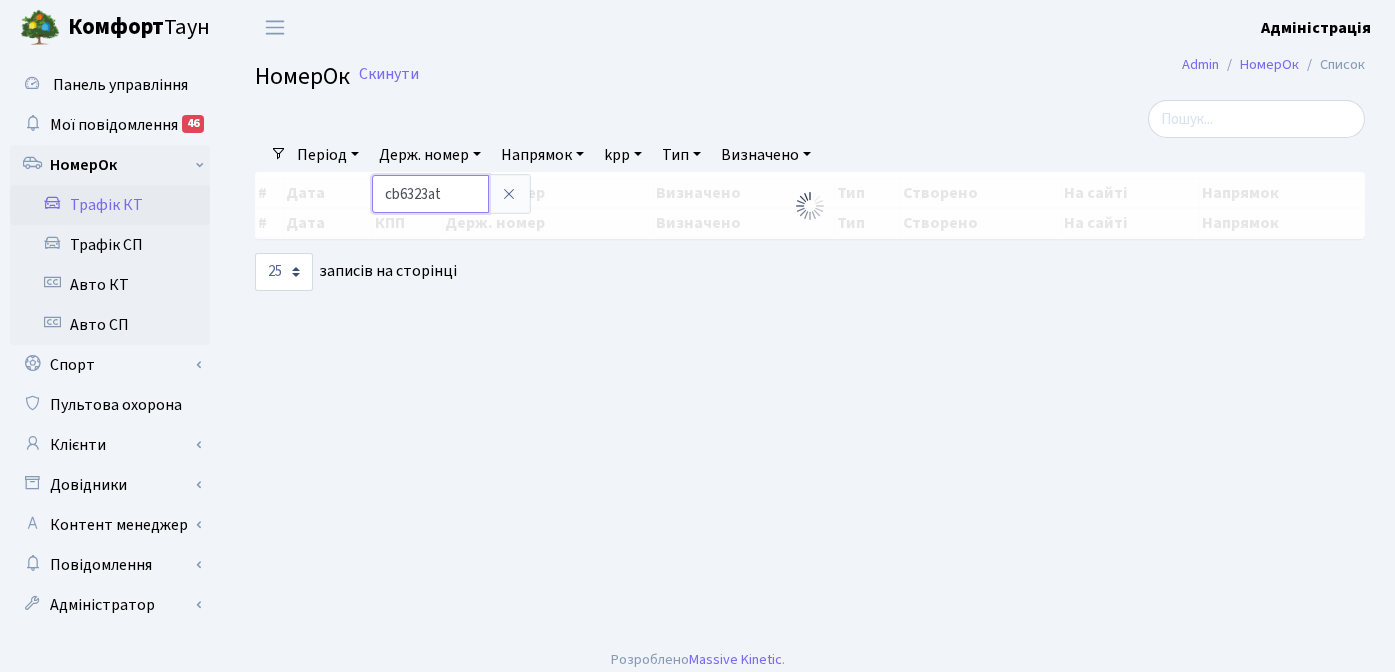 type on "cb6323at" 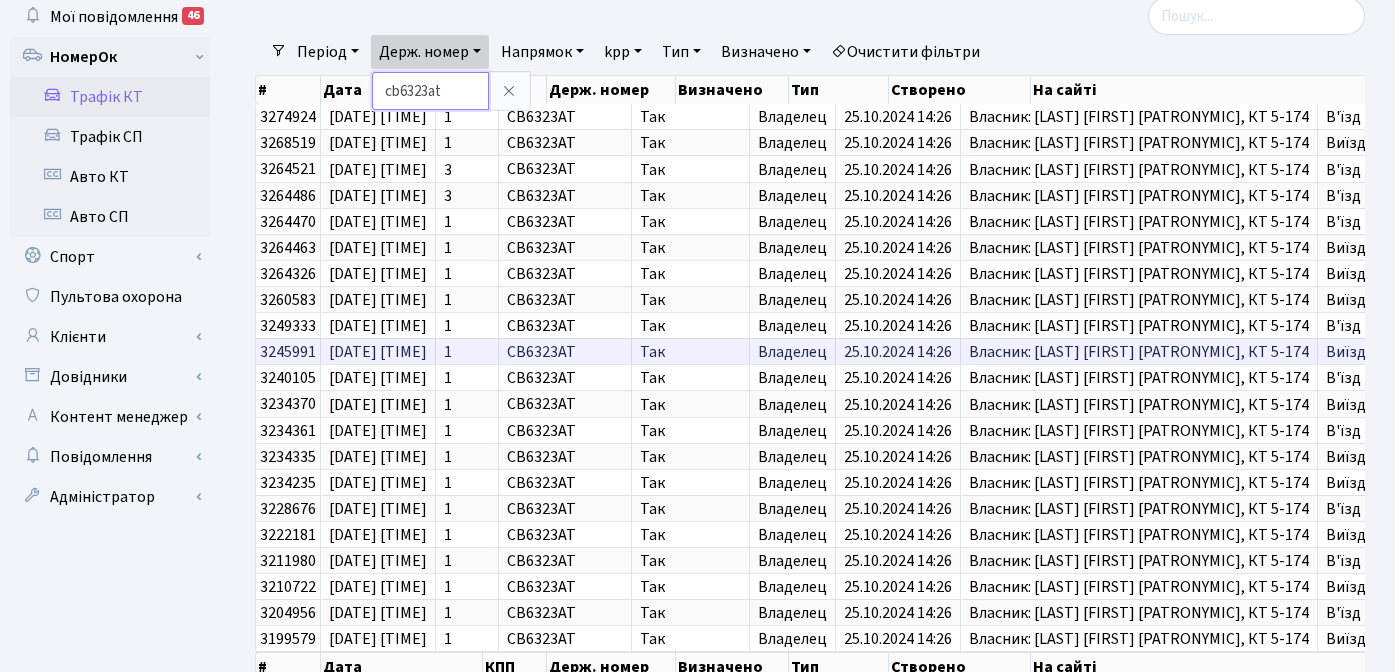 scroll, scrollTop: 103, scrollLeft: 0, axis: vertical 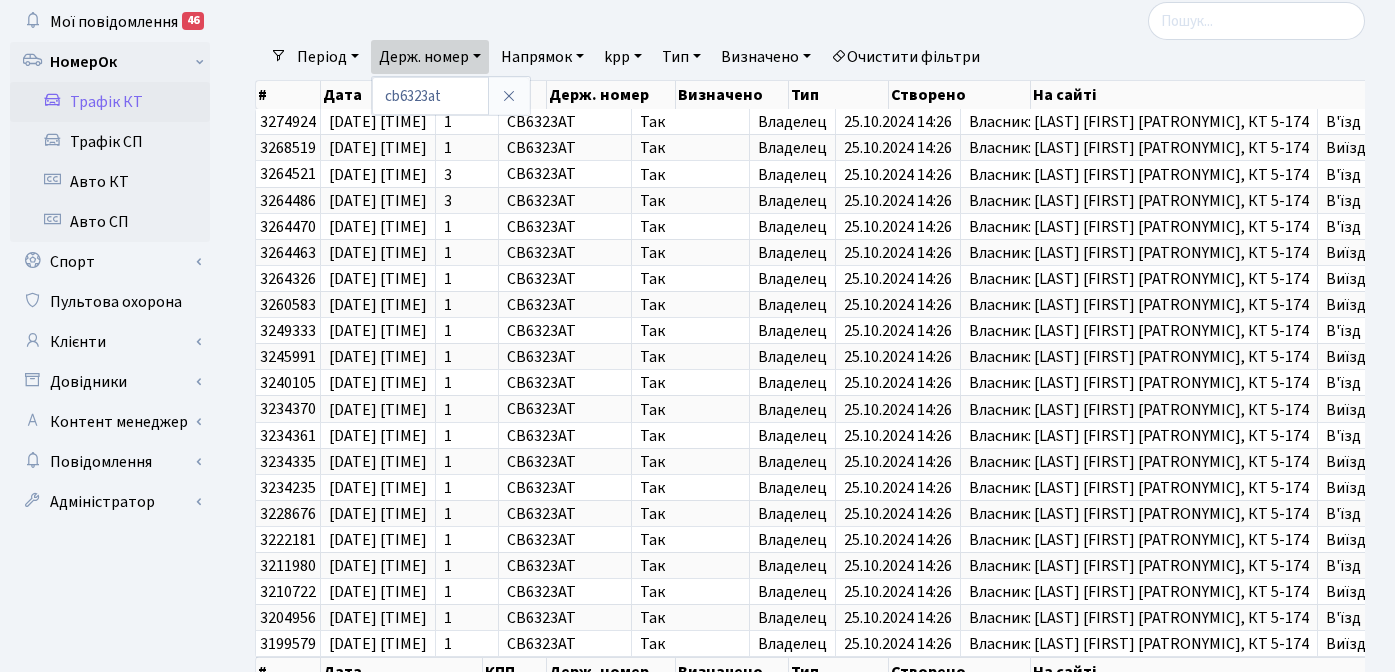 click at bounding box center (1190, 21) 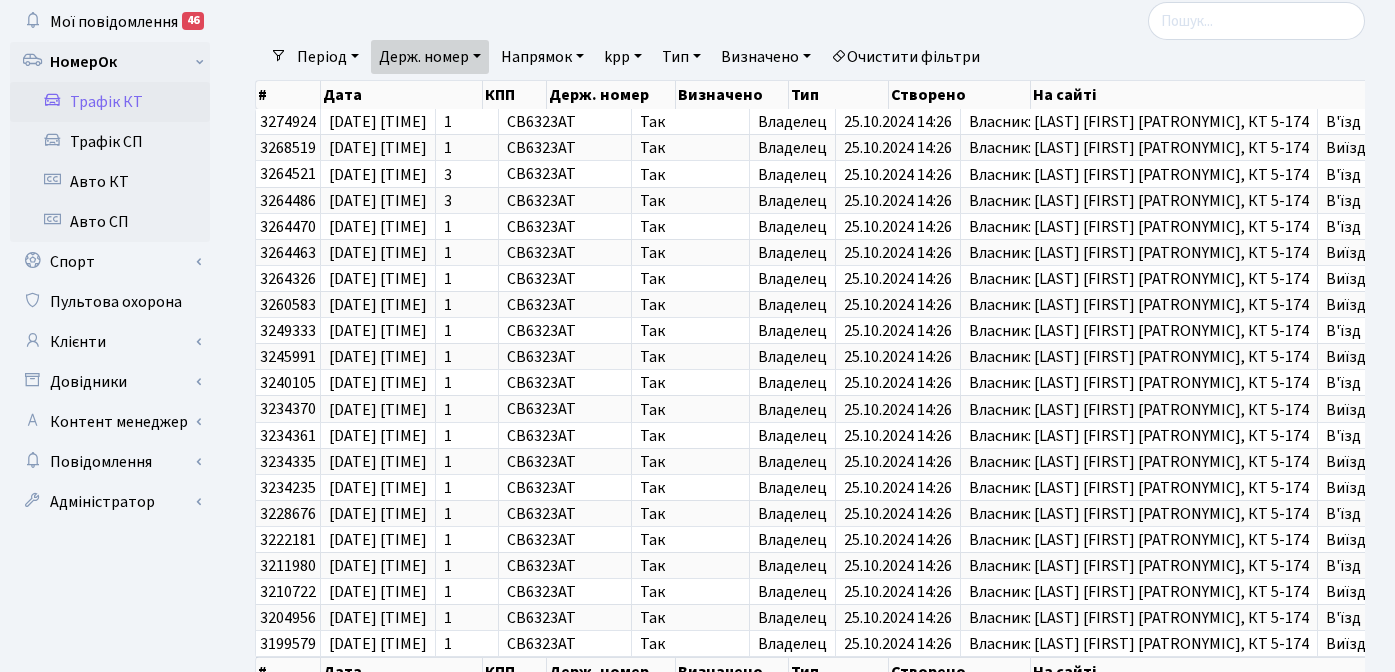 click at bounding box center [1190, 21] 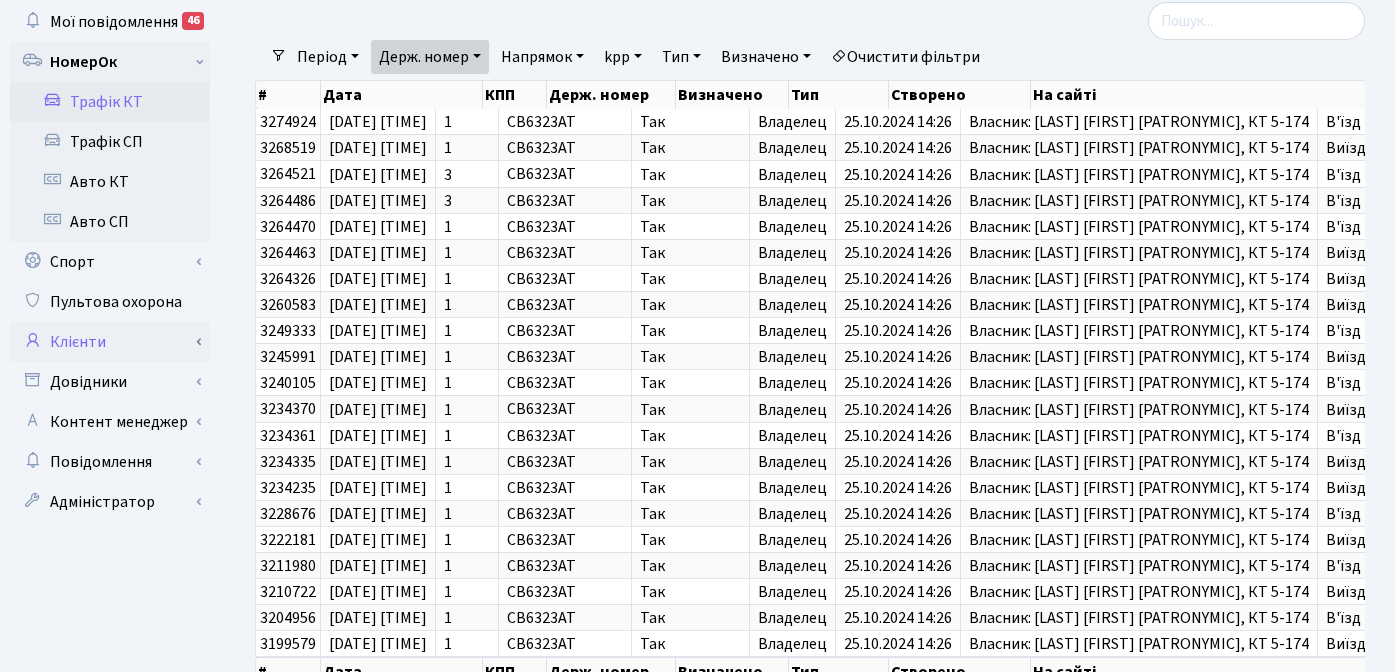 click on "Клієнти" at bounding box center [110, 342] 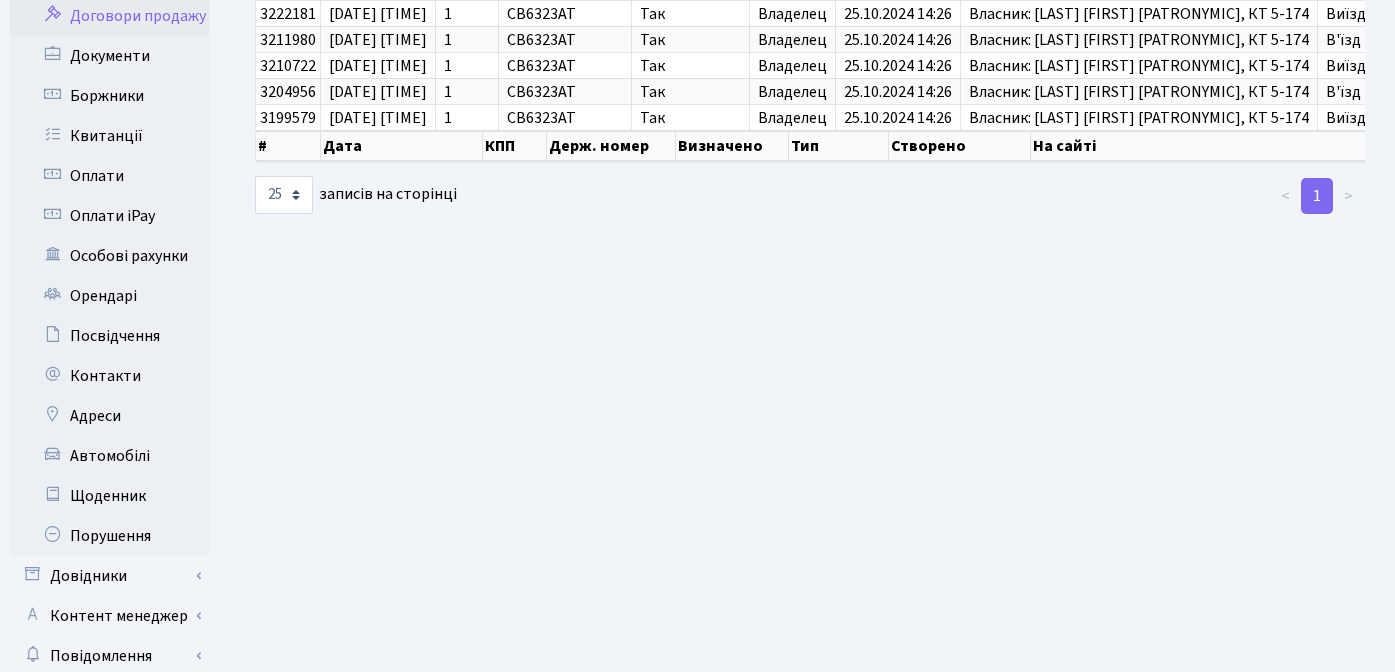 scroll, scrollTop: 643, scrollLeft: 0, axis: vertical 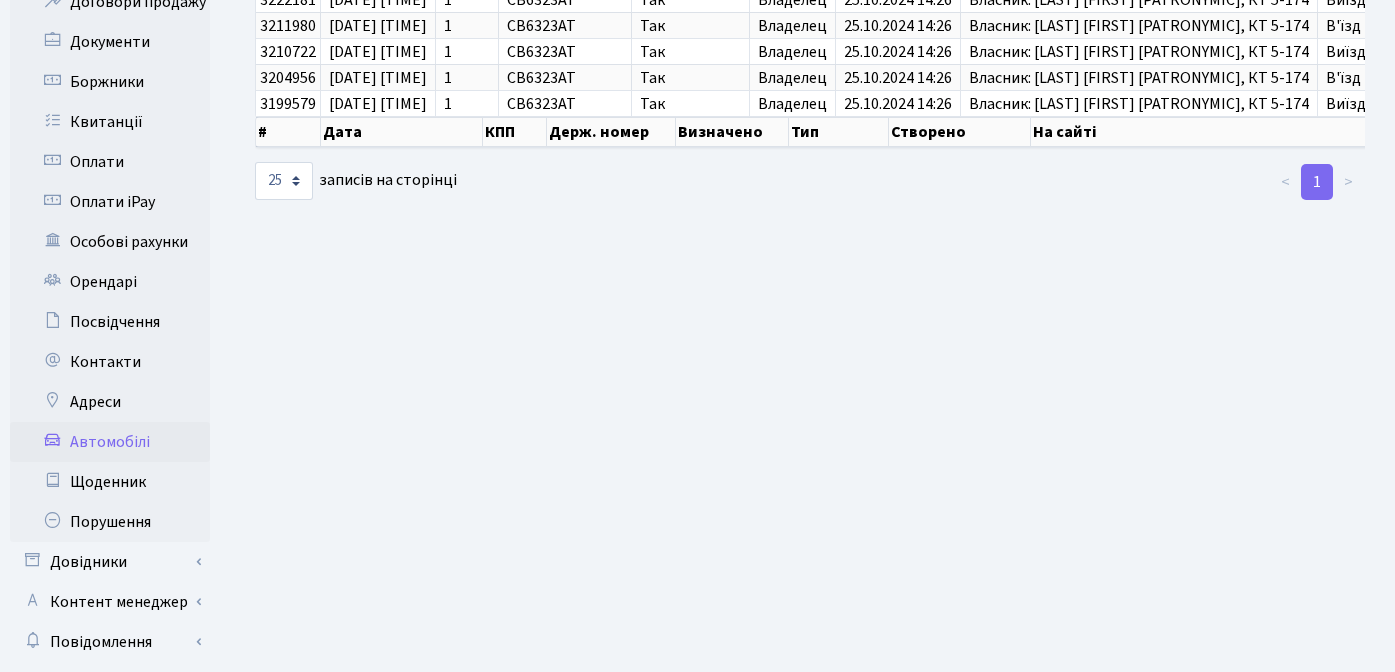 click on "Автомобілі" at bounding box center [110, 442] 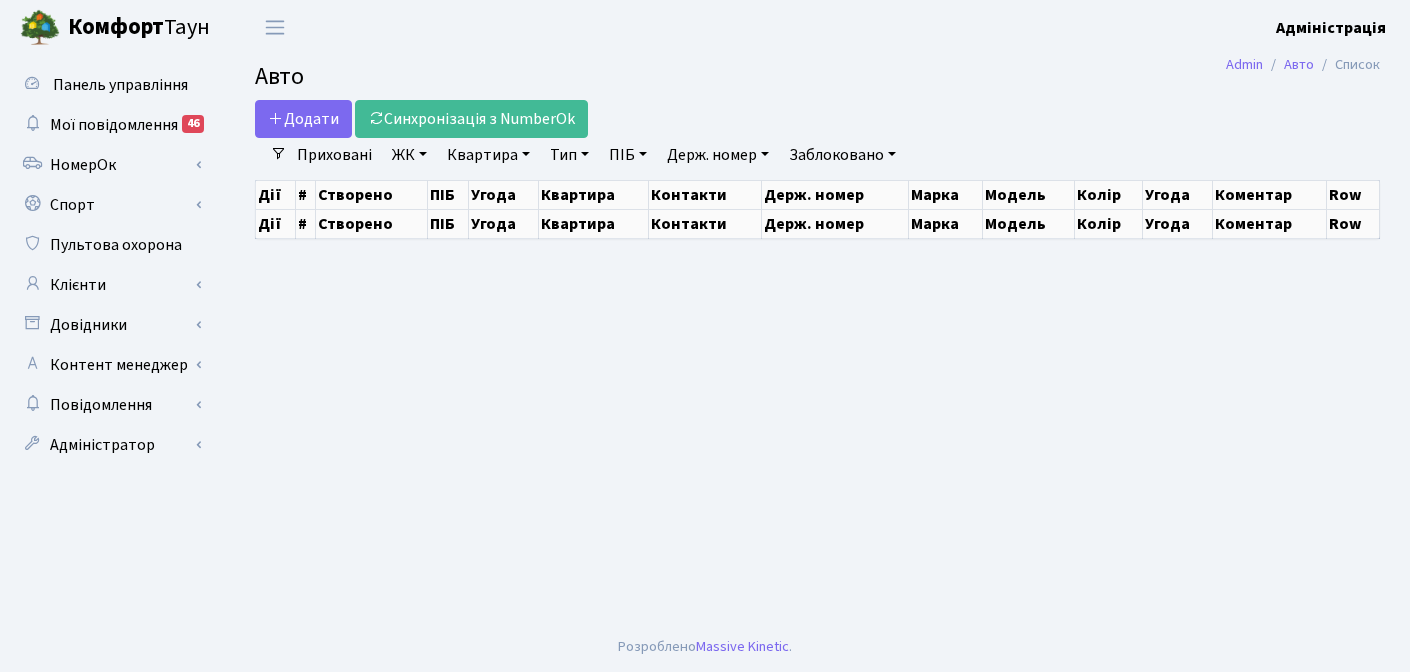 scroll, scrollTop: 0, scrollLeft: 0, axis: both 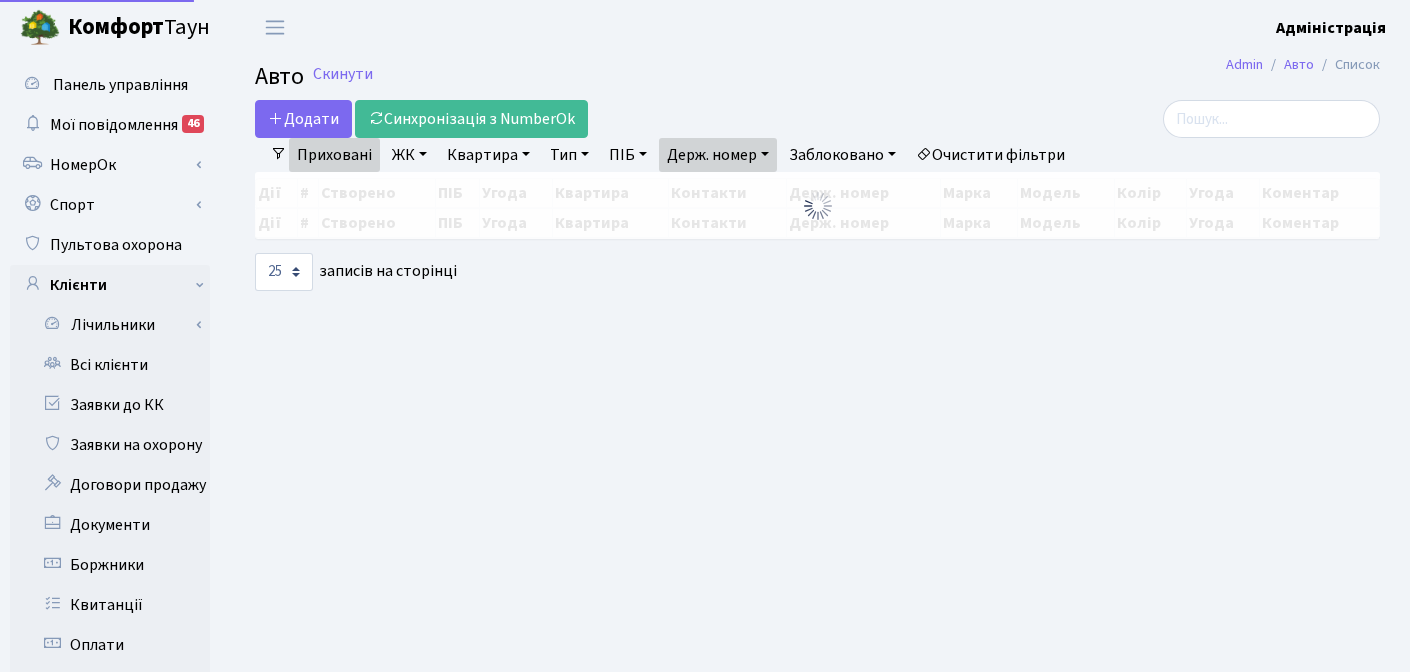 select on "25" 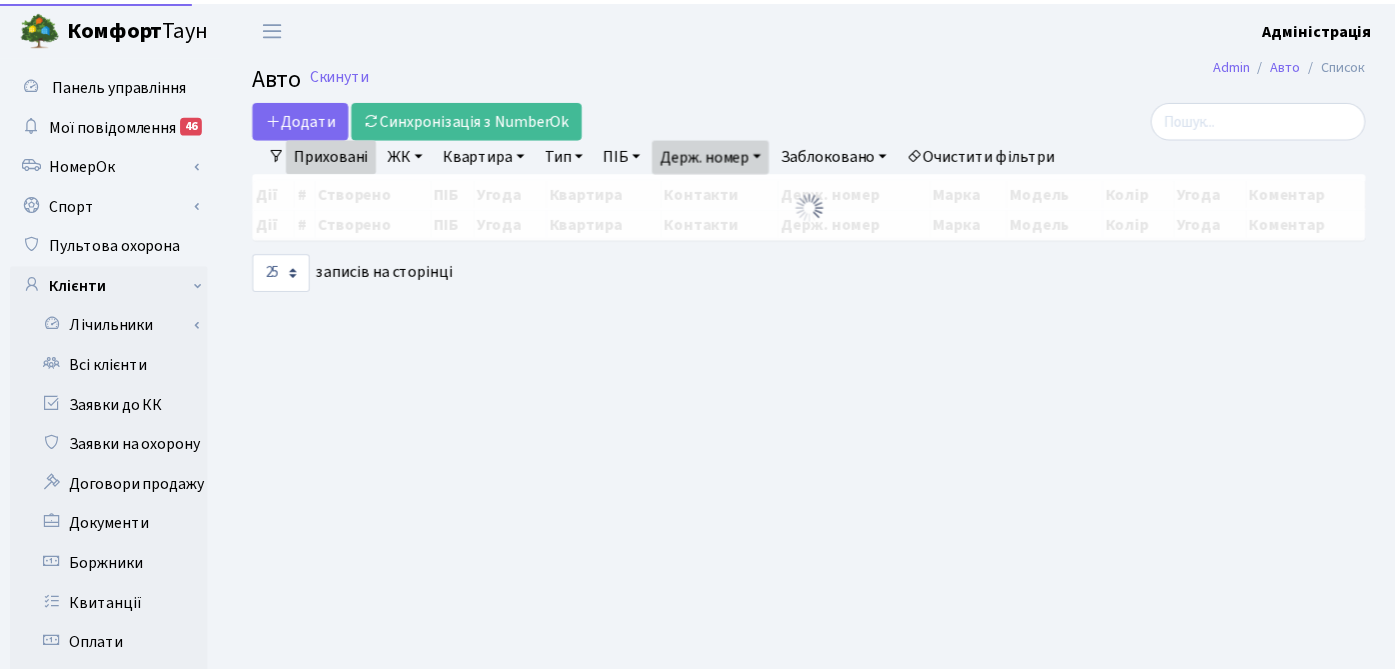 scroll, scrollTop: 0, scrollLeft: 0, axis: both 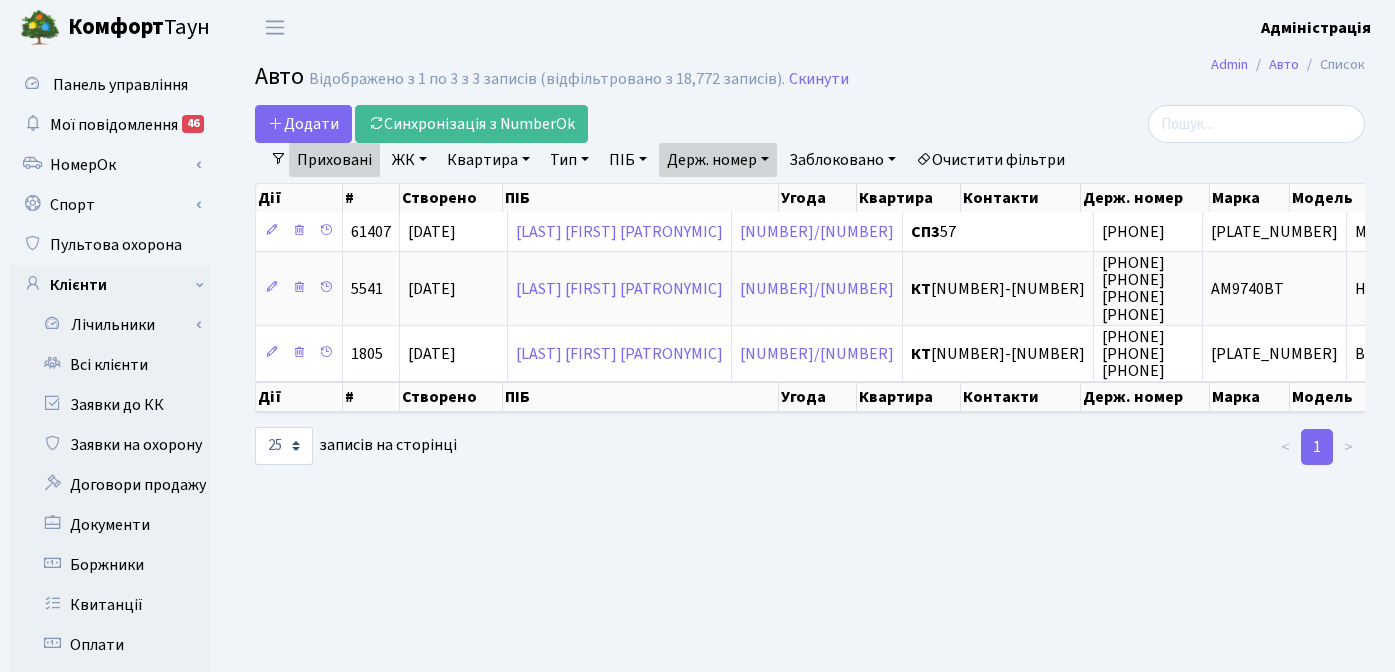 click on "Очистити фільтри" at bounding box center (990, 160) 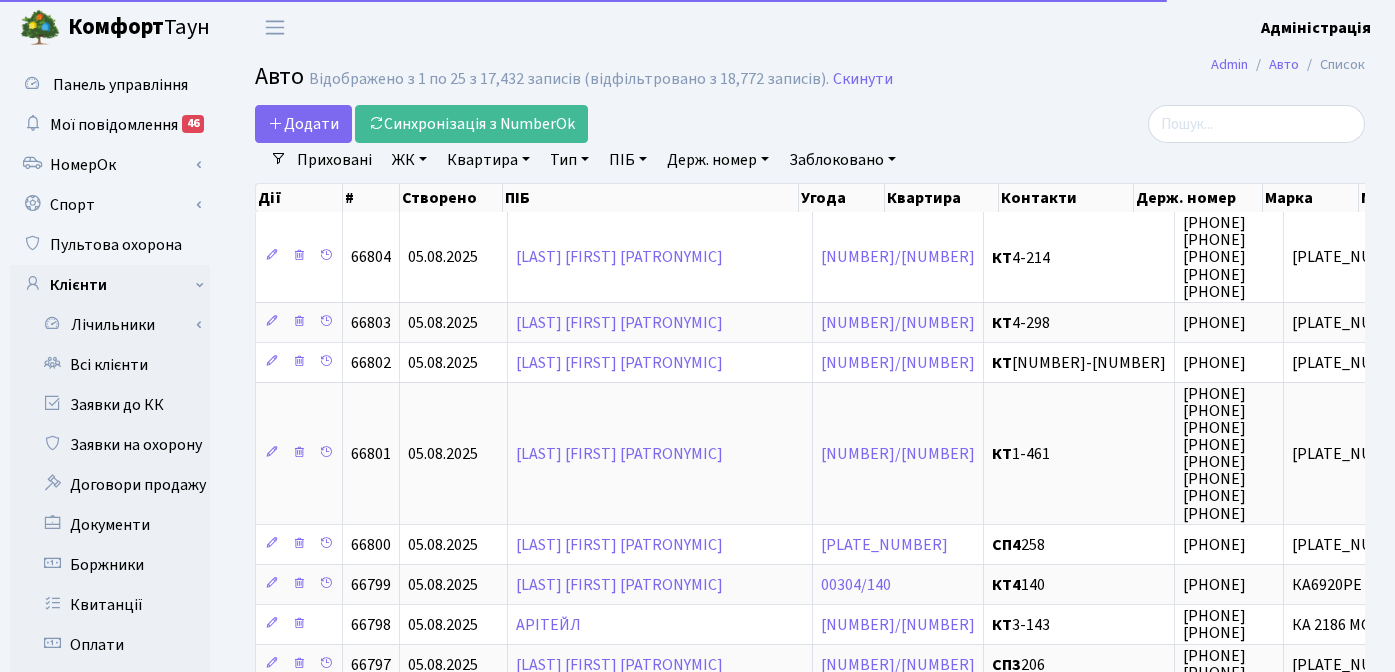 click on "Держ. номер" at bounding box center [718, 160] 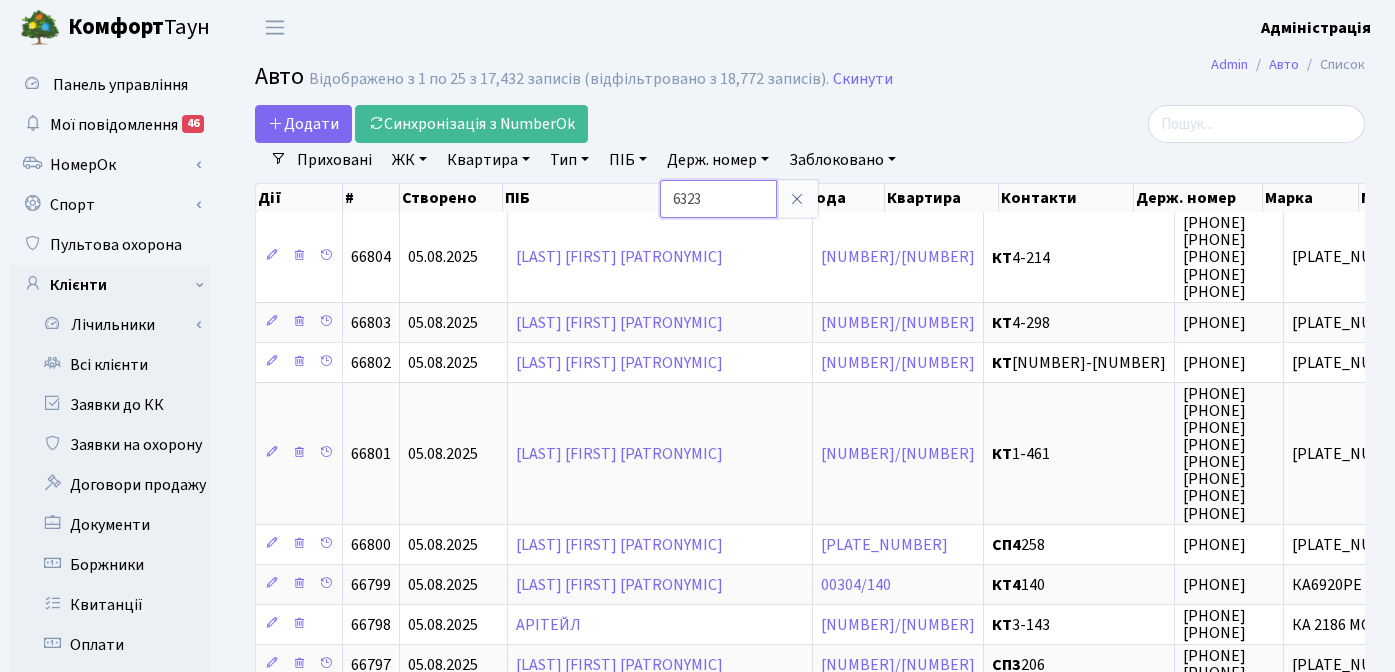 type on "6323" 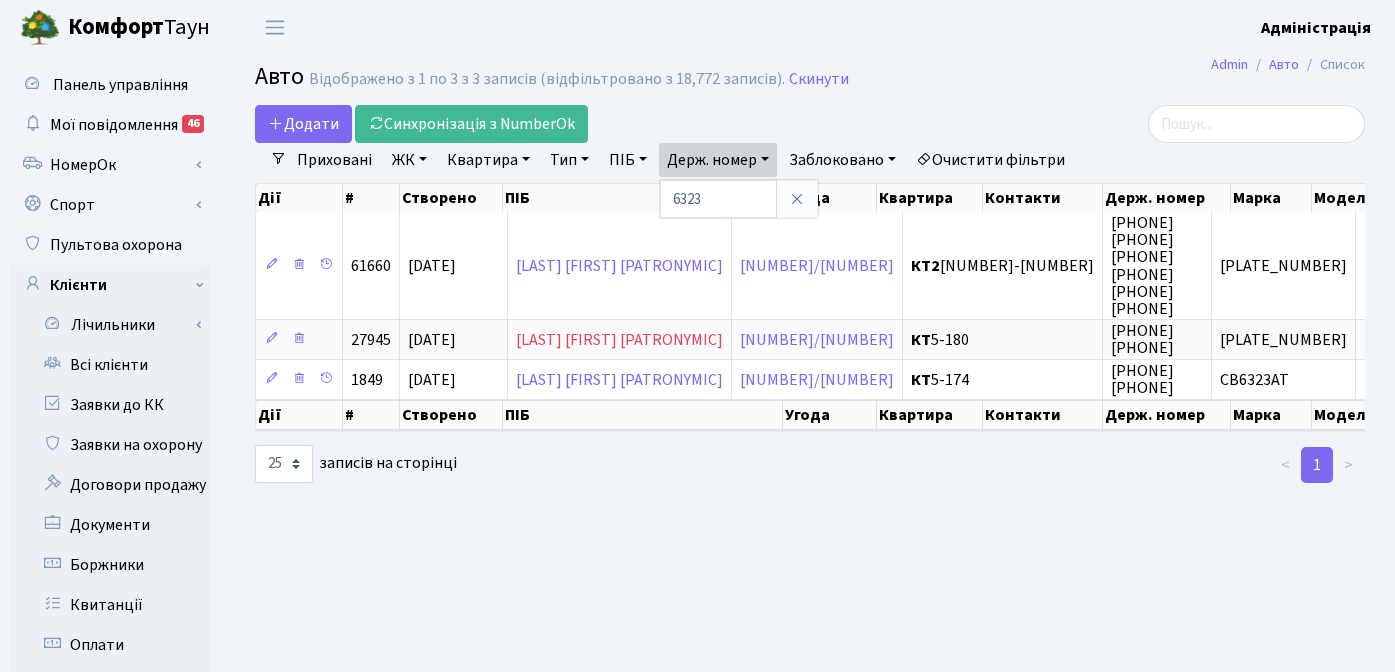 click on "Admin
Авто
Список
Авто
Відображено з 1 по 3 з 3 записів (відфільтровано з 18,772 записів). Скинути
Додати
Синхронізація з NumberOk
Фільтри
Приховані
ЖК
-
ТХ, вул. Ділова, 1/2
КТ, вул. Регенераторна, 4" at bounding box center [810, 625] 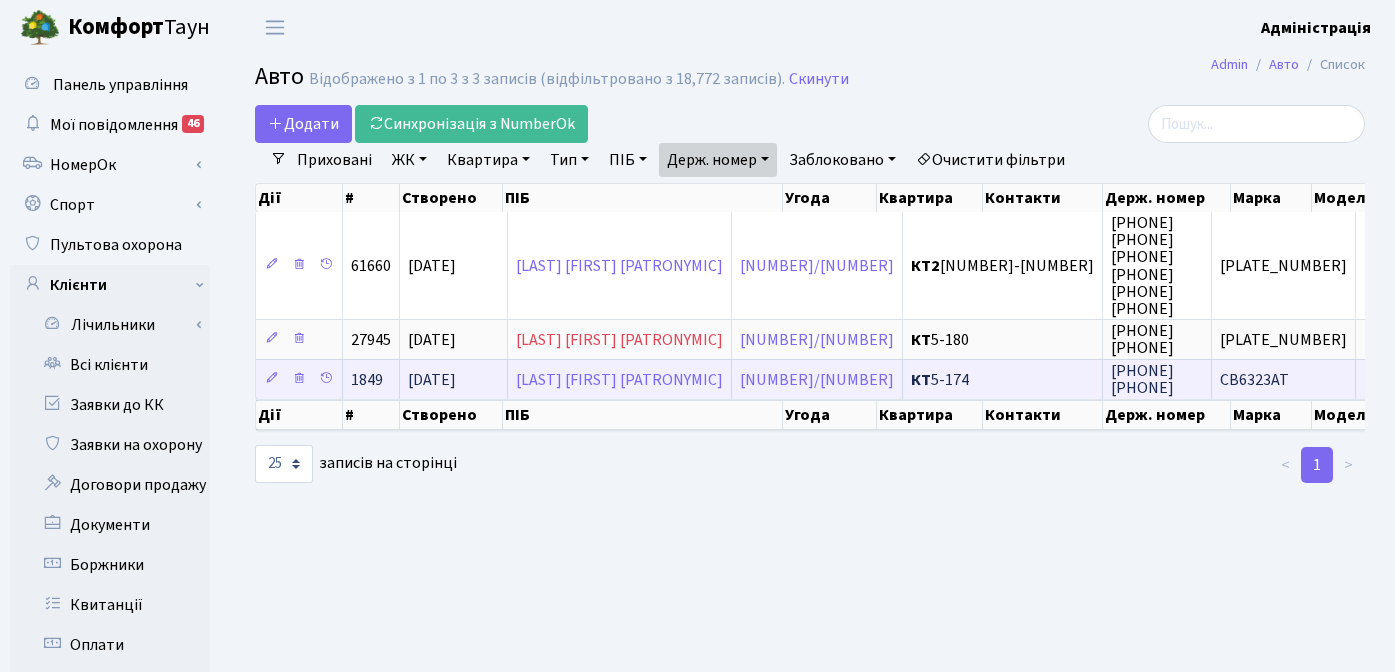 scroll, scrollTop: 0, scrollLeft: 175, axis: horizontal 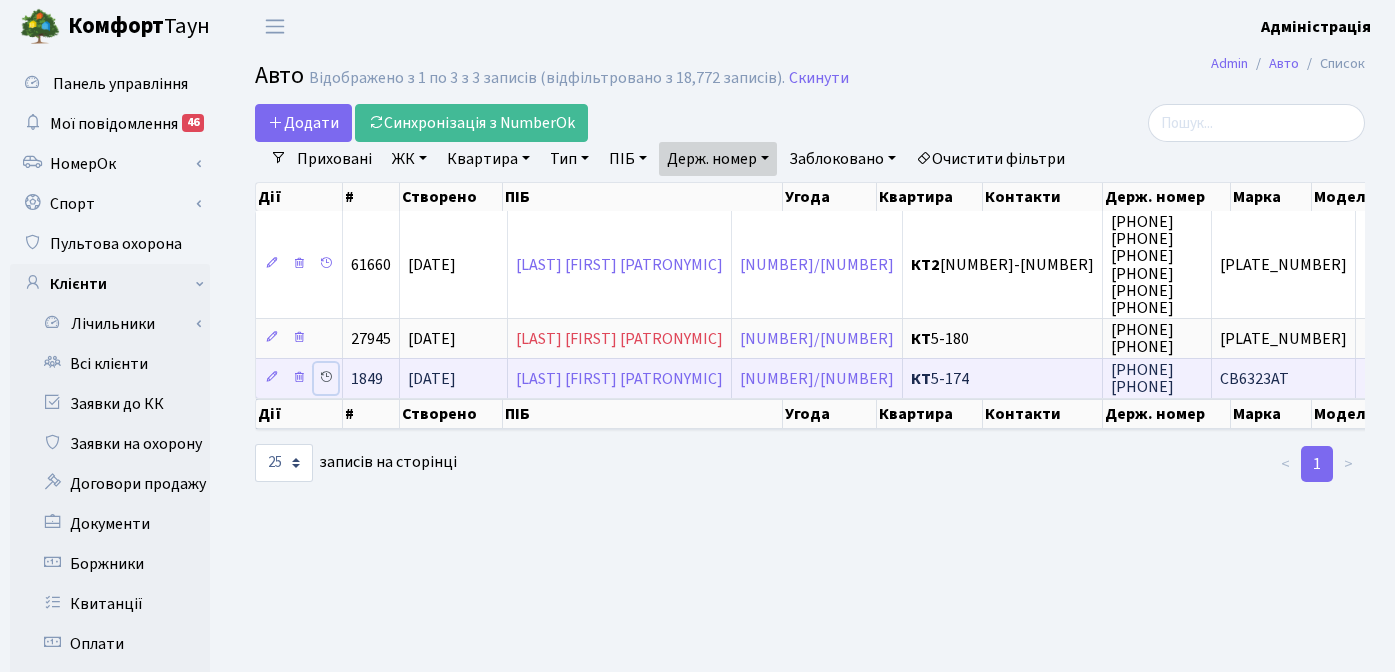 click at bounding box center [326, 377] 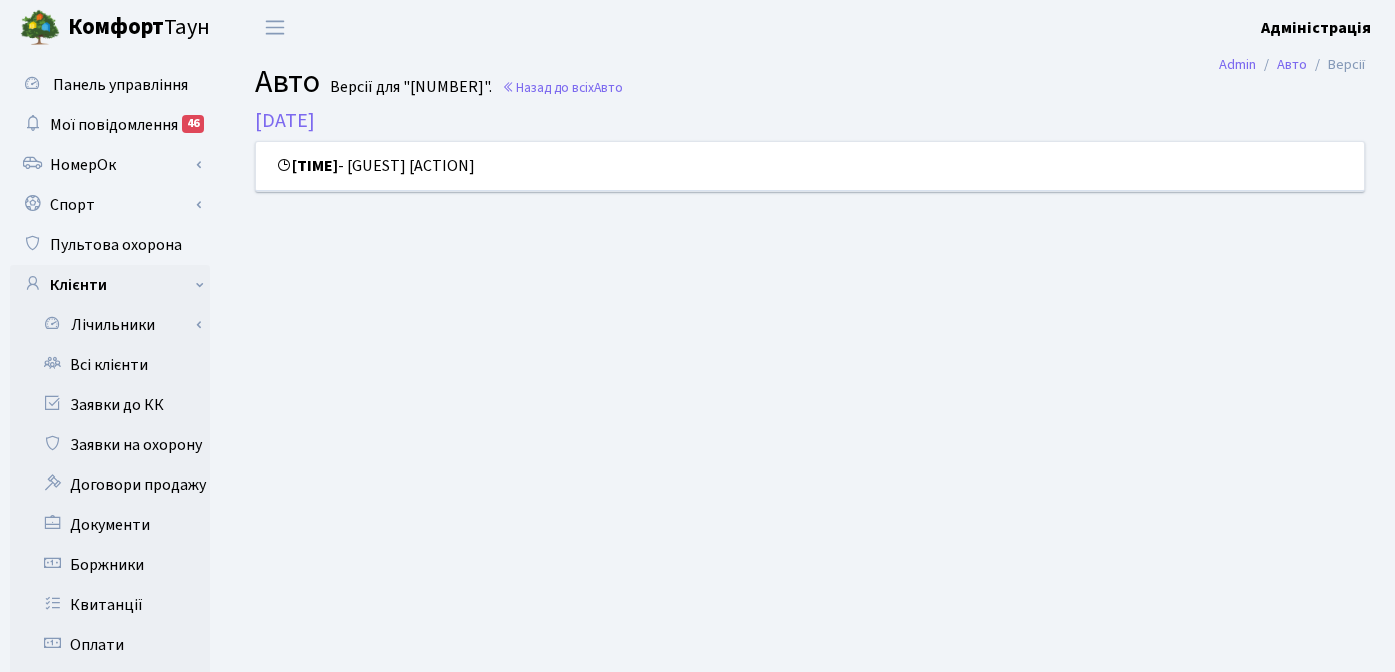 scroll, scrollTop: 0, scrollLeft: 0, axis: both 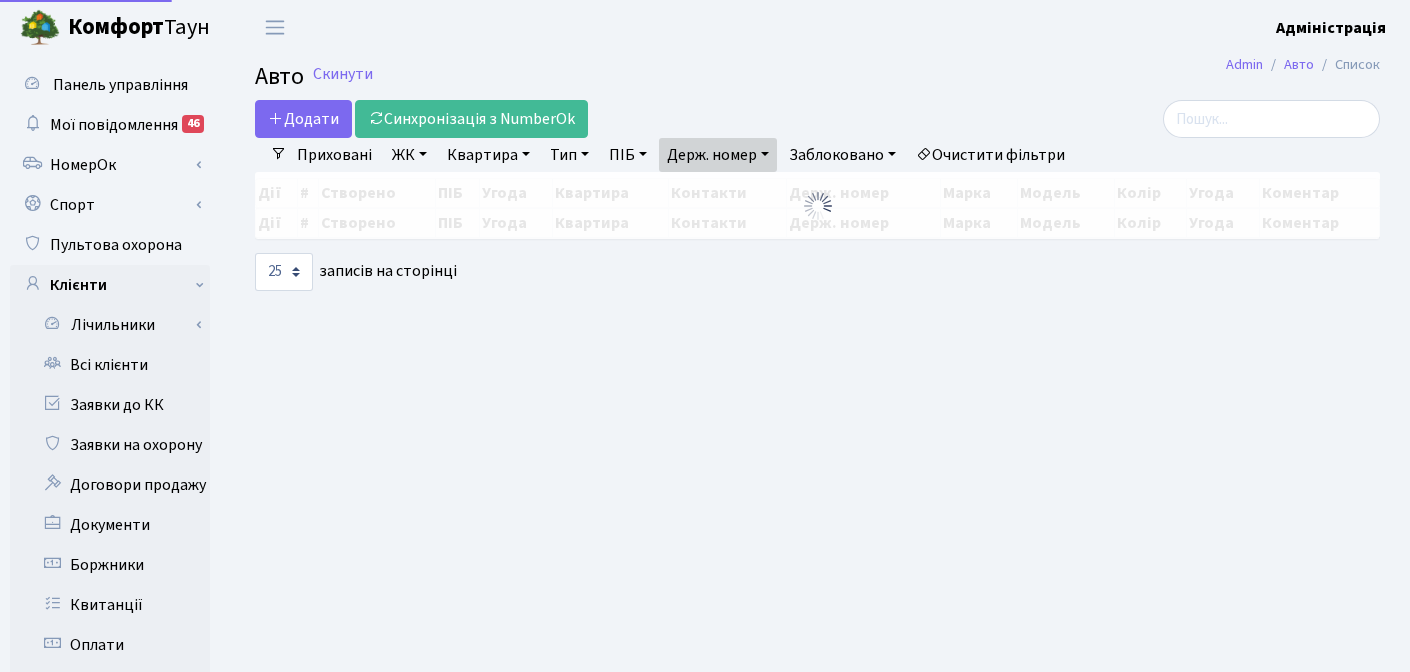 select on "25" 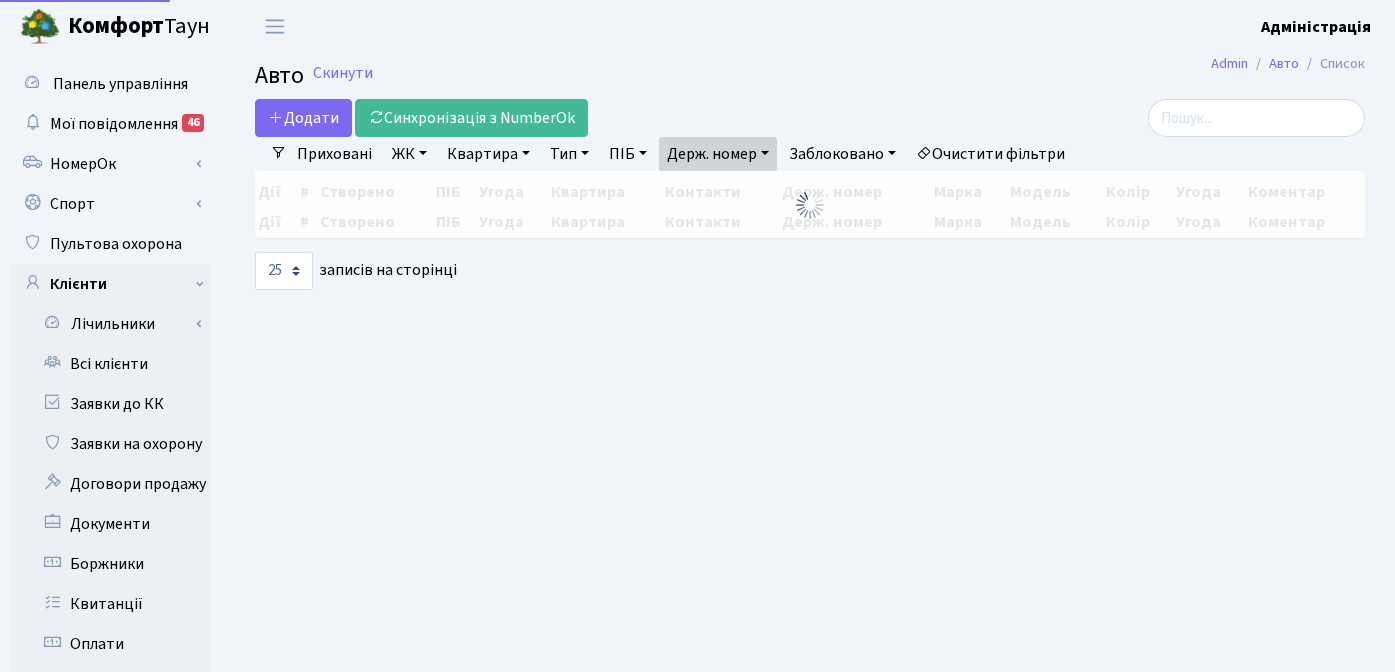 scroll, scrollTop: 1, scrollLeft: 0, axis: vertical 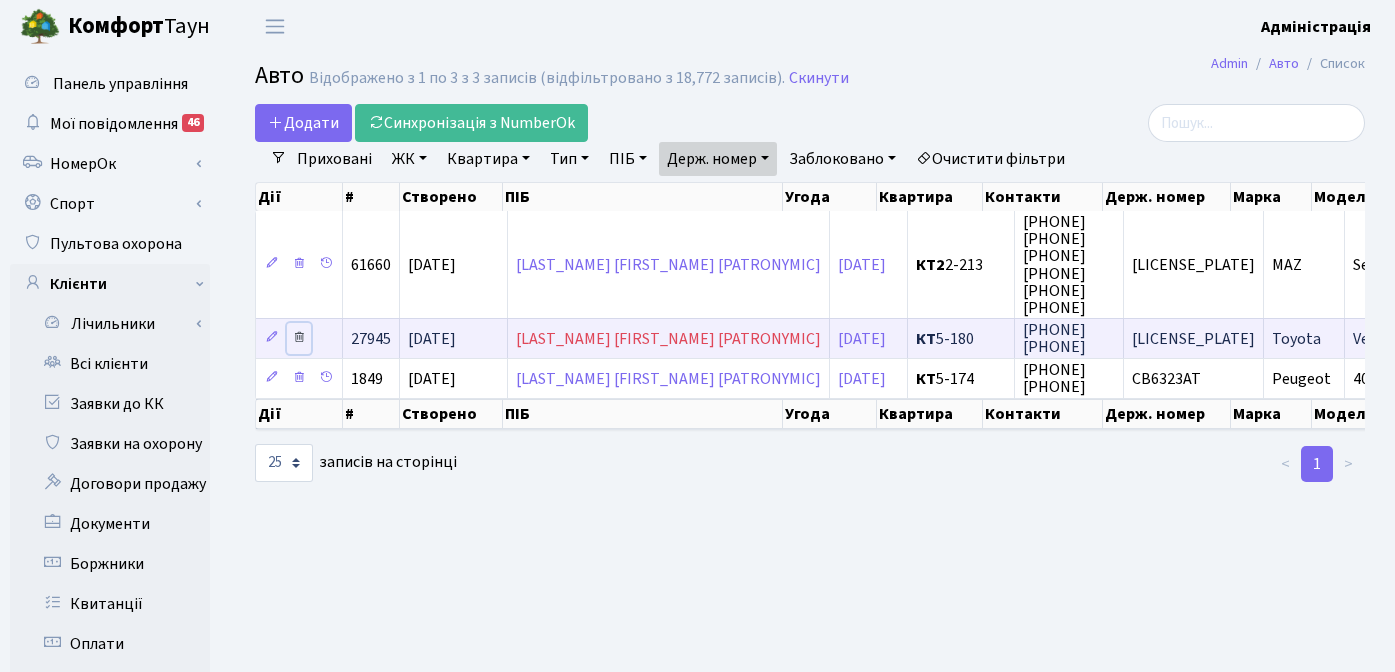 click at bounding box center [299, 337] 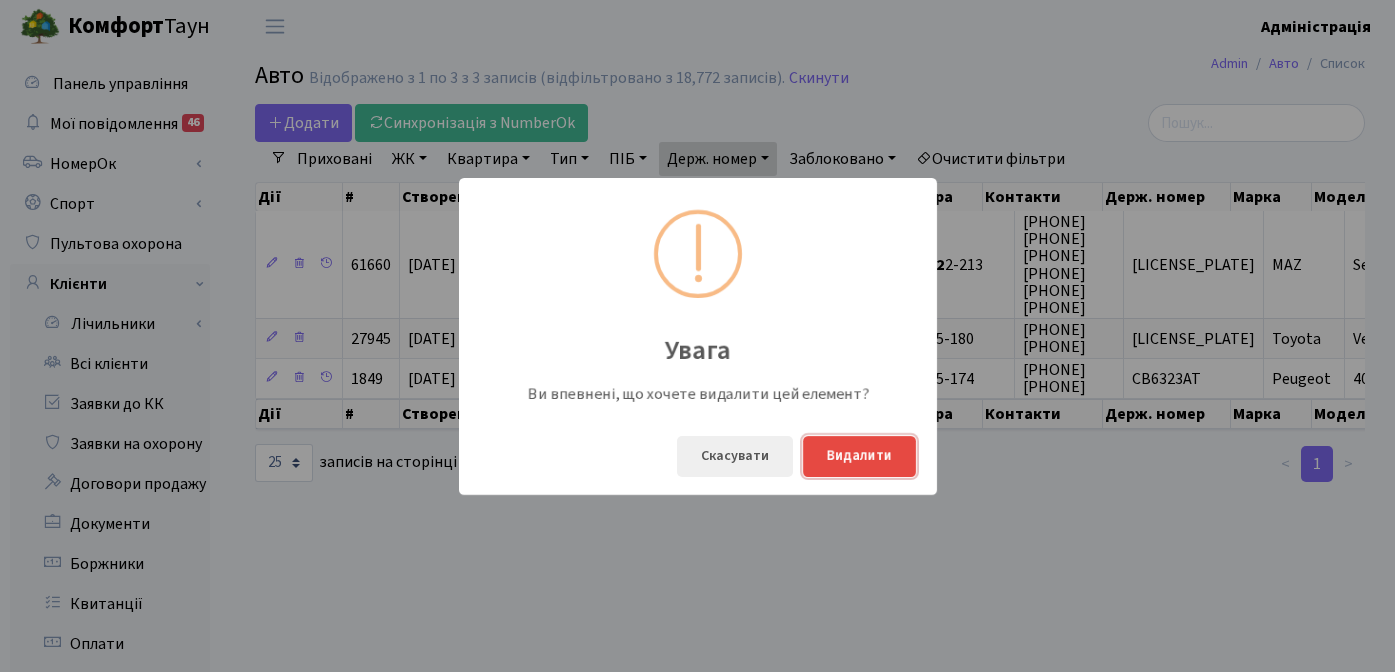 click on "Видалити" at bounding box center [859, 456] 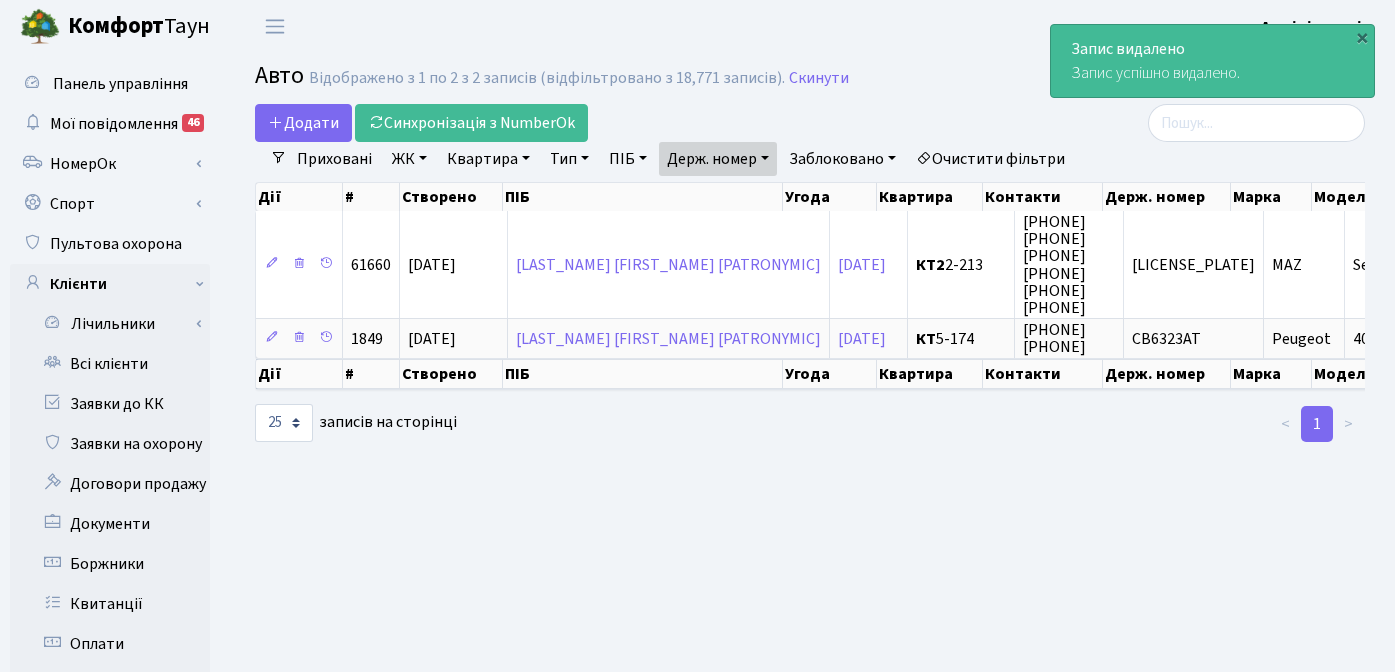 click on "Admin
Авто
Список
Авто
Відображено з 1 по 2 з 2 записів (відфільтровано з 18,771 записів). Скинути
Додати
Синхронізація з NumberOk
Фільтри
Приховані
ЖК
-
КТ, вул. Регенераторна, 4" at bounding box center (810, 624) 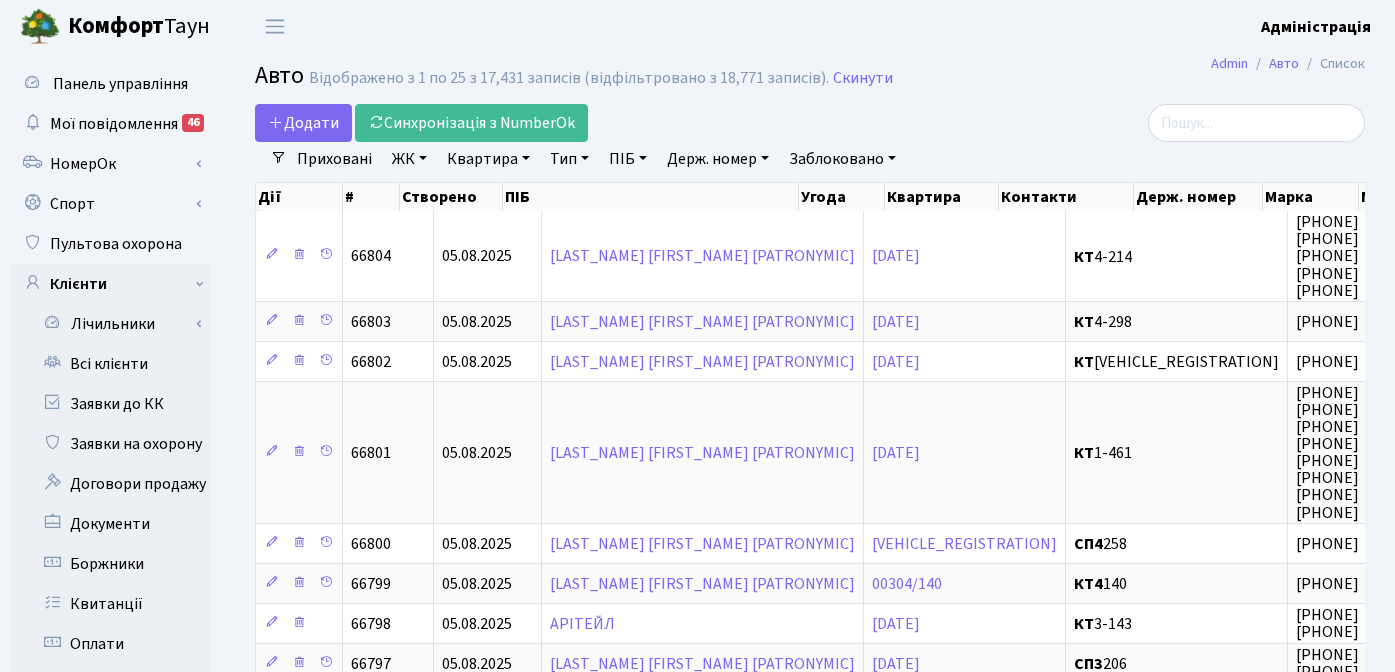 click on "Додати
Синхронізація з NumberOk" at bounding box center [620, 123] 